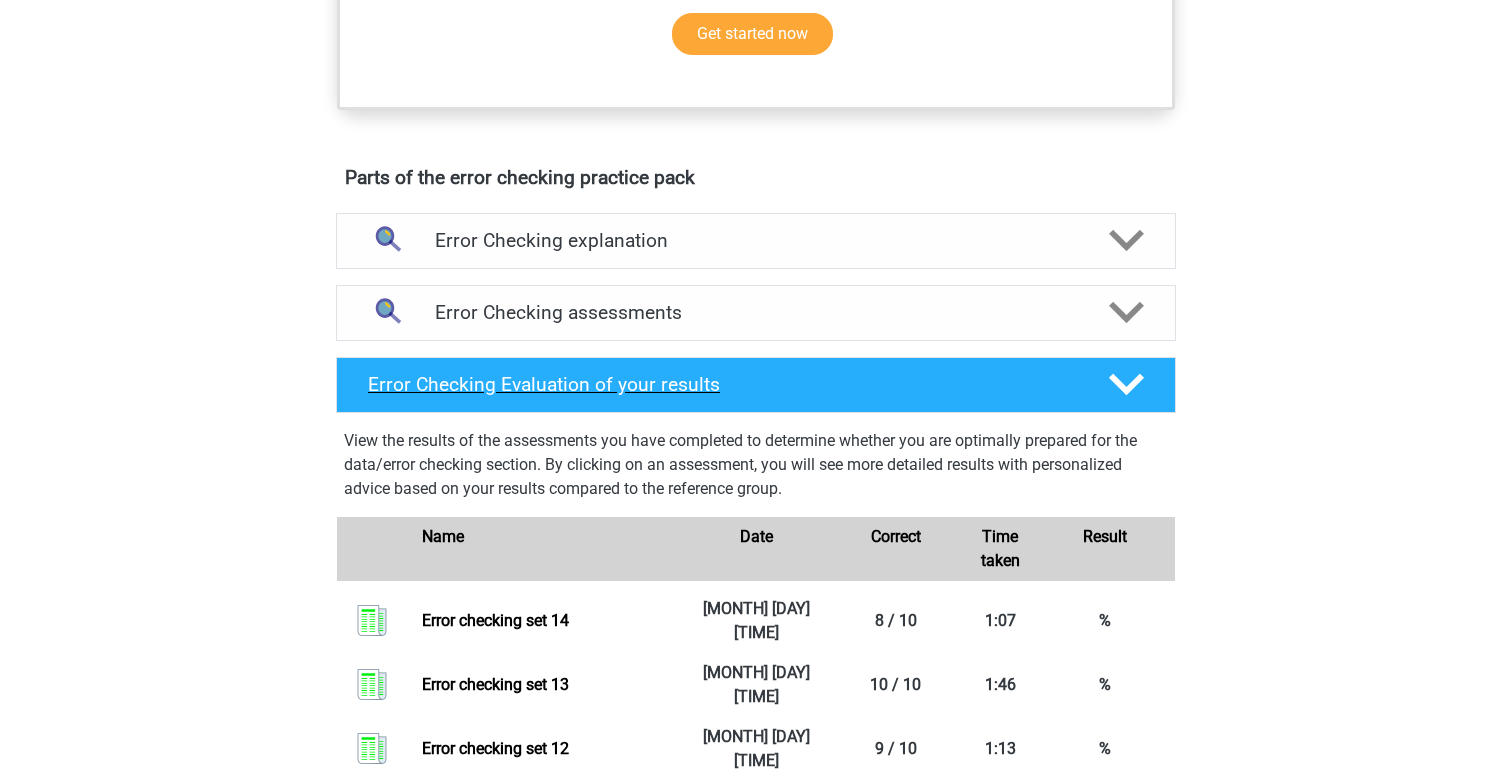 scroll, scrollTop: 960, scrollLeft: 0, axis: vertical 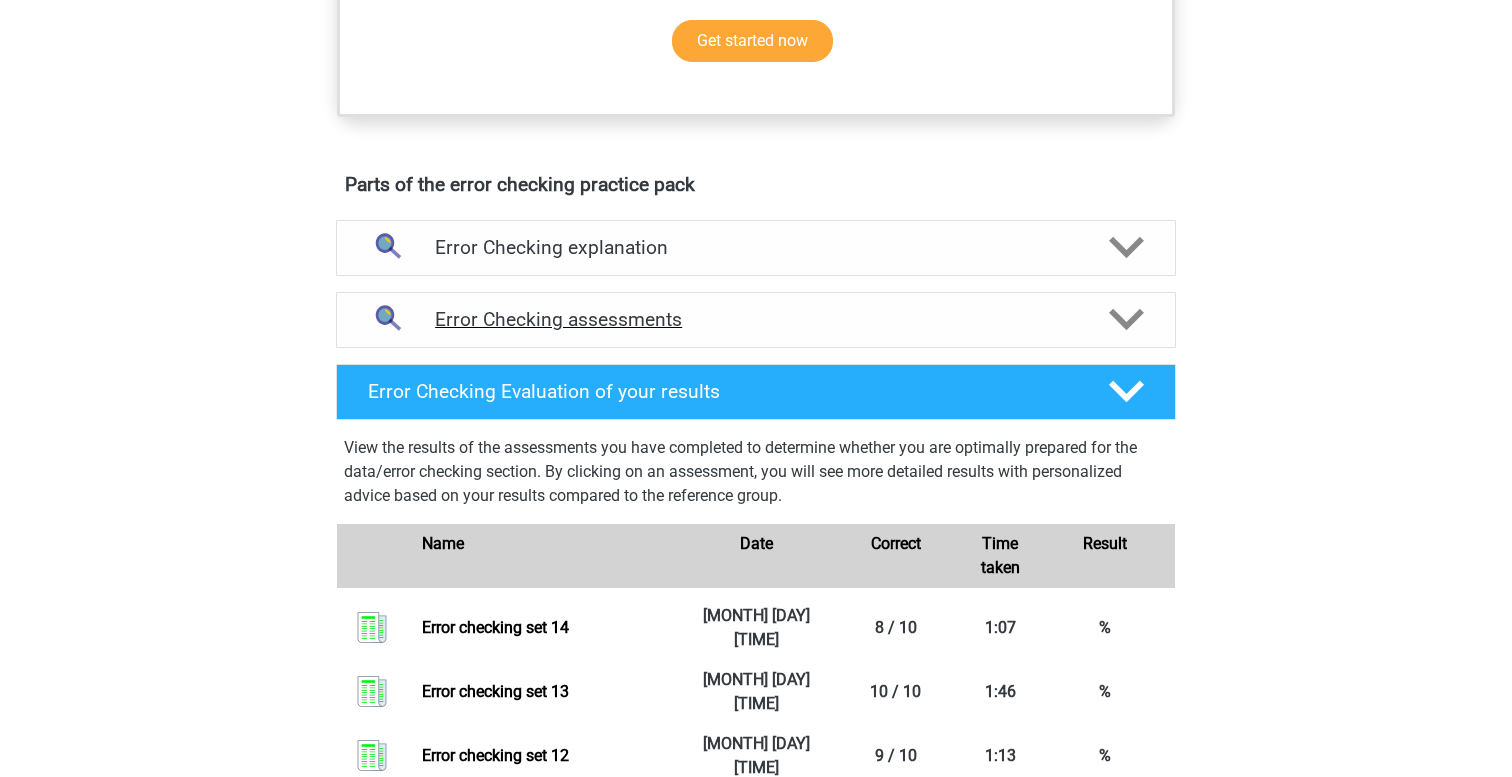 click on "Error Checking assessments" at bounding box center [756, 320] 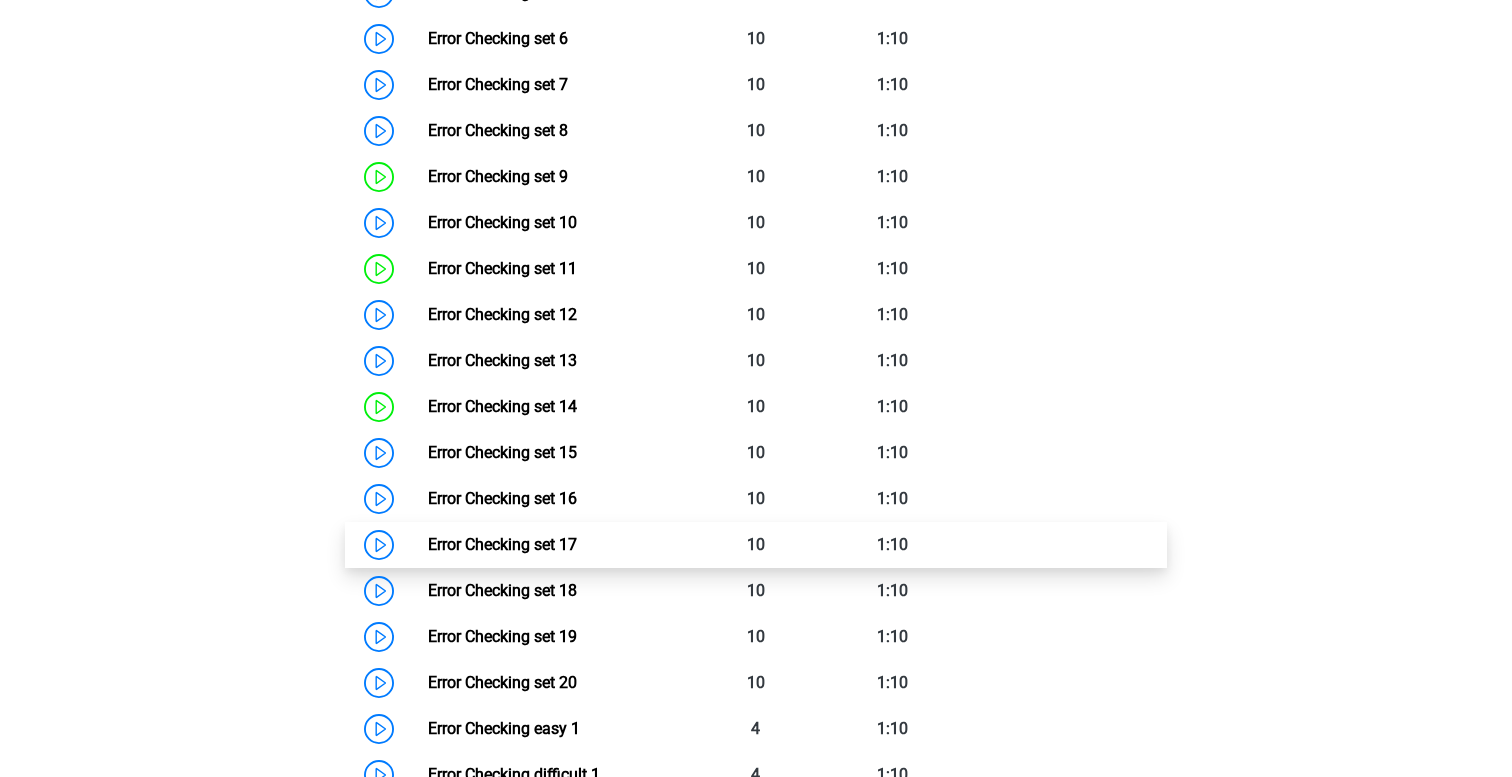 scroll, scrollTop: 1628, scrollLeft: 0, axis: vertical 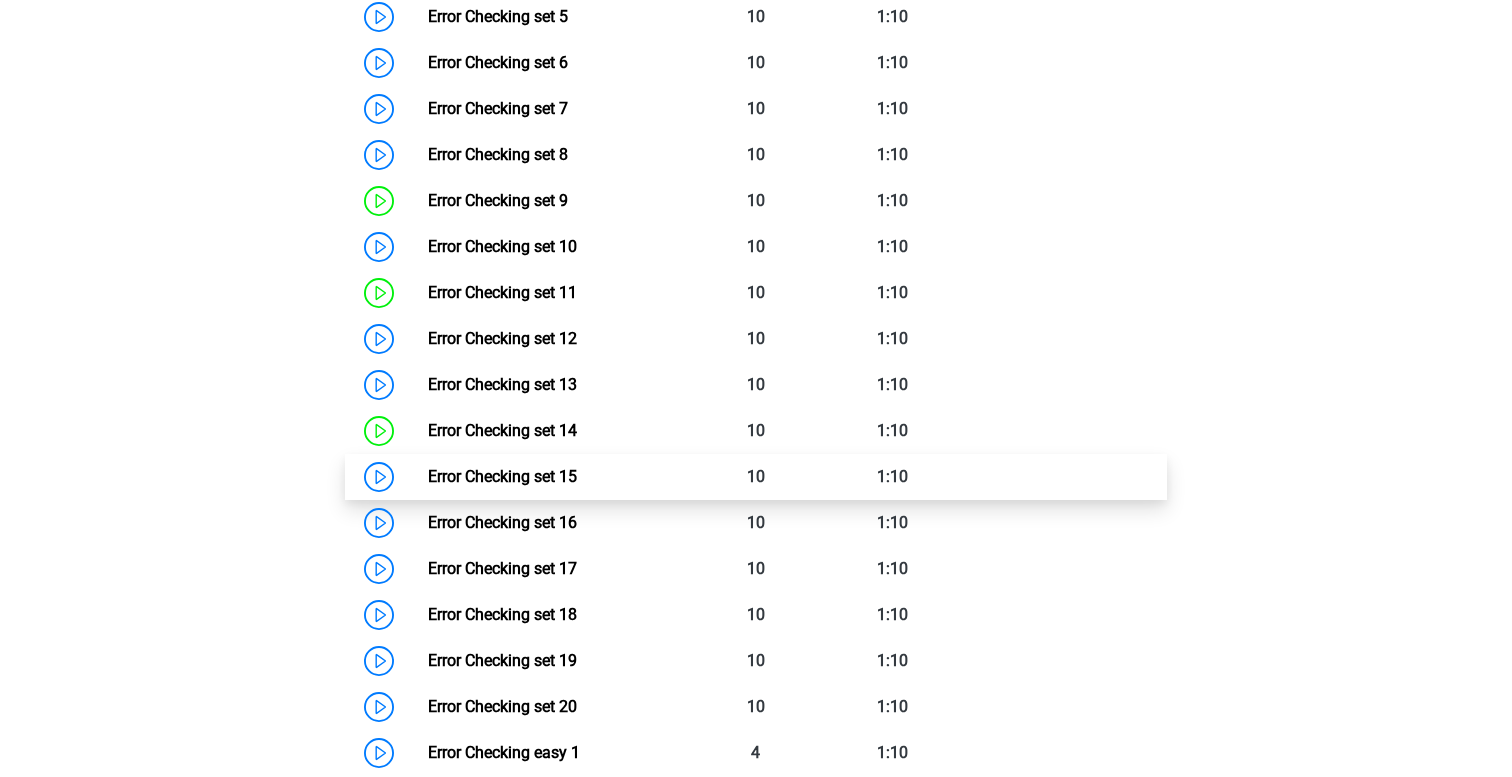 click on "Error Checking
set 15" at bounding box center (502, 476) 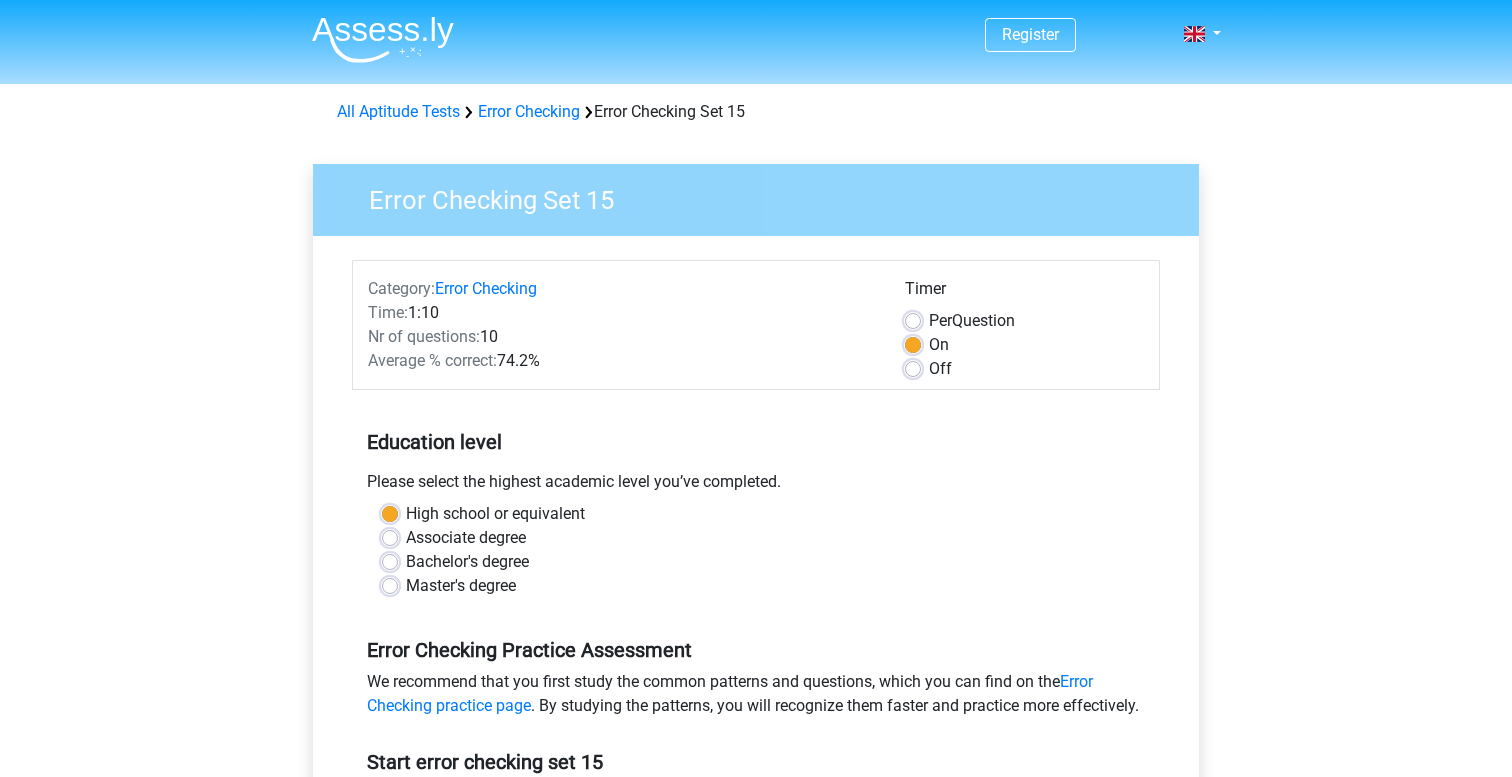 scroll, scrollTop: 0, scrollLeft: 0, axis: both 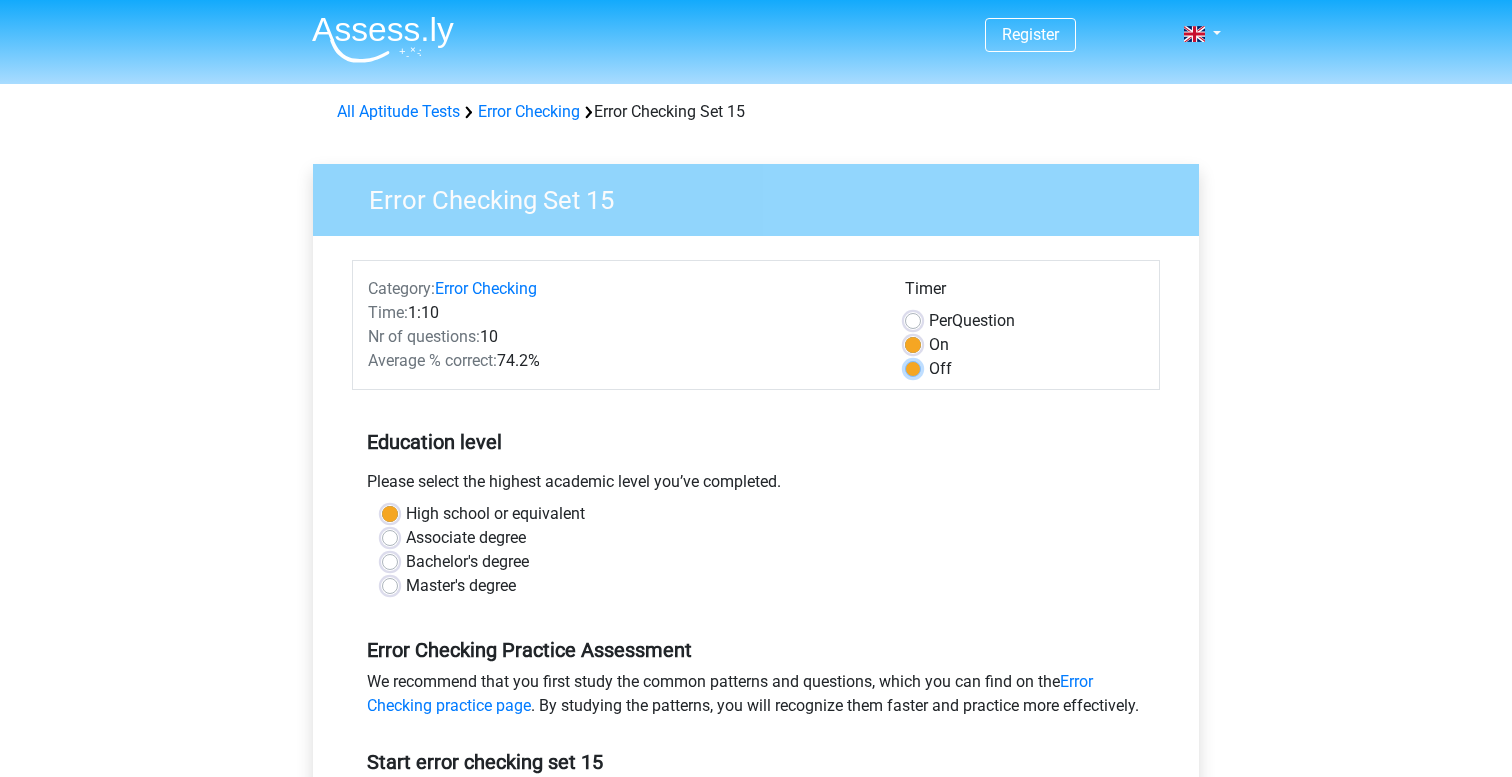 click on "Off" at bounding box center [913, 367] 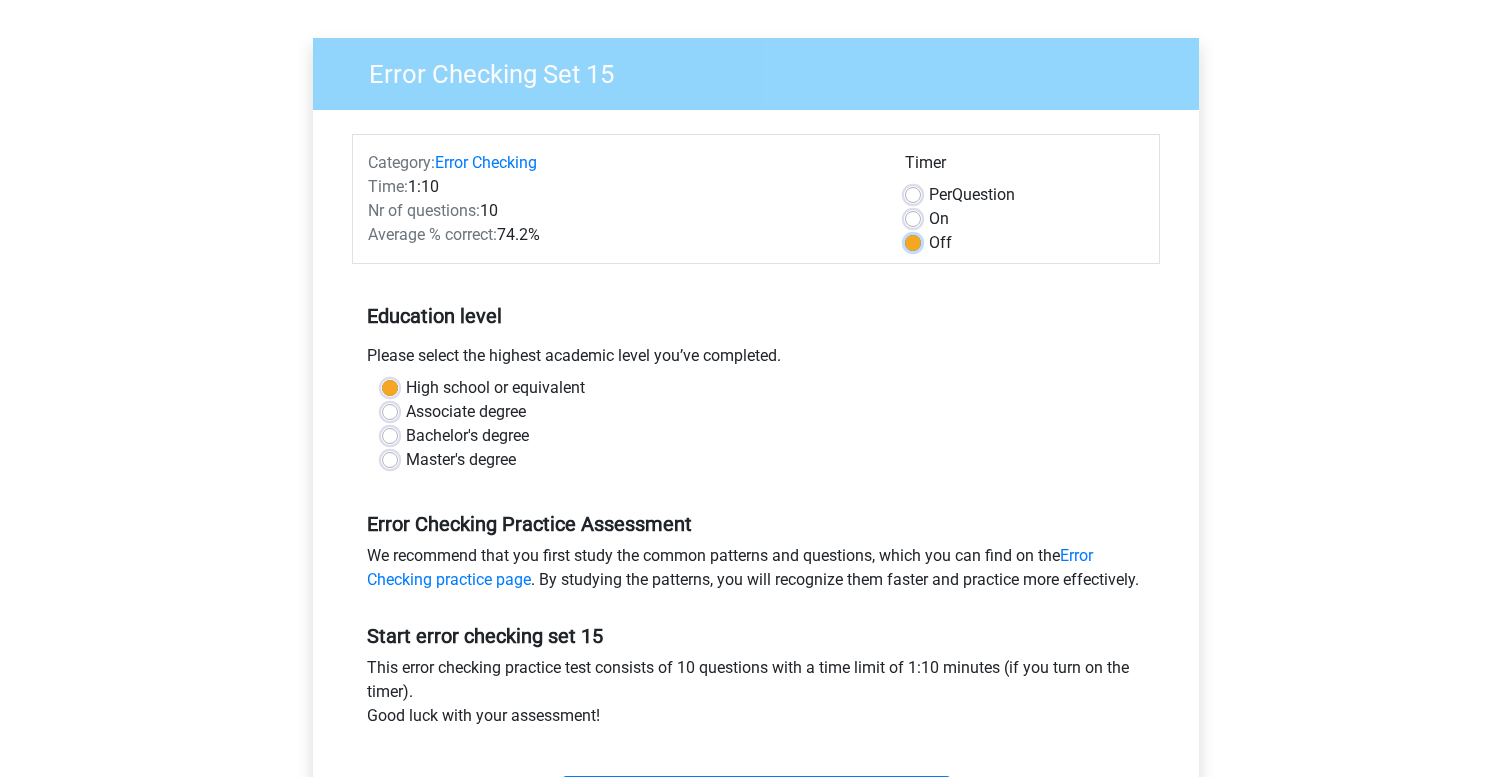 scroll, scrollTop: 277, scrollLeft: 0, axis: vertical 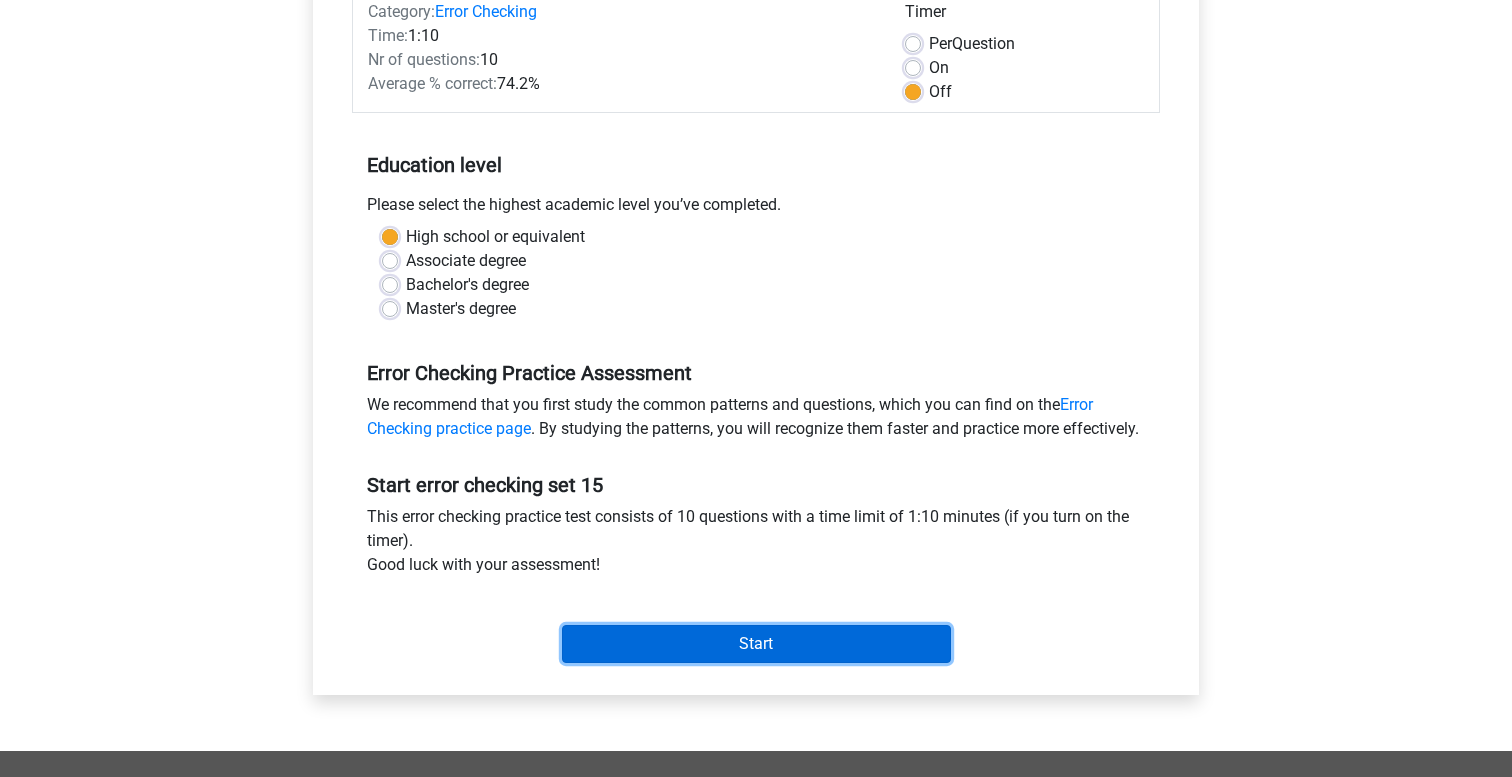 click on "Start" at bounding box center [756, 644] 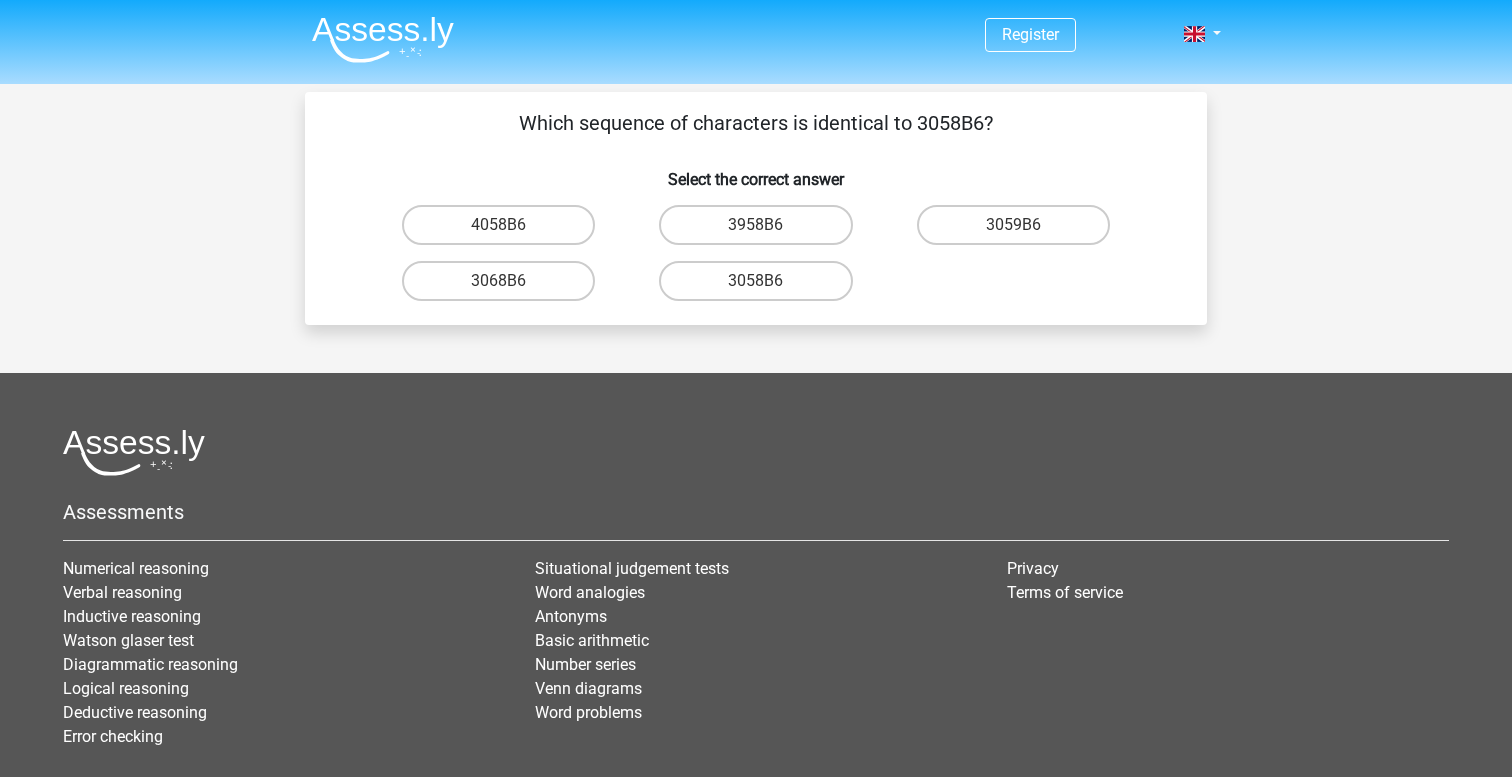 scroll, scrollTop: 0, scrollLeft: 0, axis: both 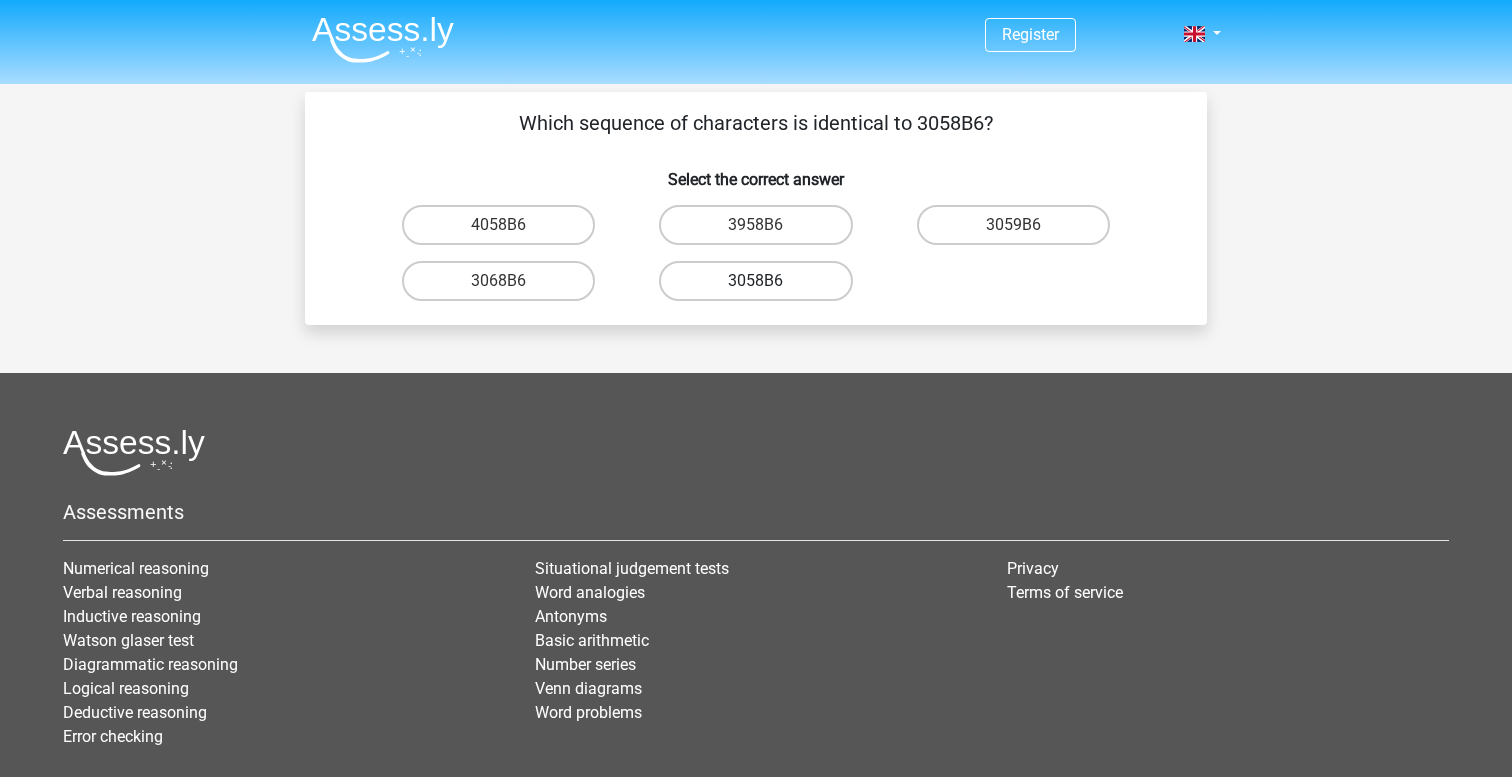 click on "3058B6" at bounding box center [755, 281] 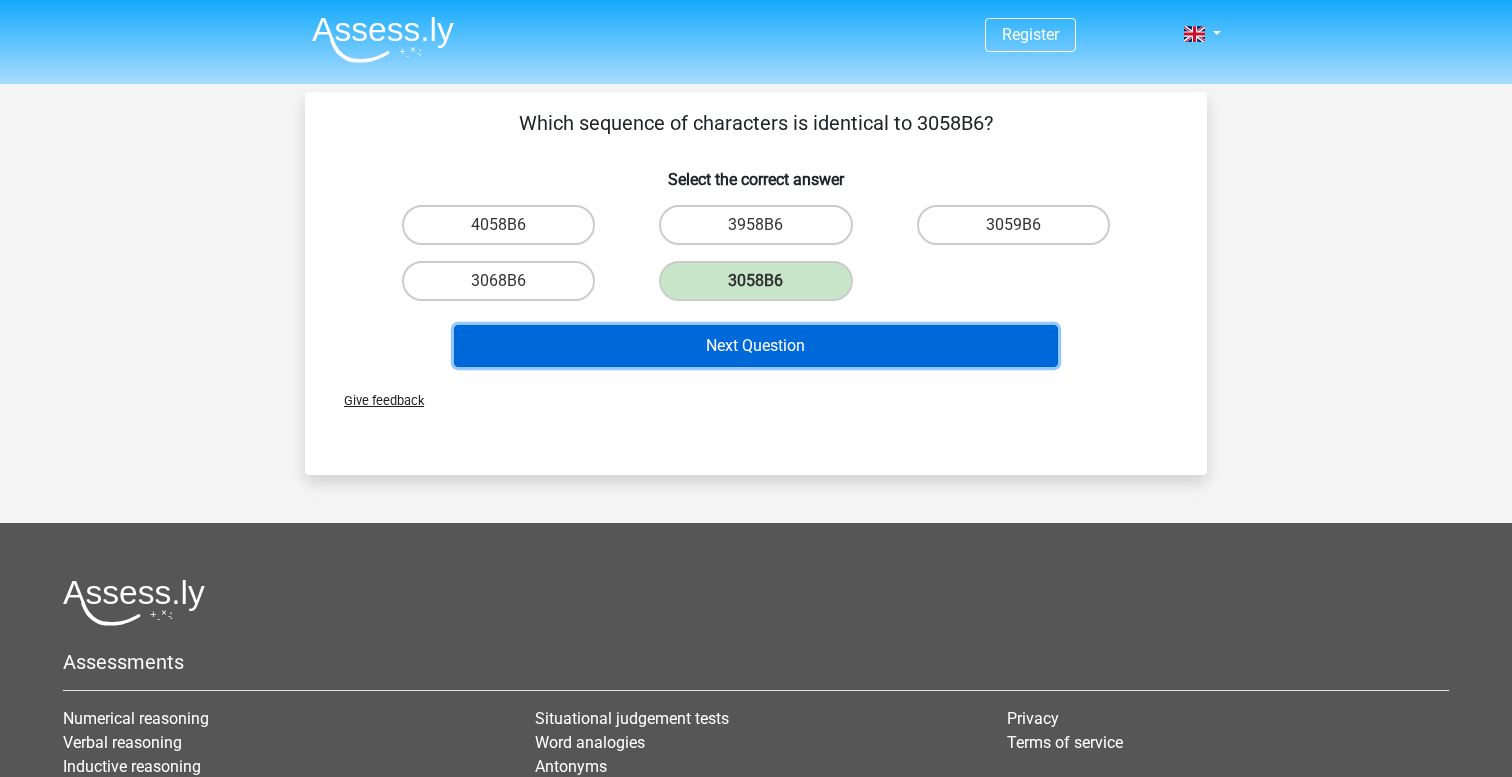 click on "Next Question" at bounding box center [756, 346] 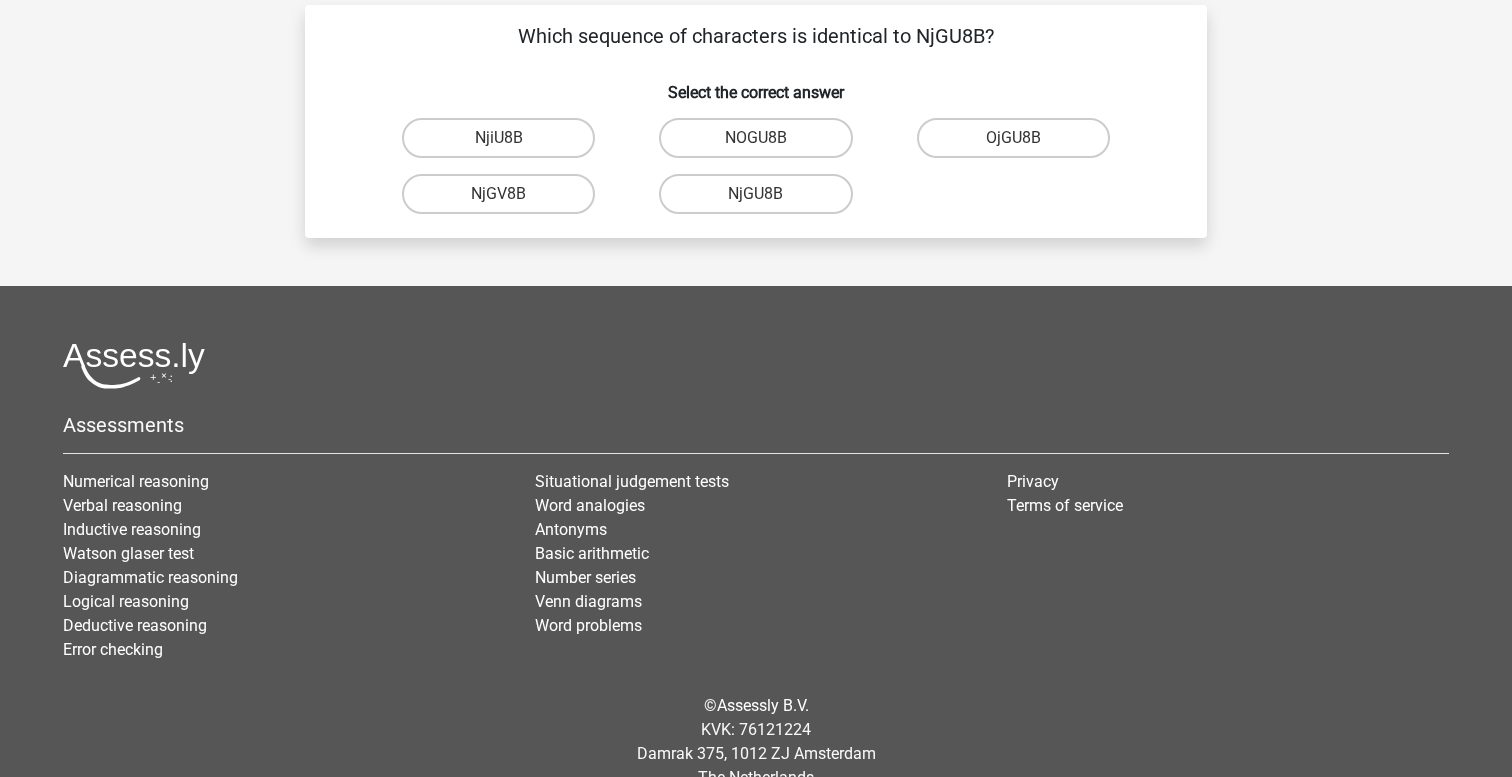 scroll, scrollTop: 80, scrollLeft: 0, axis: vertical 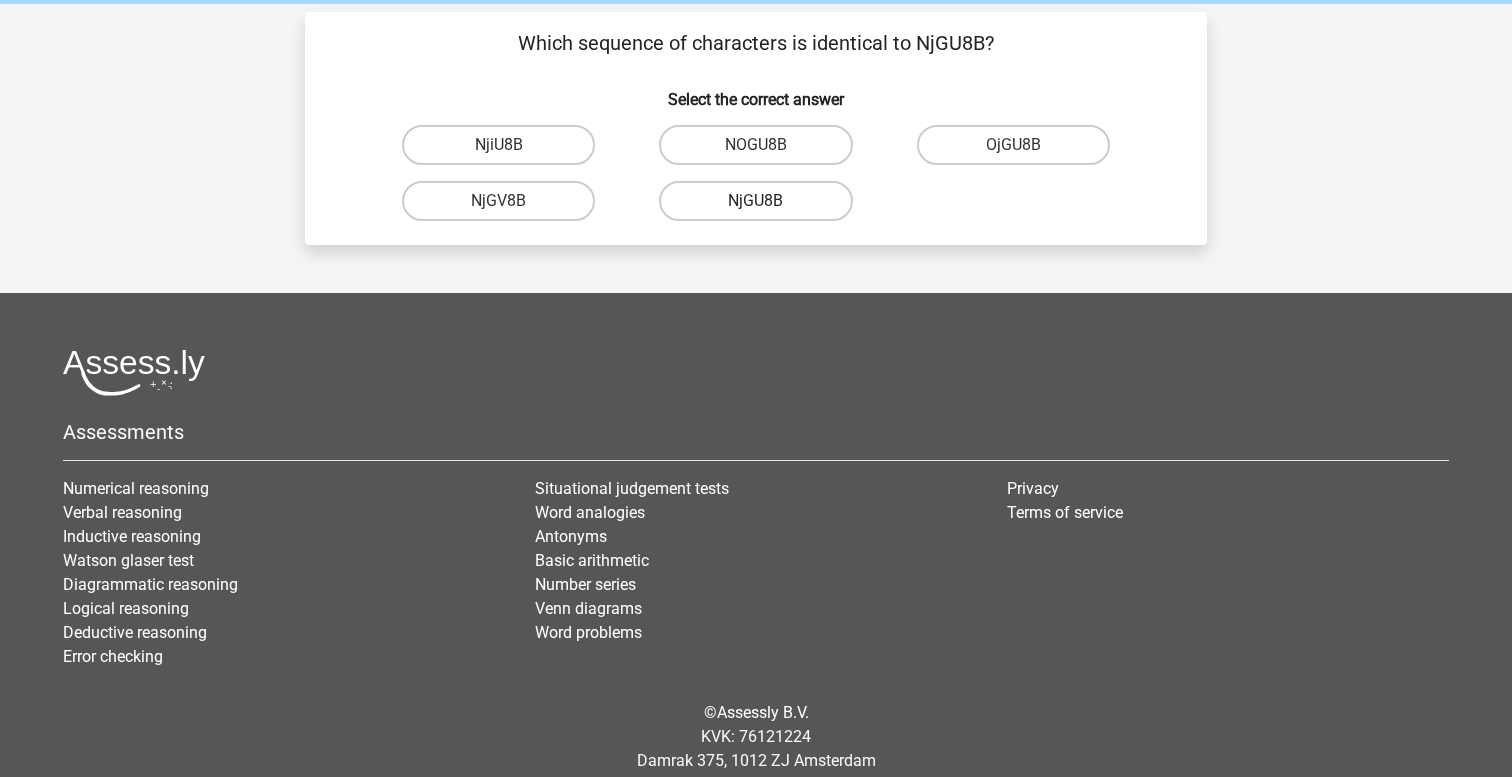 click on "NjGU8B" at bounding box center [755, 201] 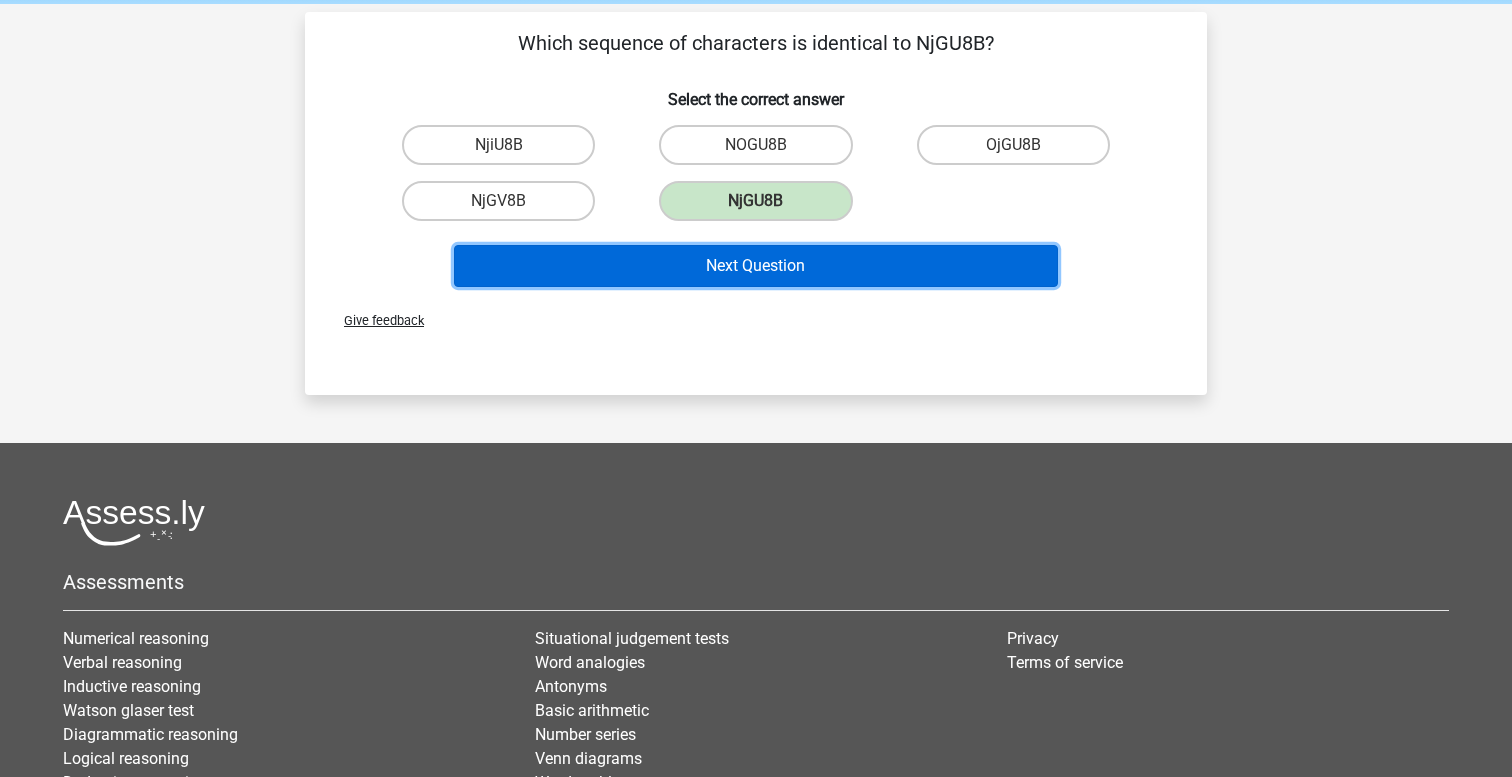click on "Next Question" at bounding box center (756, 266) 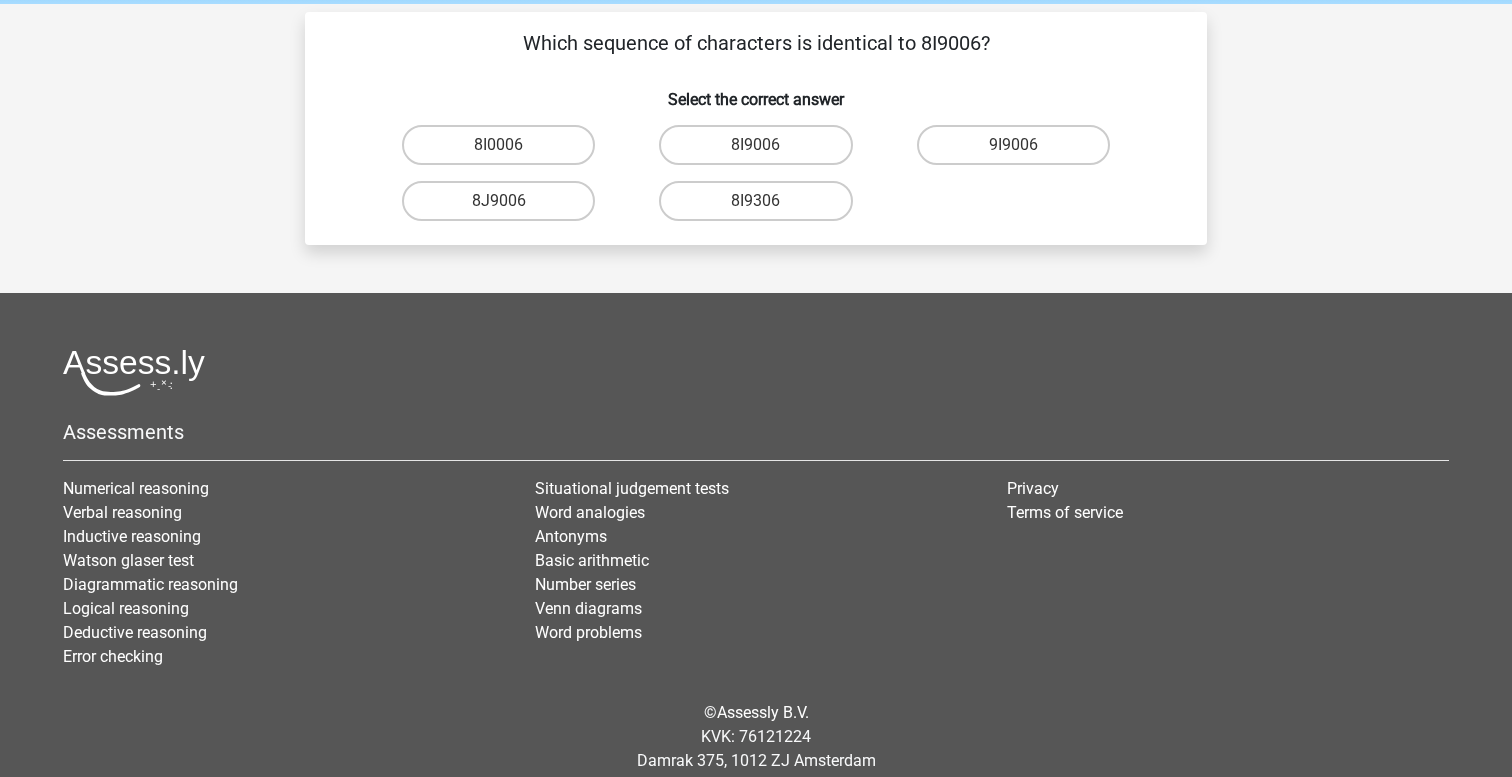 scroll, scrollTop: 67, scrollLeft: 0, axis: vertical 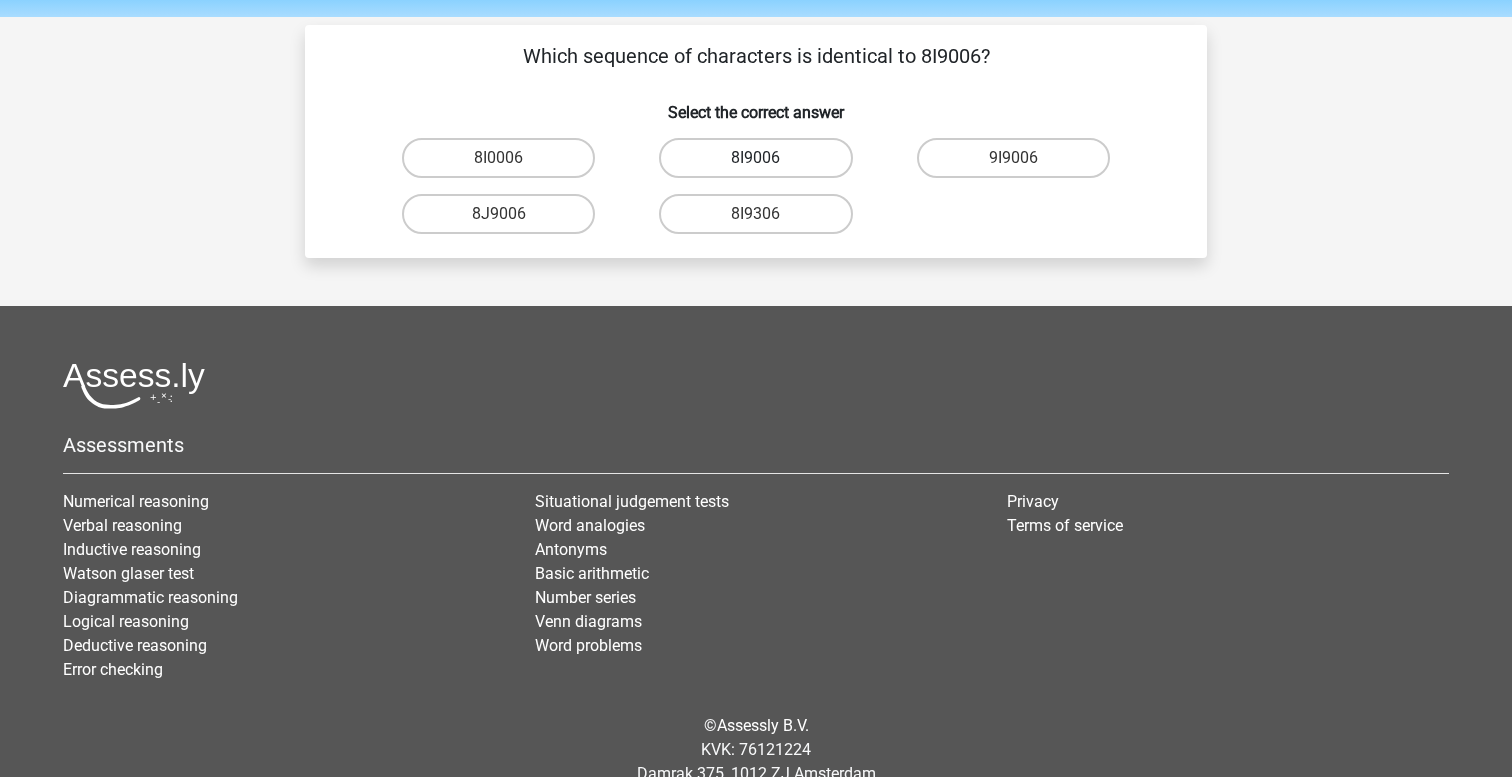 click on "8I9006" at bounding box center (755, 158) 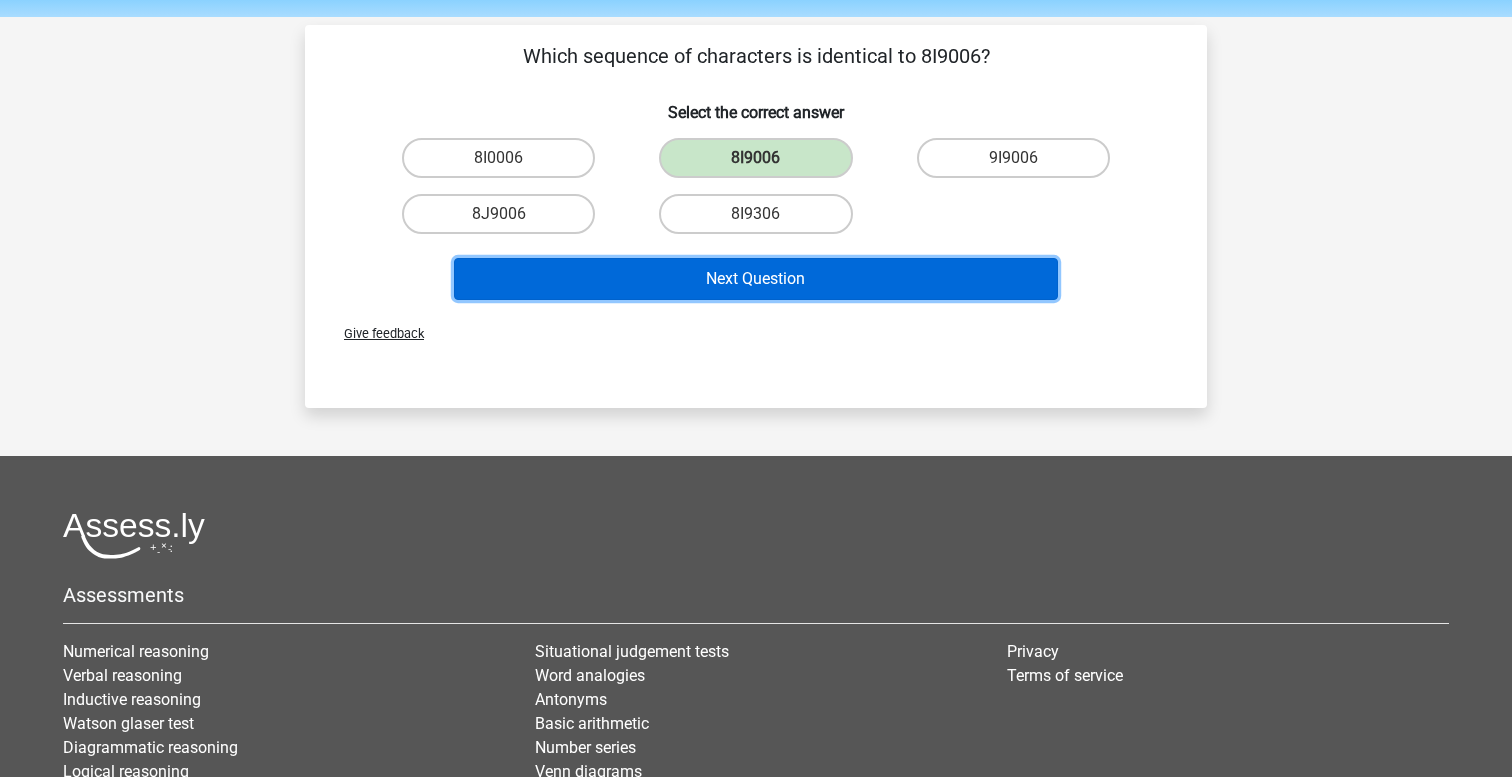 click on "Next Question" at bounding box center (756, 279) 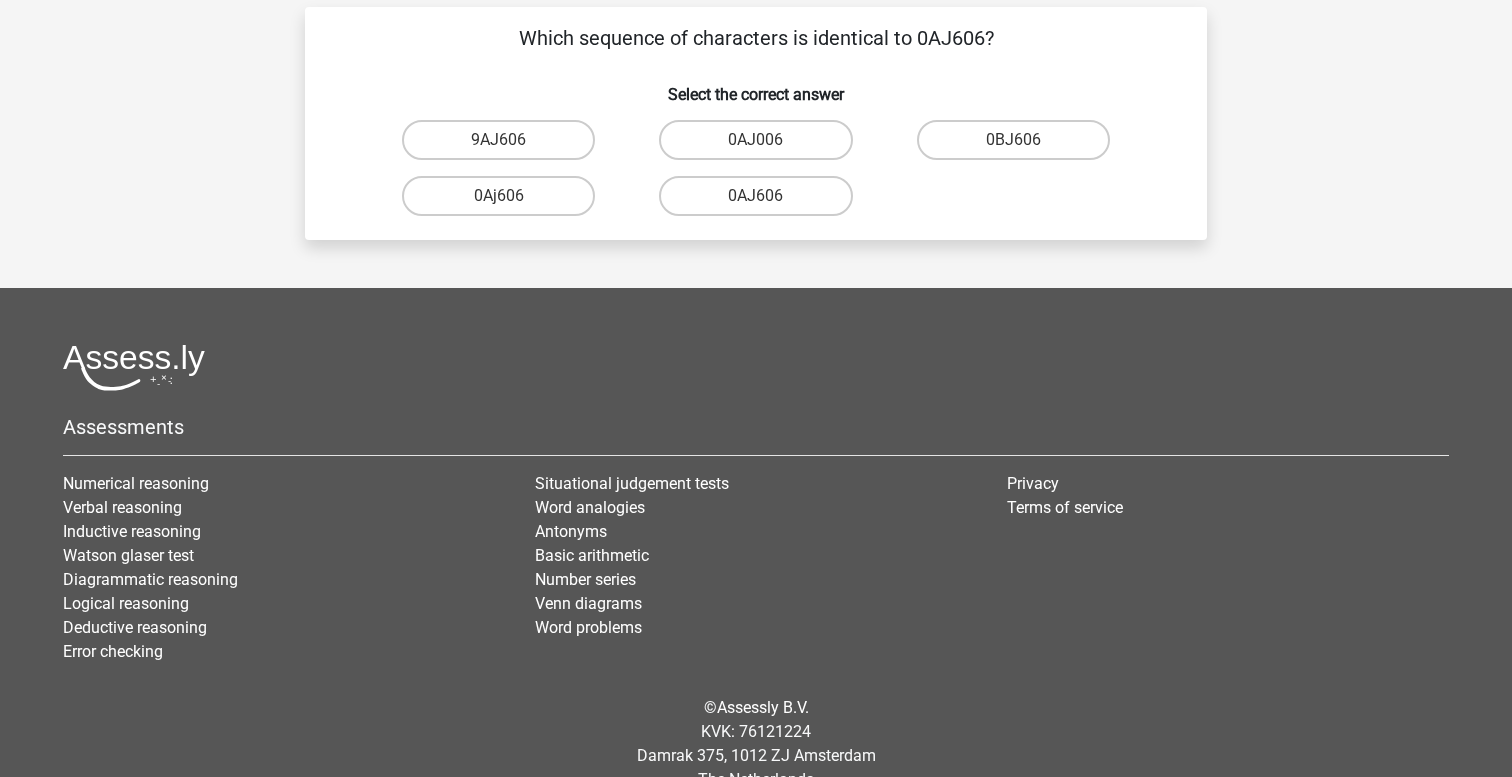 scroll, scrollTop: 84, scrollLeft: 0, axis: vertical 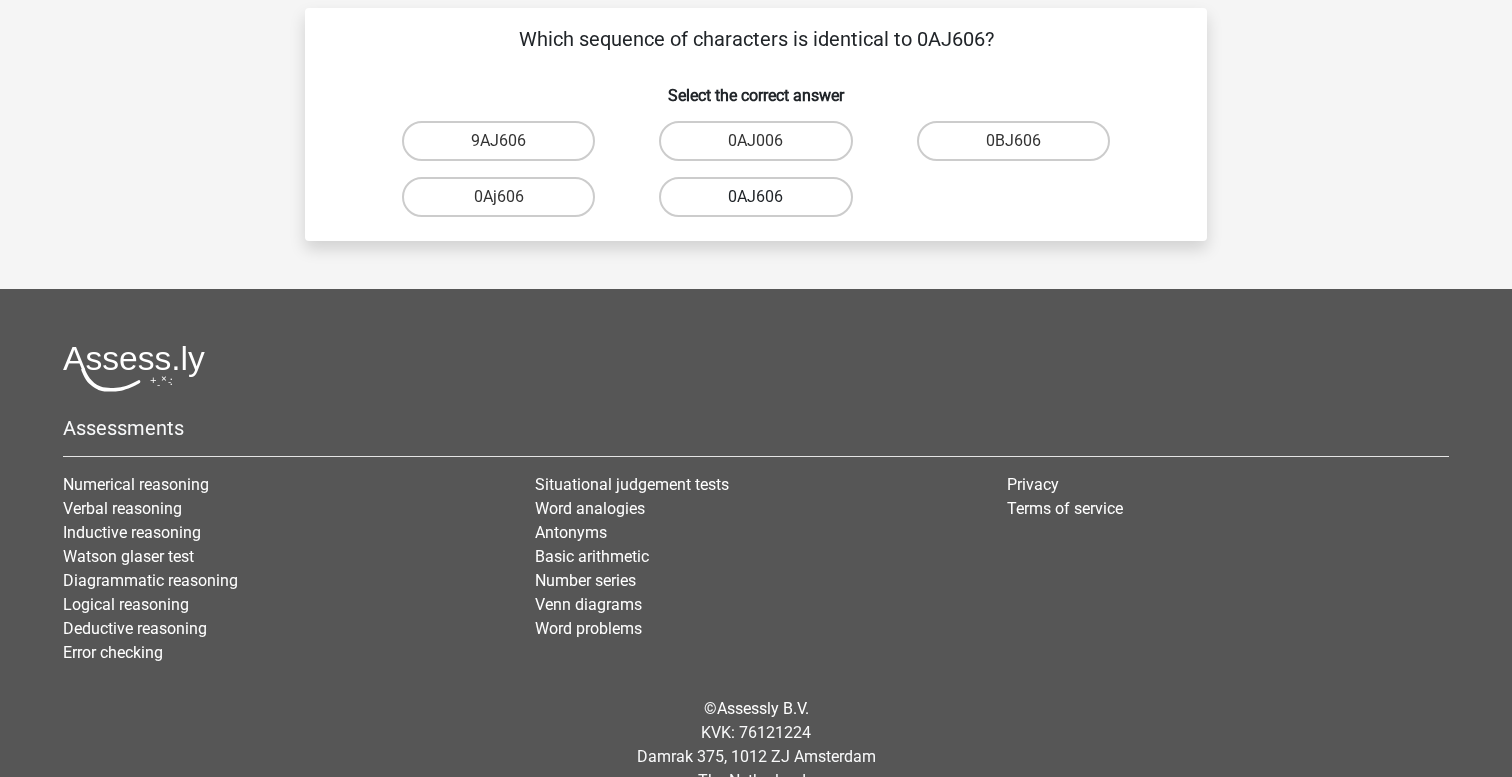 click on "0AJ606" at bounding box center (755, 197) 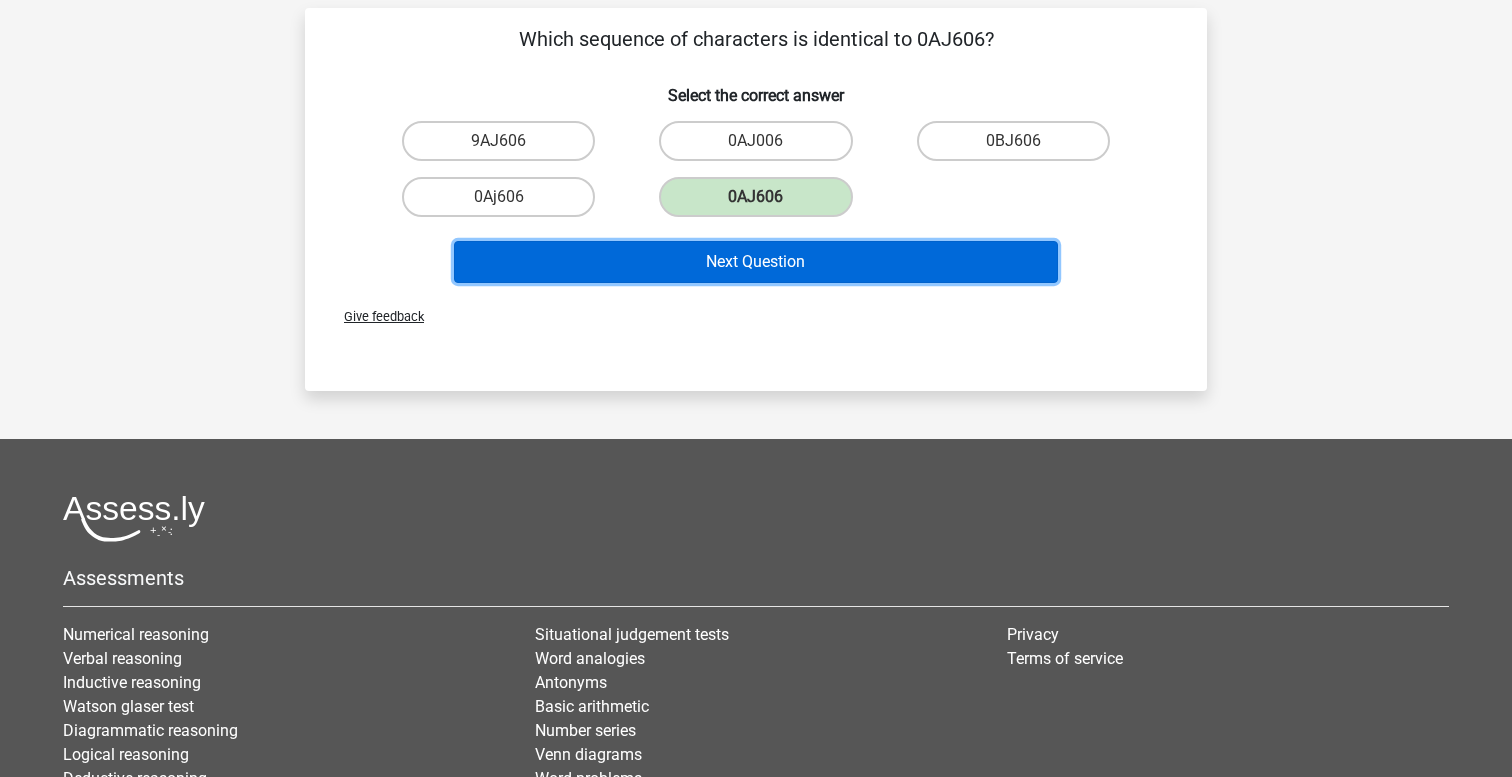 click on "Next Question" at bounding box center [756, 262] 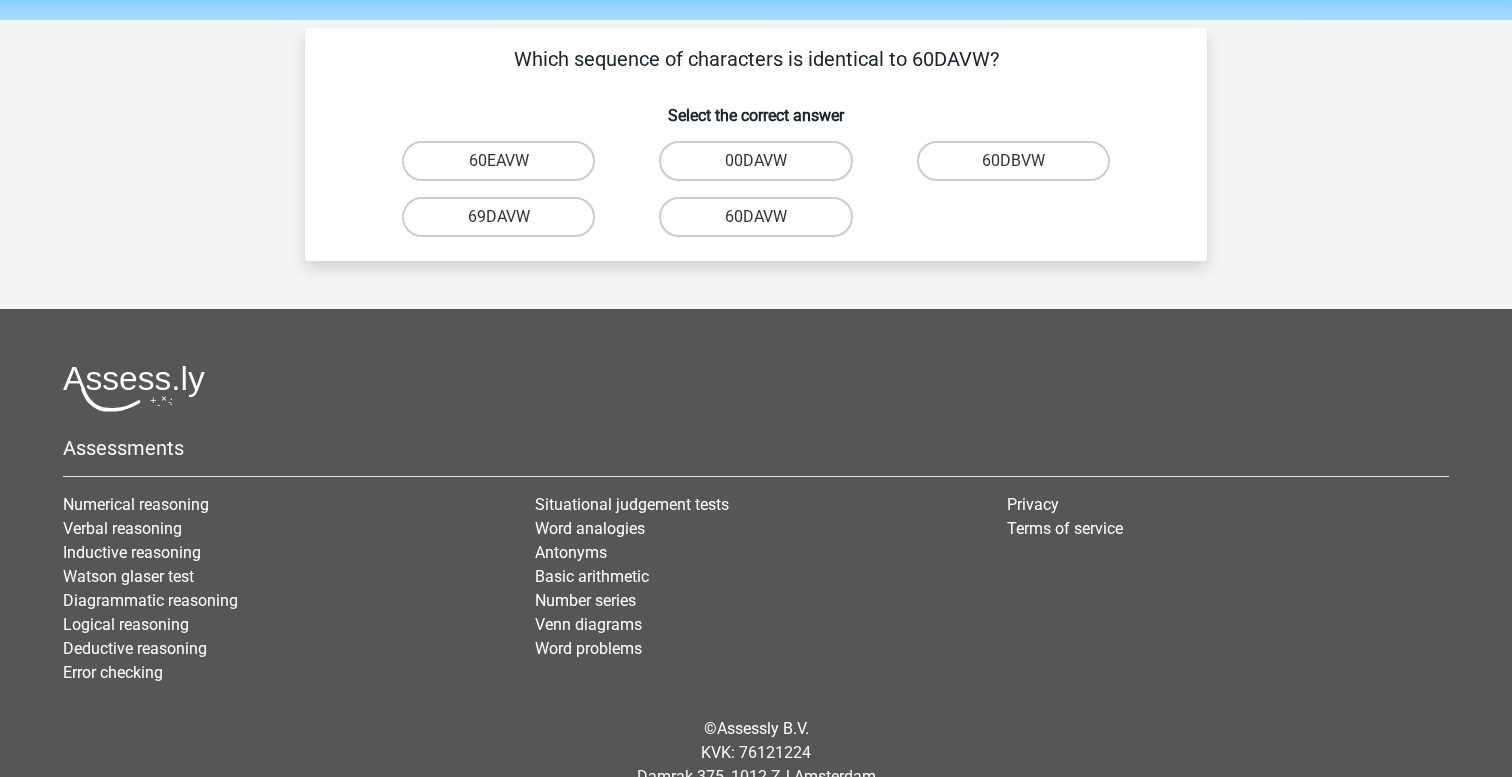 scroll, scrollTop: 63, scrollLeft: 0, axis: vertical 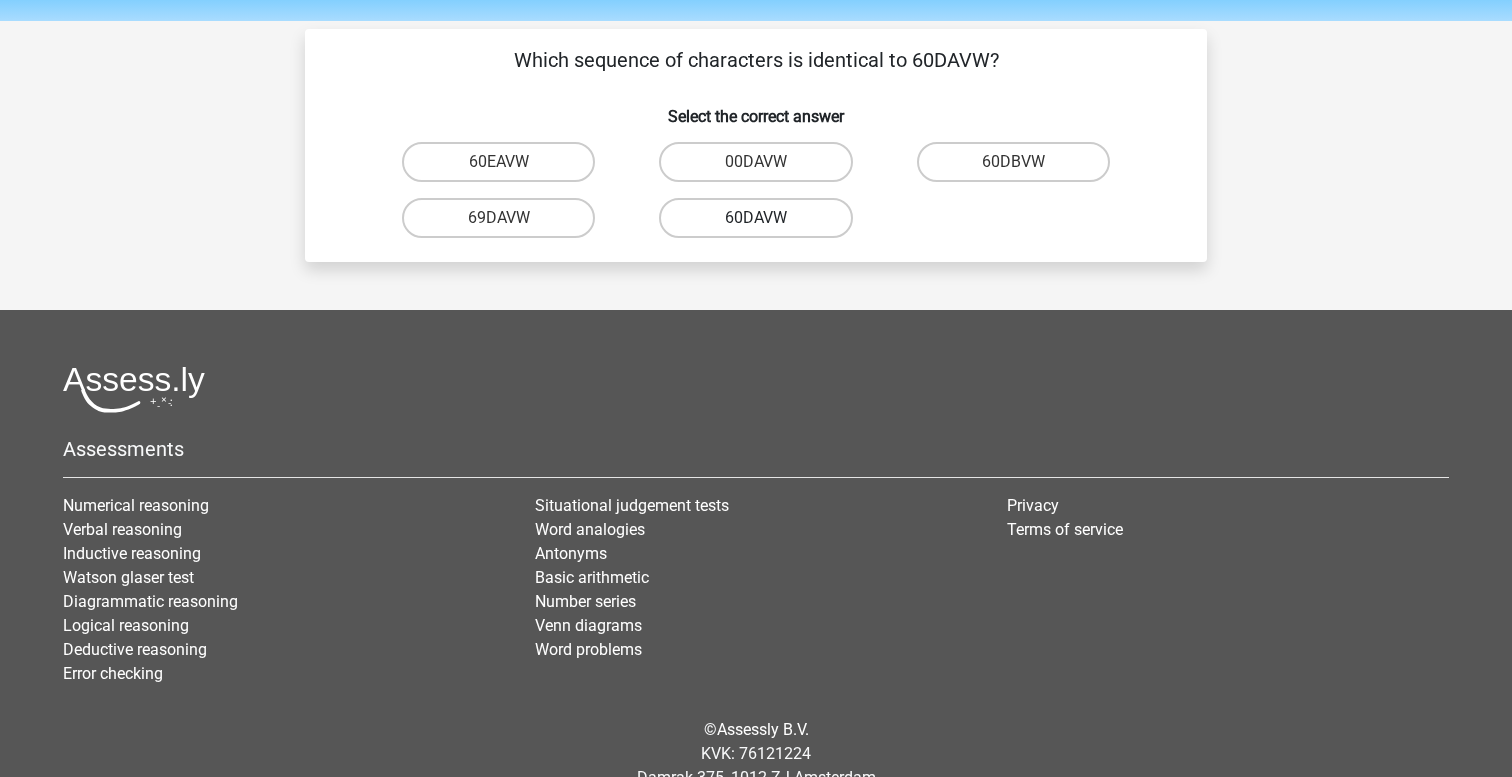 click on "60DAVW" at bounding box center (755, 218) 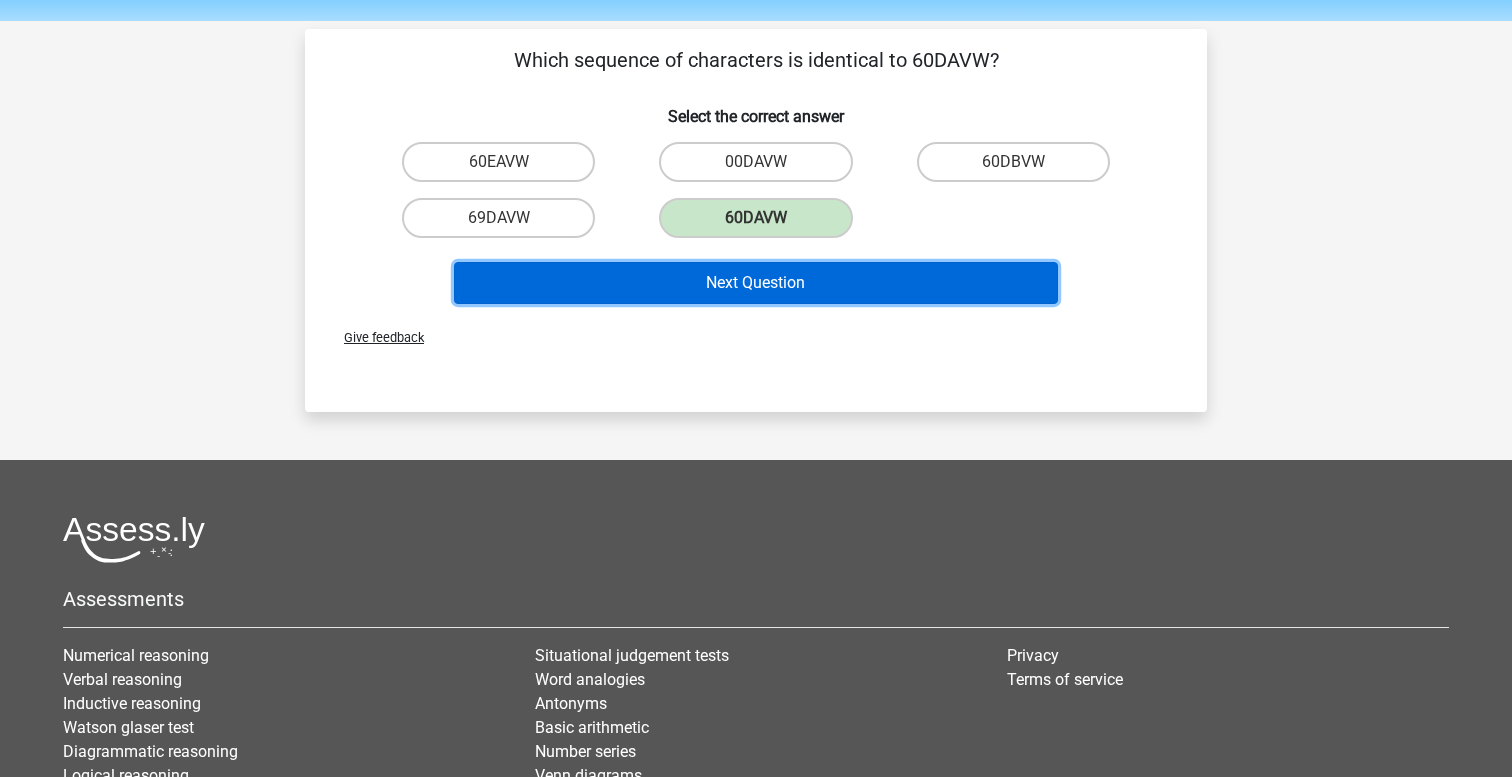 click on "Next Question" at bounding box center [756, 283] 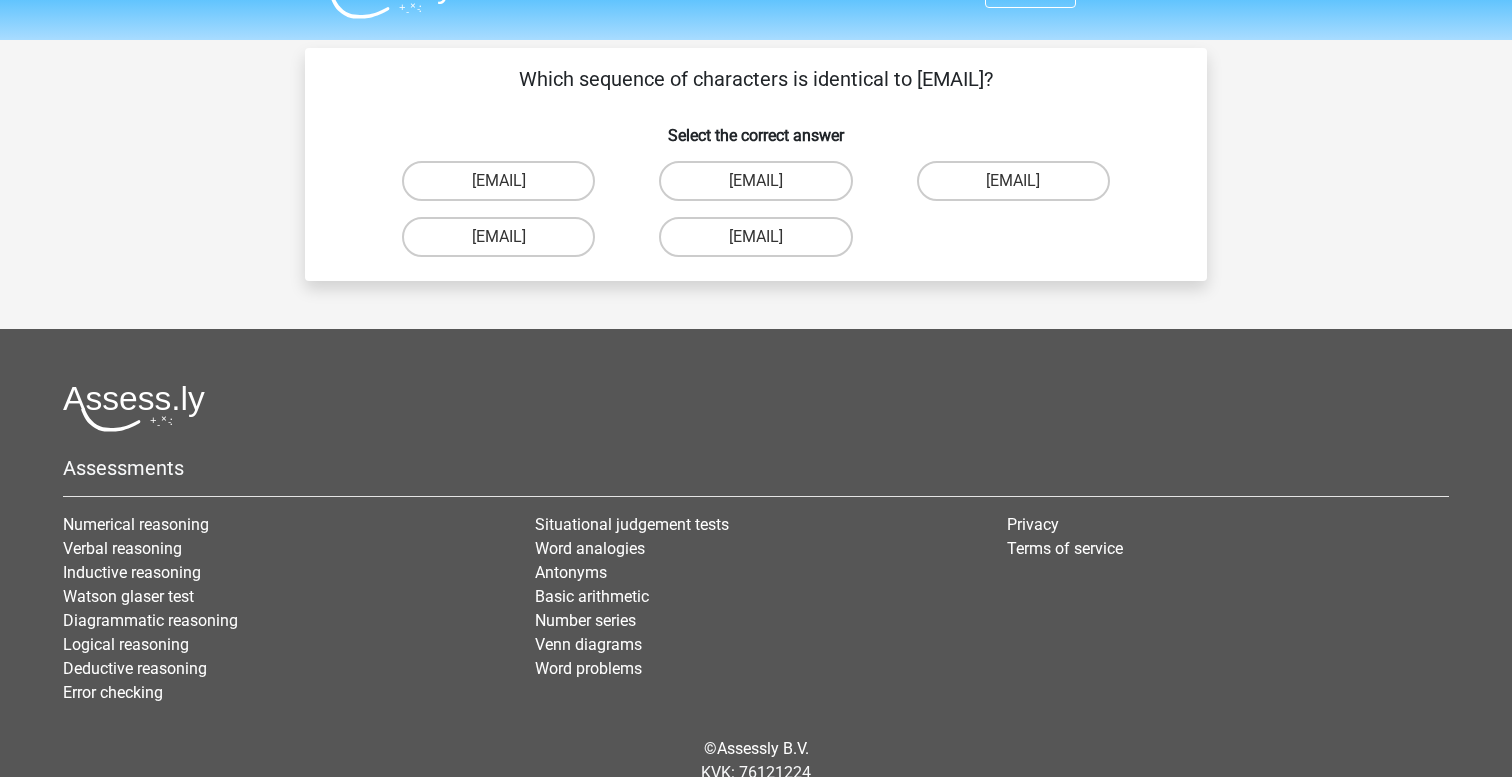 scroll, scrollTop: 28, scrollLeft: 0, axis: vertical 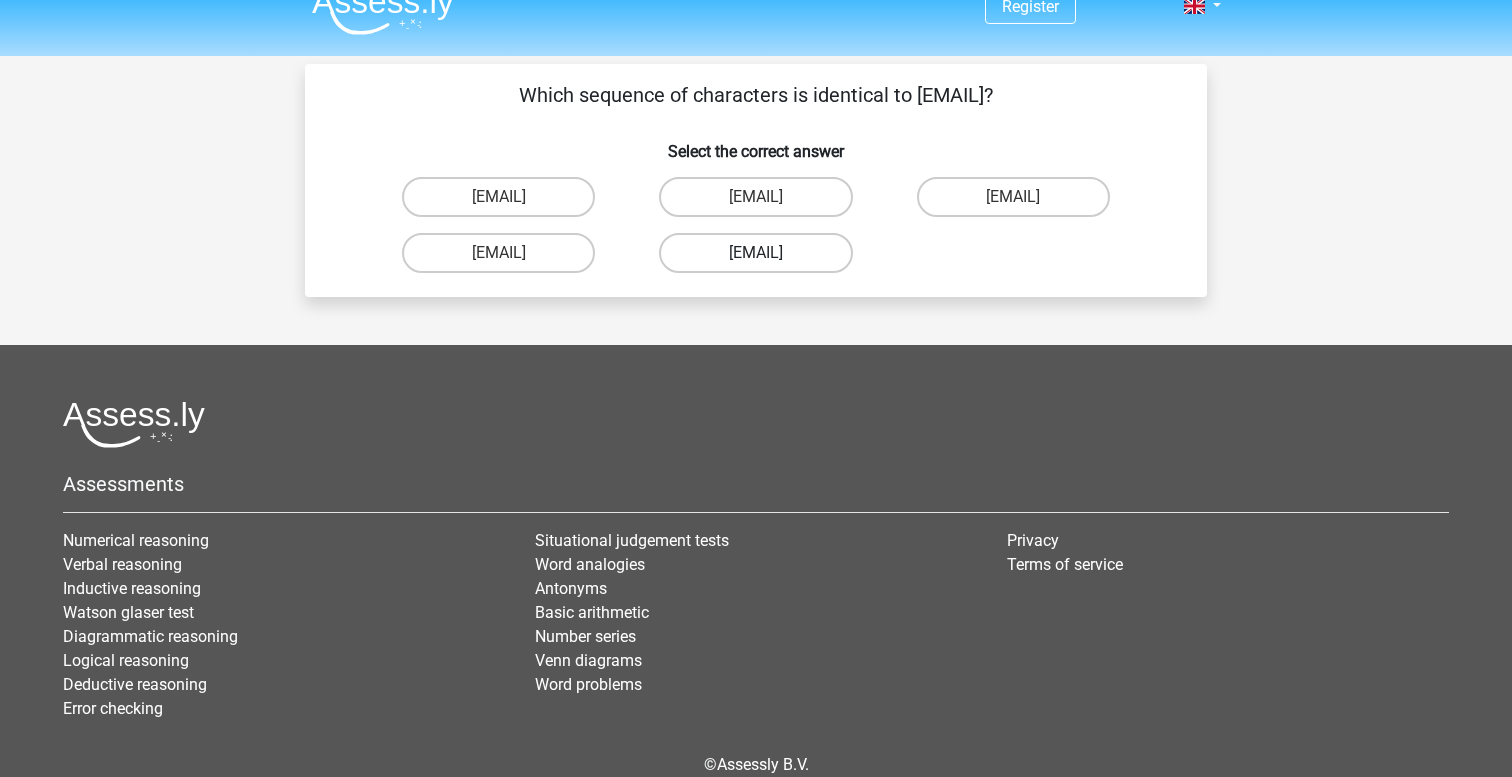 click on "Theodore+Grant@Gmail.gr" at bounding box center [755, 253] 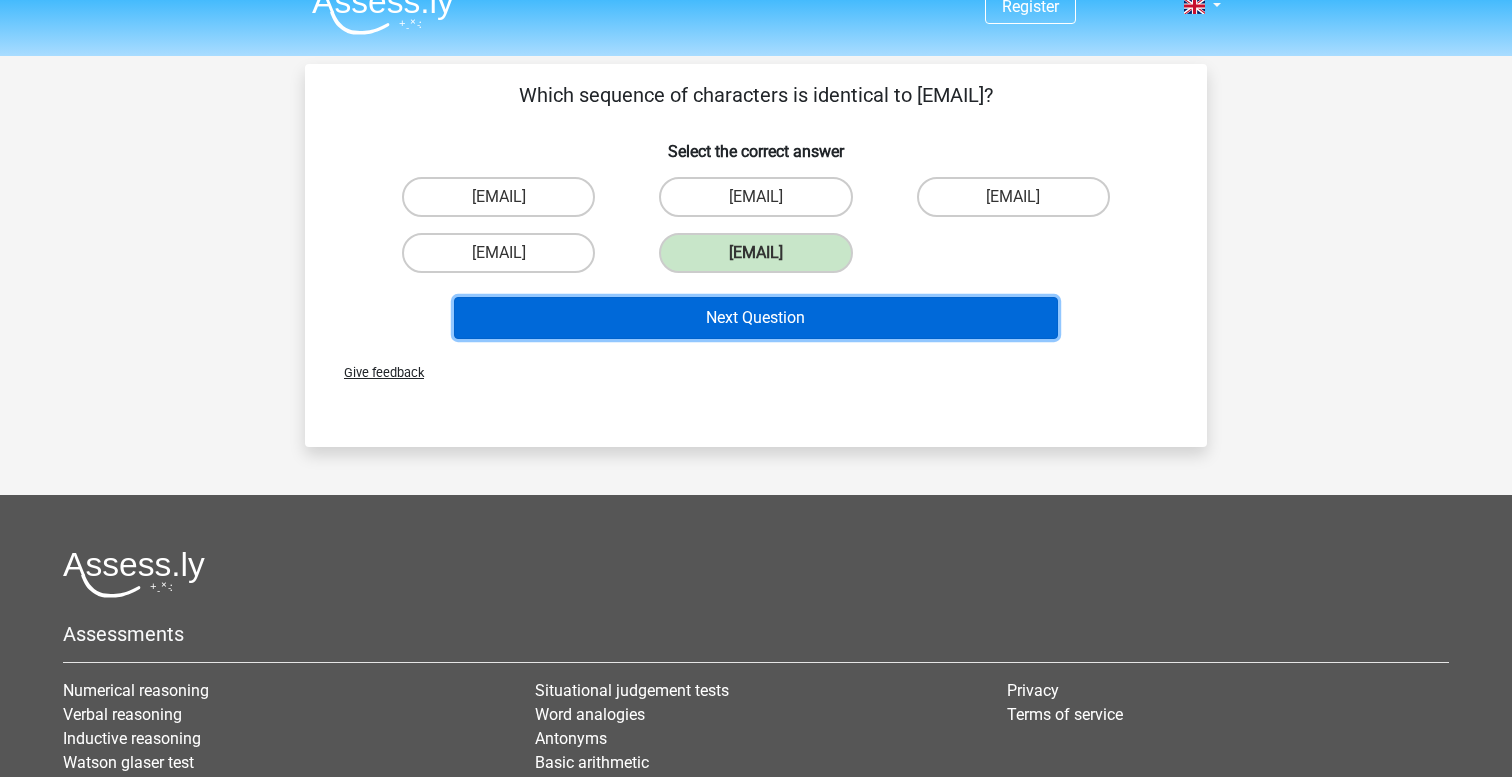 click on "Next Question" at bounding box center (756, 318) 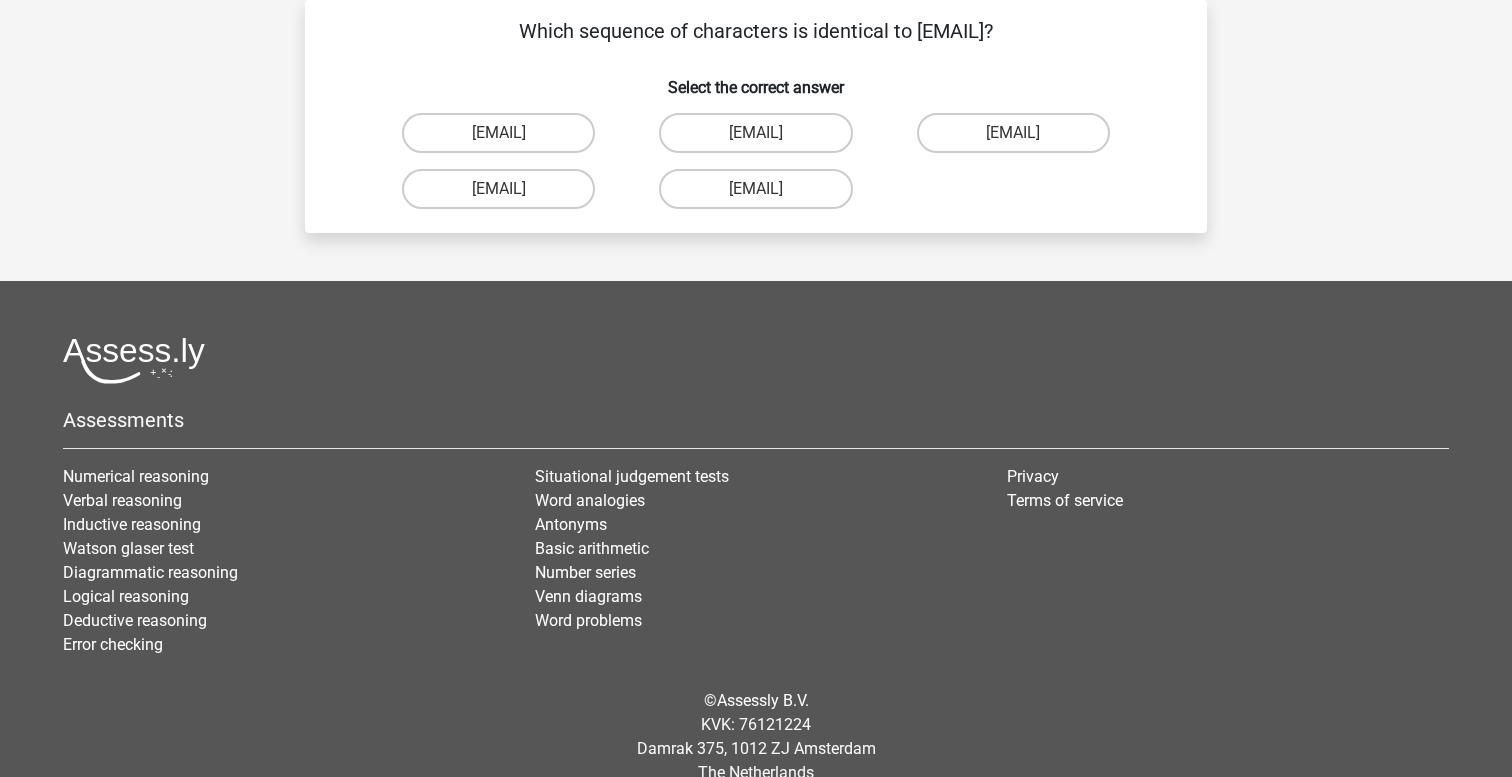 scroll, scrollTop: 59, scrollLeft: 0, axis: vertical 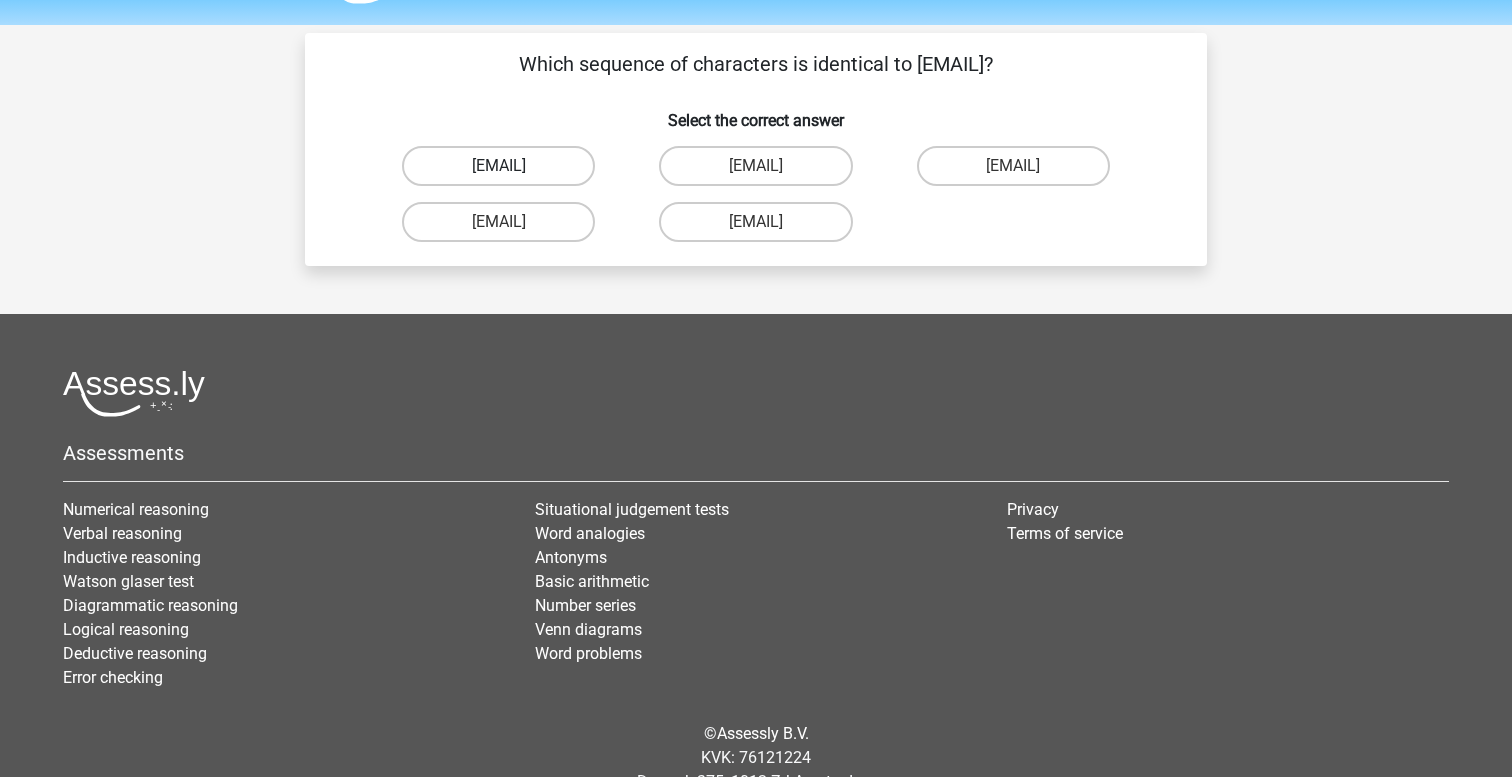 click on "Isla_Rhine@g_mail.com.co" at bounding box center (498, 166) 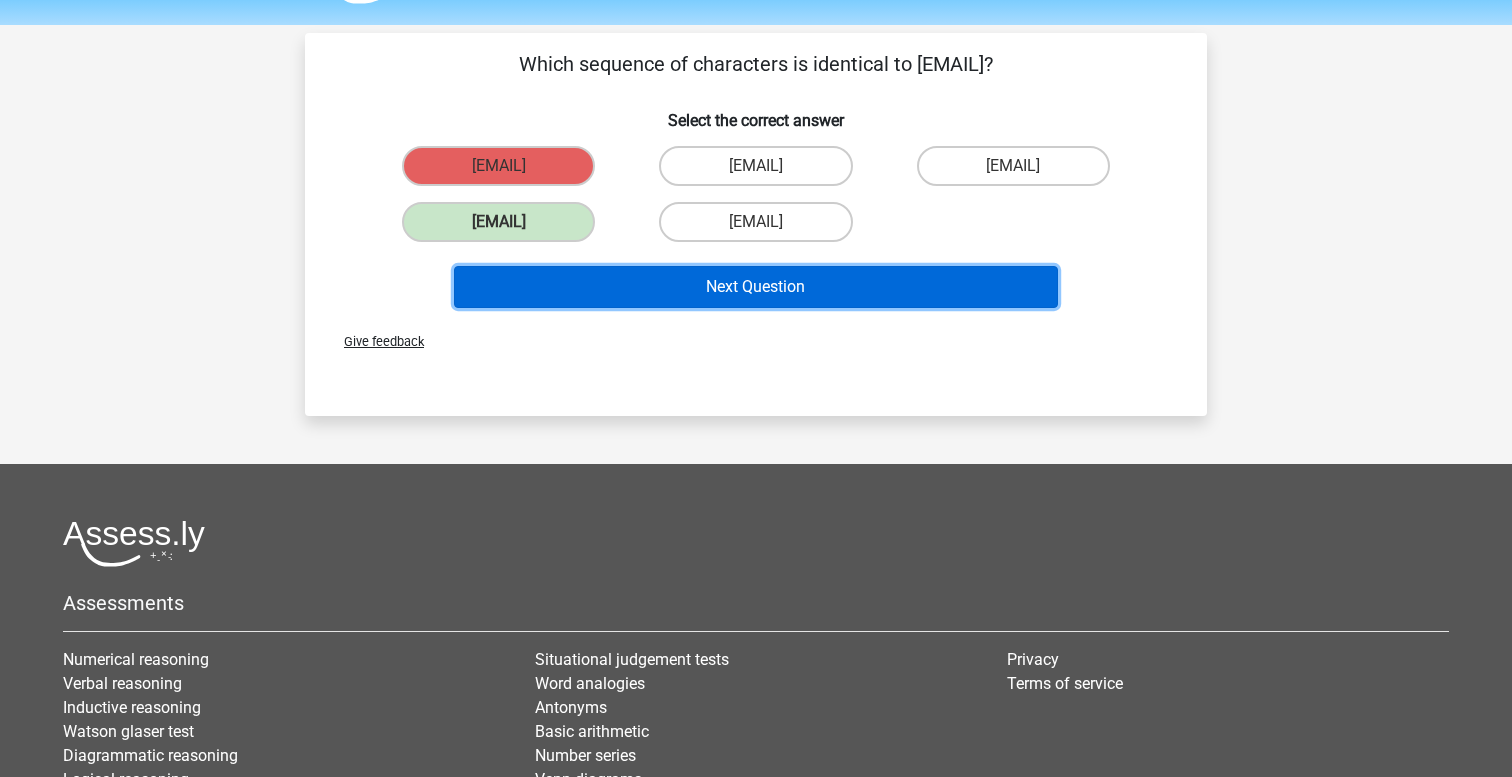 click on "Next Question" at bounding box center [756, 287] 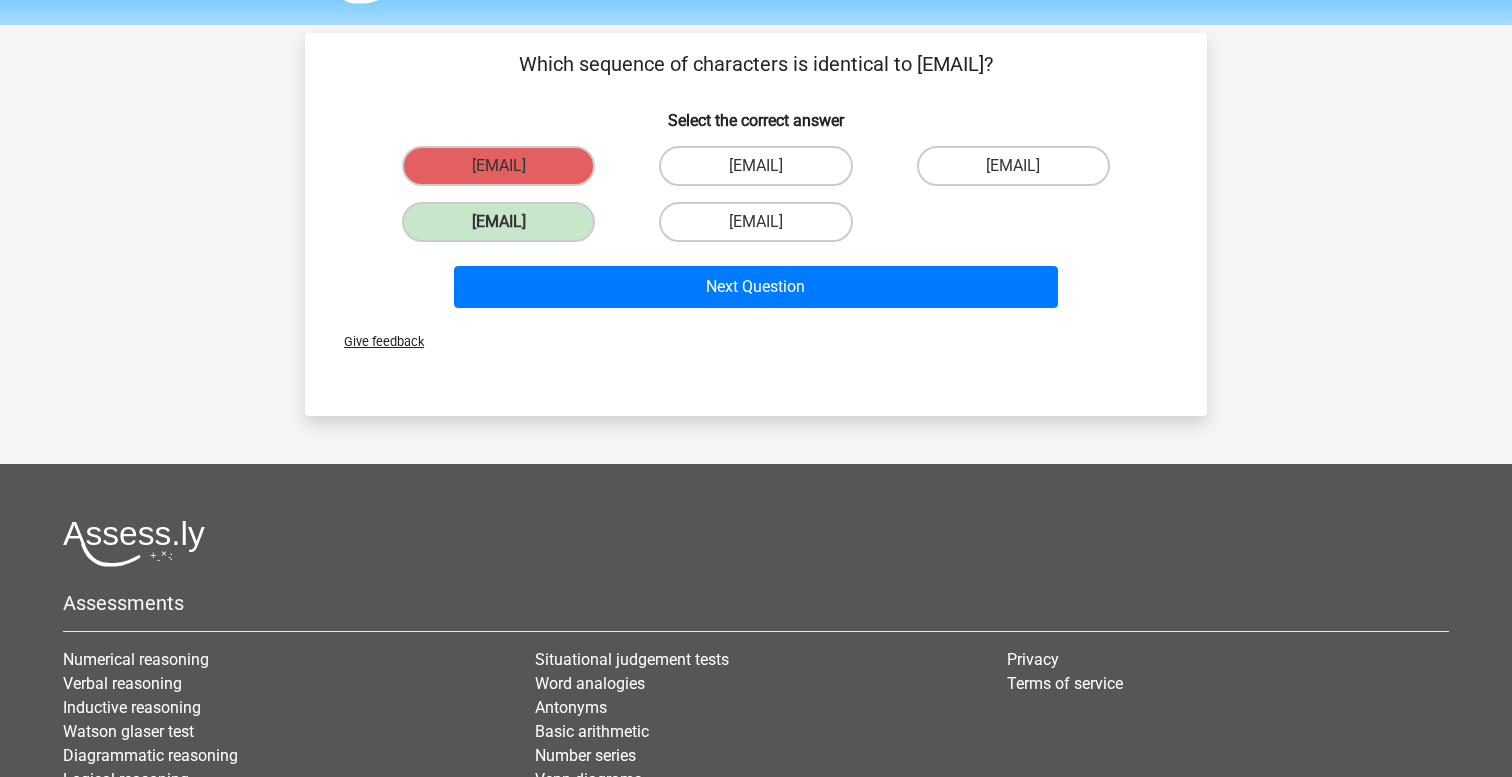 scroll, scrollTop: 92, scrollLeft: 0, axis: vertical 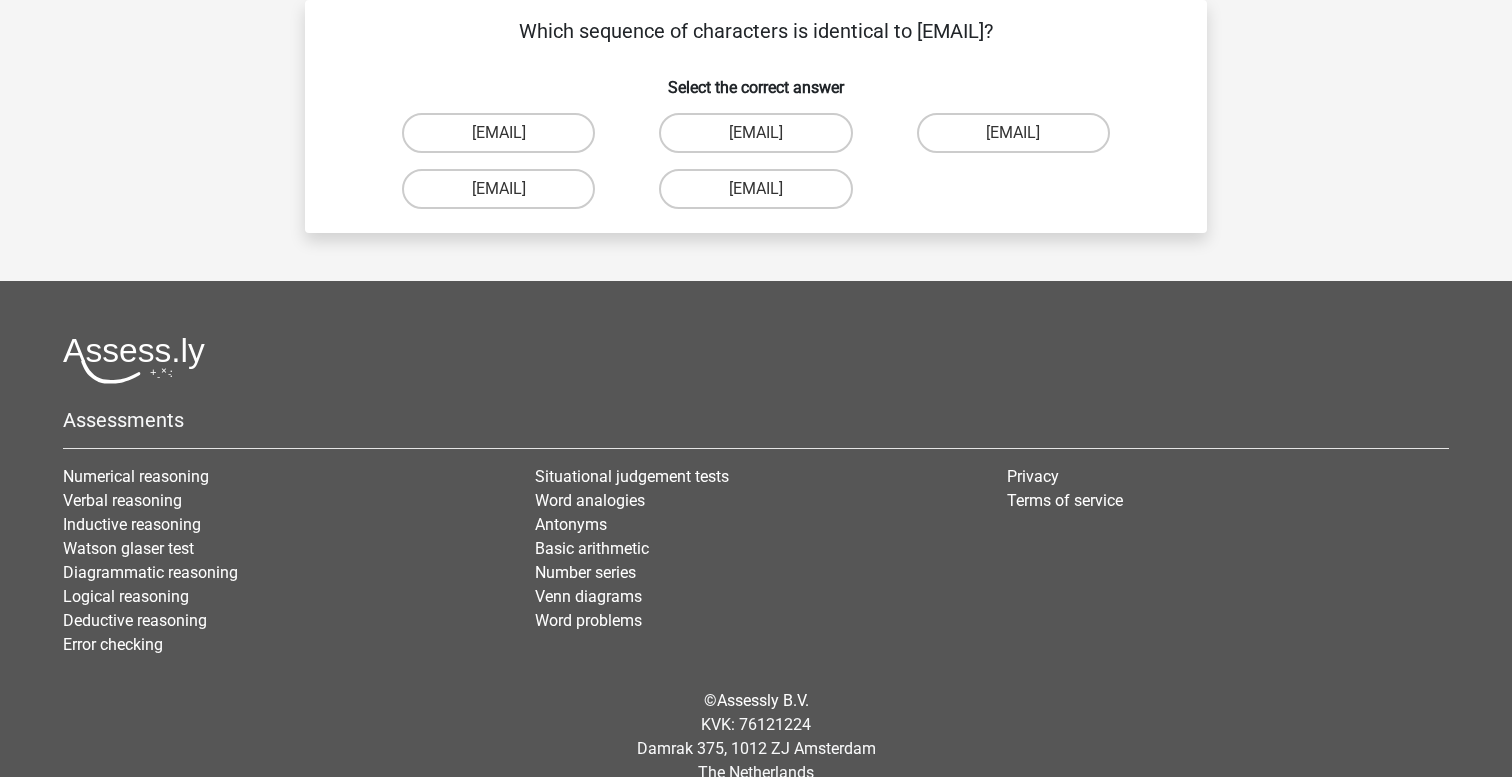 drag, startPoint x: 731, startPoint y: 289, endPoint x: 724, endPoint y: 378, distance: 89.27486 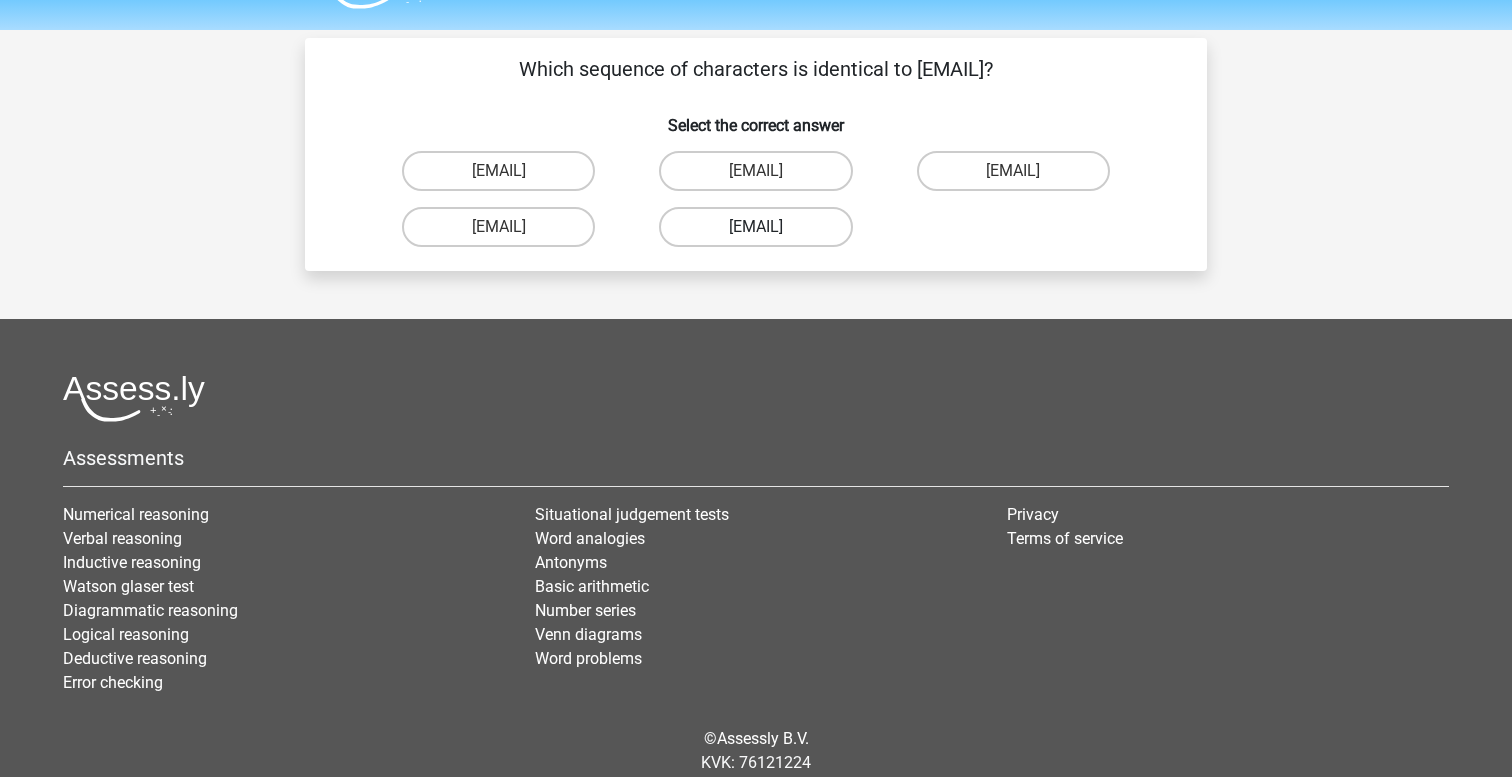 click on "Jake-Clay@joymail.gl" at bounding box center (755, 227) 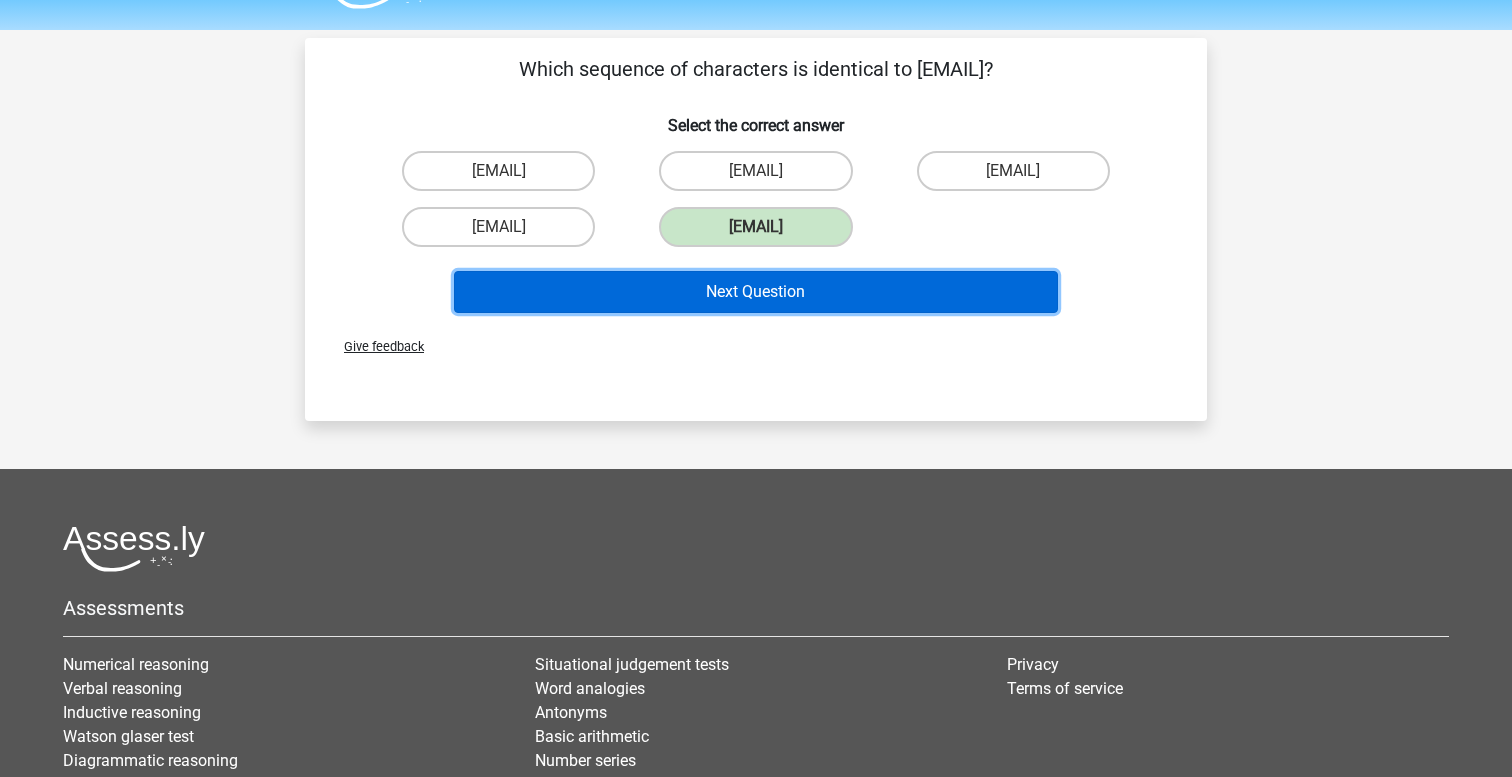 click on "Next Question" at bounding box center (756, 292) 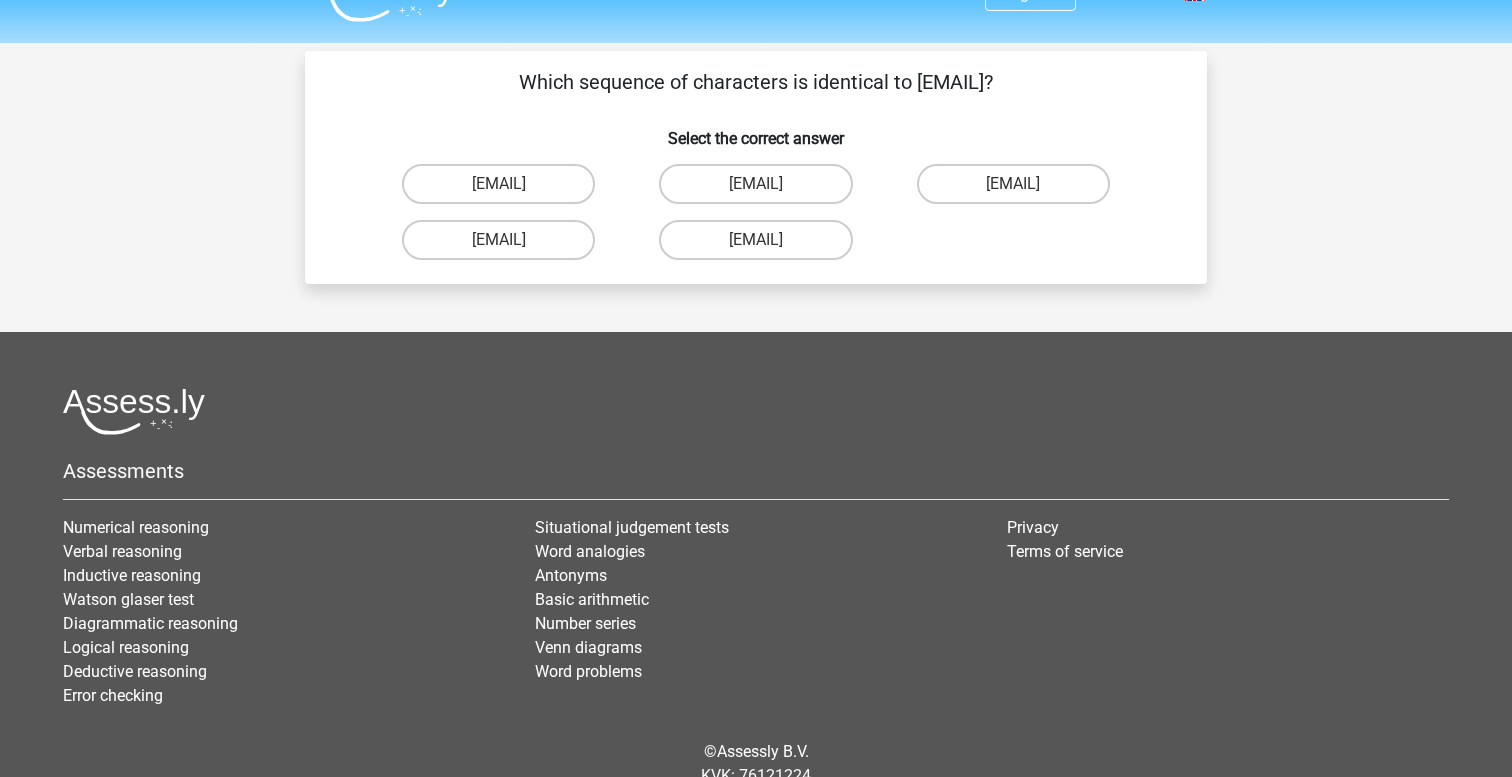 scroll, scrollTop: 15, scrollLeft: 0, axis: vertical 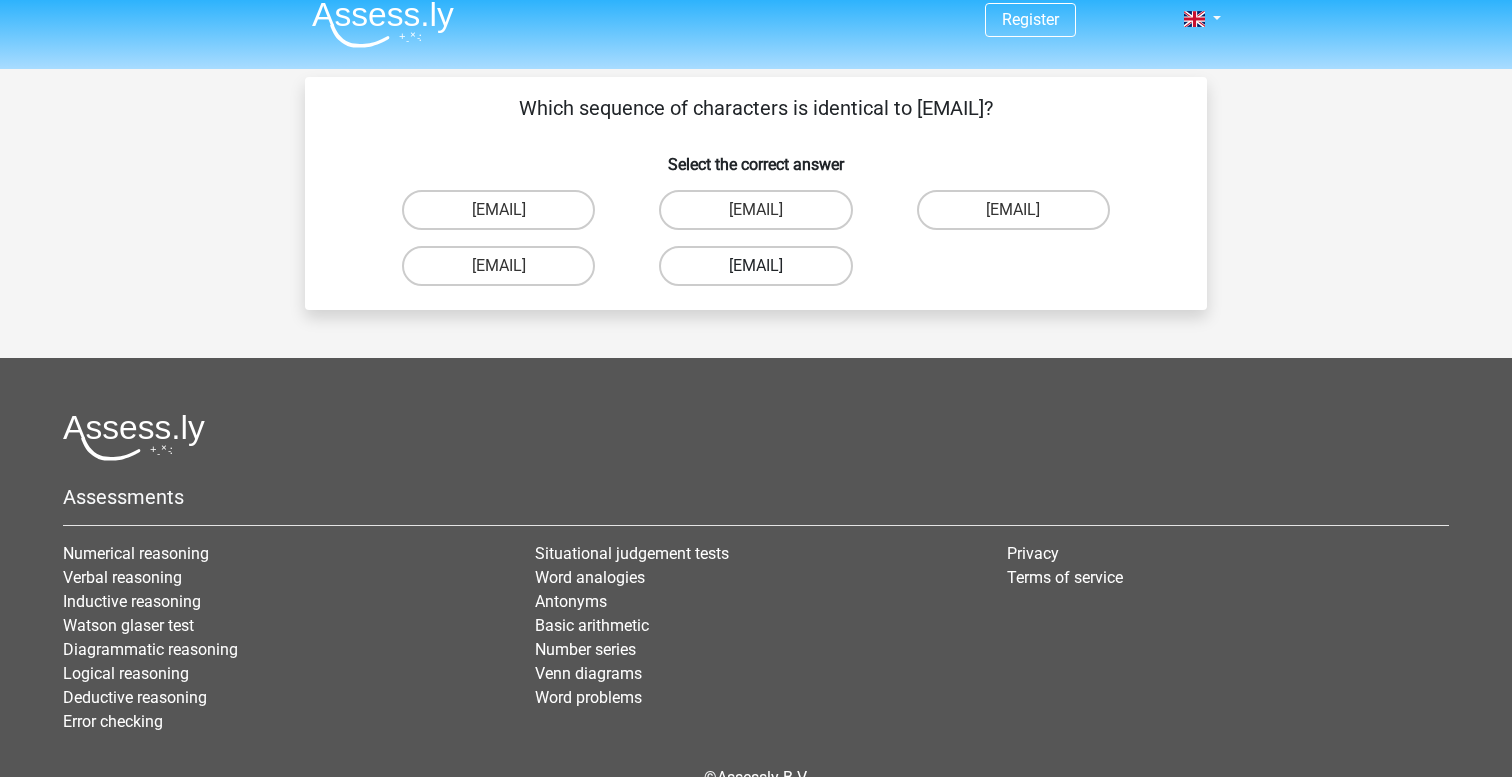 click on "Theo.Clarke@hotmale.coo" at bounding box center [755, 266] 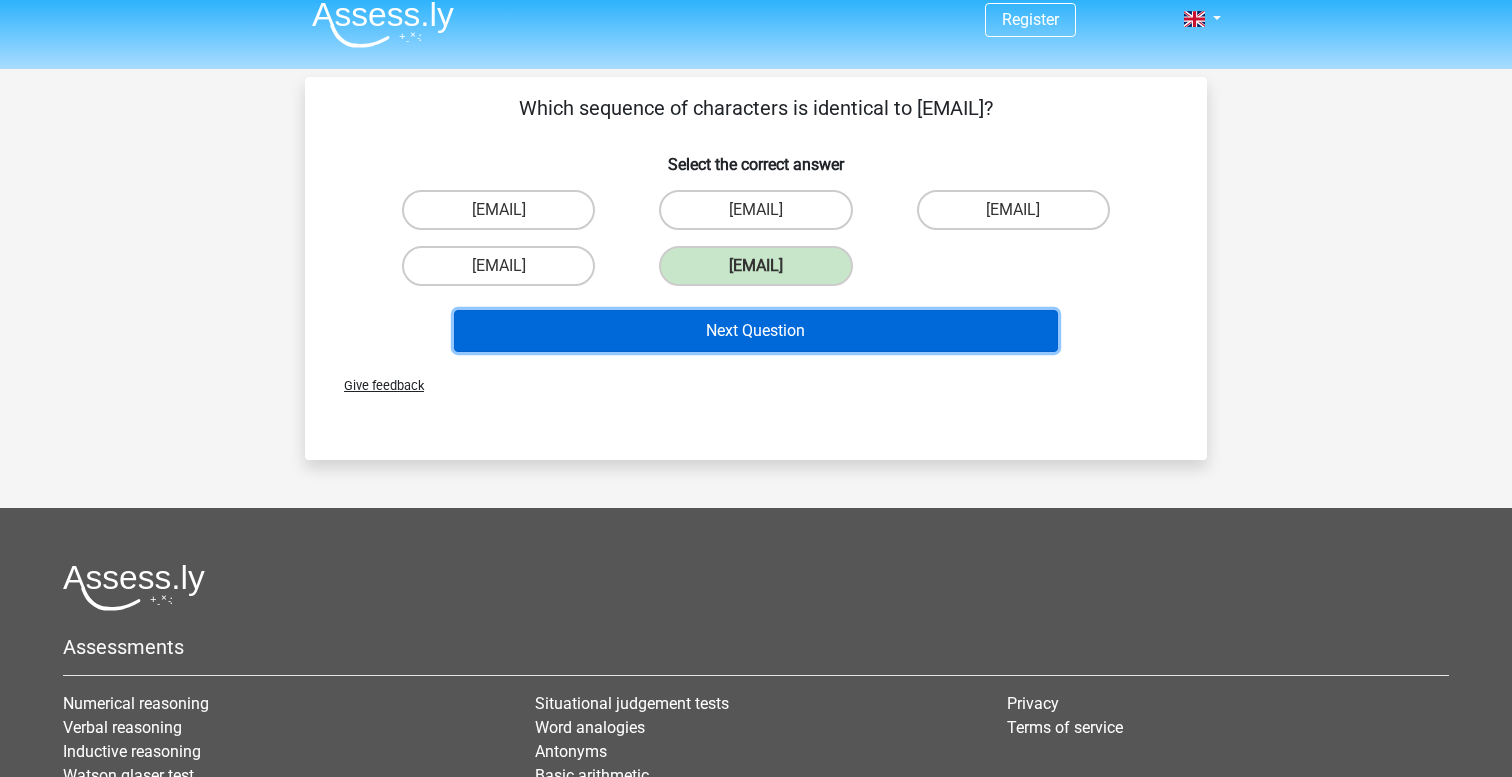 click on "Next Question" at bounding box center [756, 331] 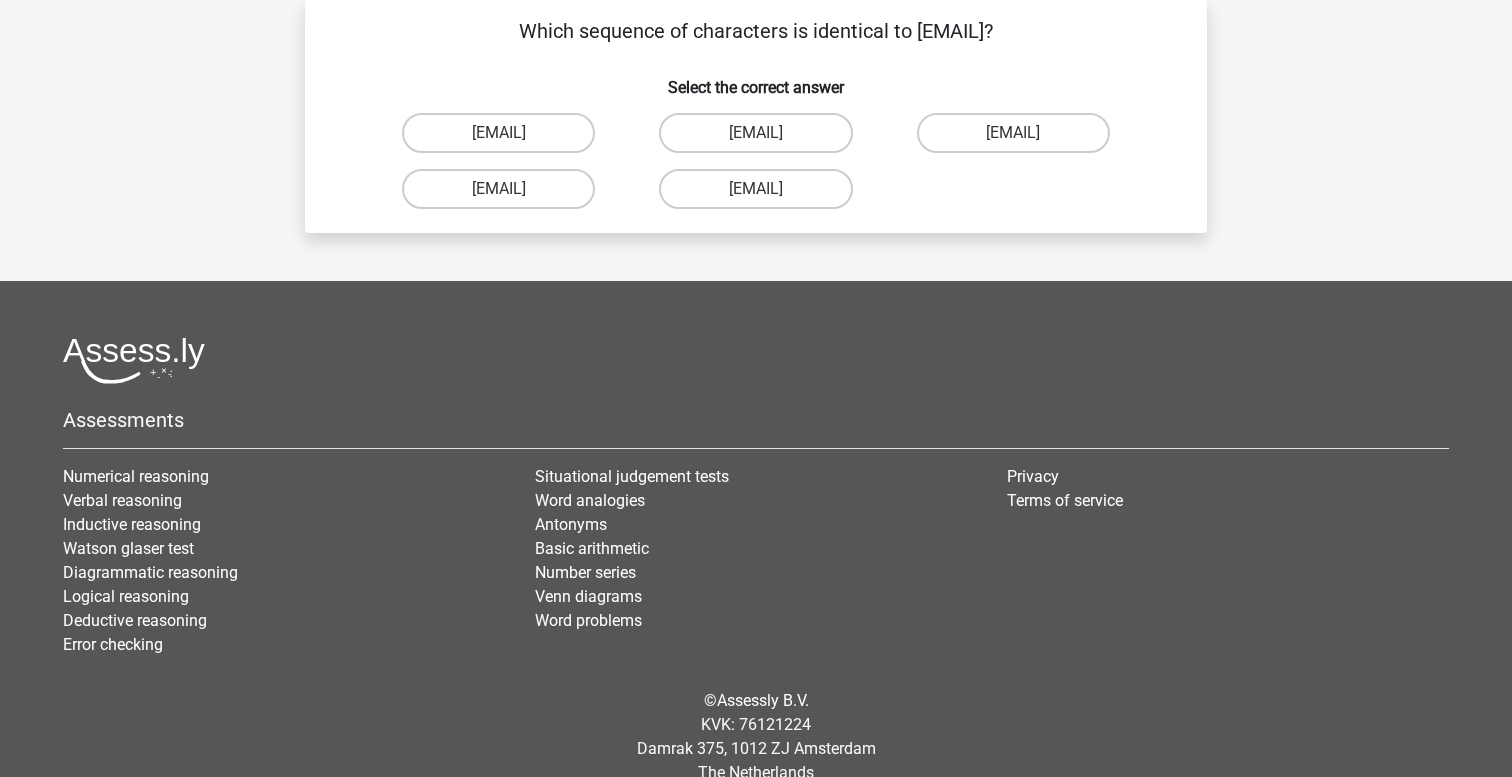 scroll, scrollTop: 56, scrollLeft: 0, axis: vertical 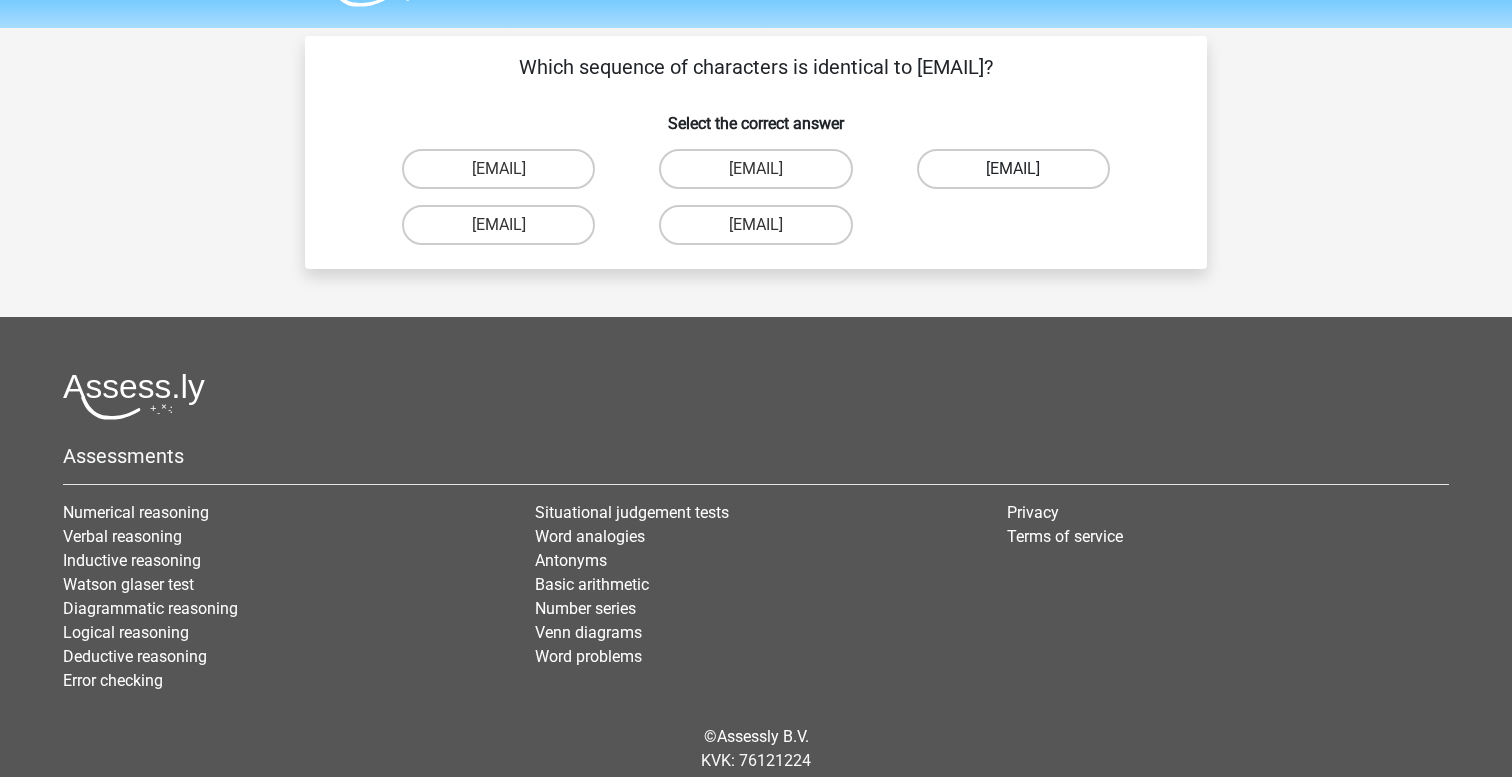 click on "David-Chamberlain@g_mail.uk.co" at bounding box center (1013, 169) 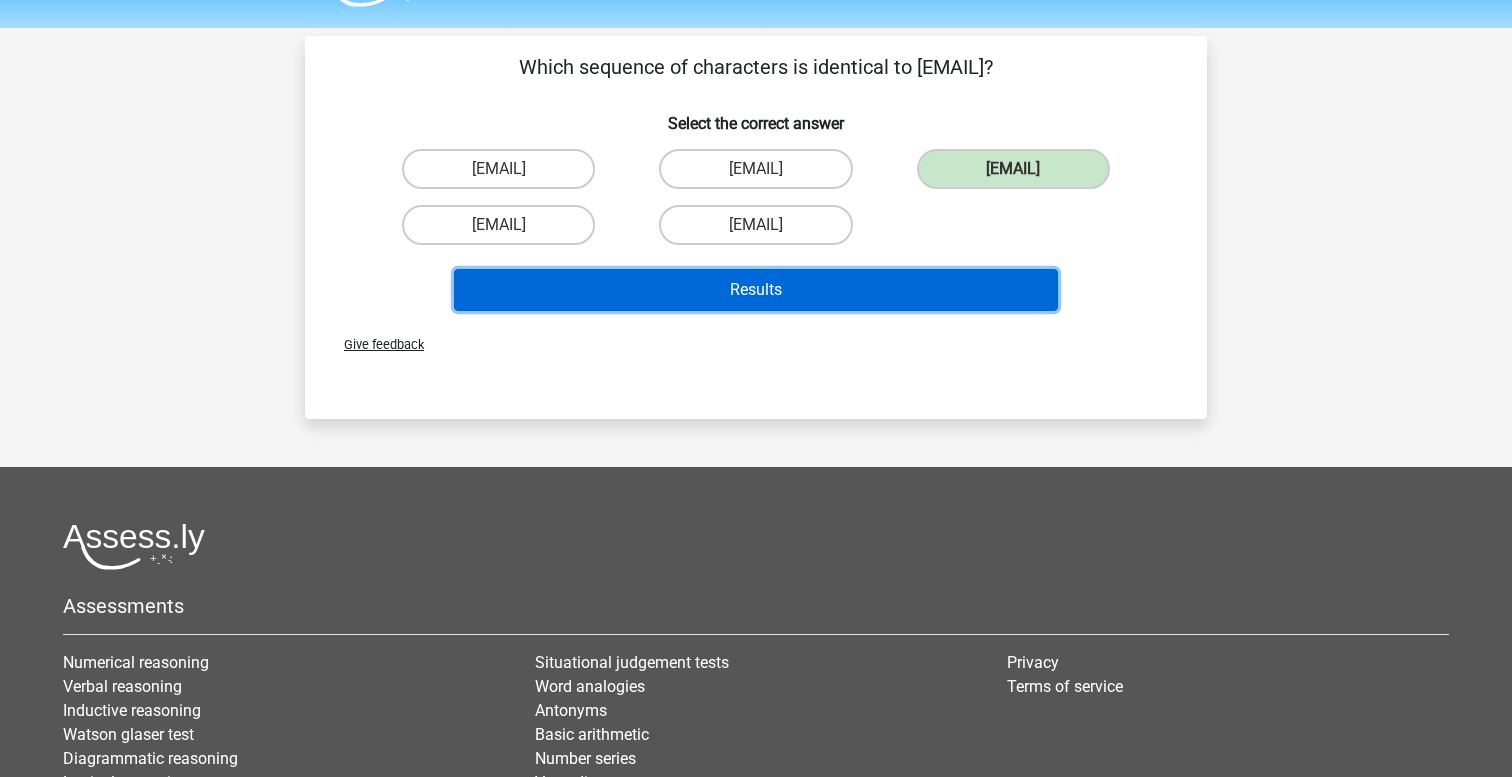 click on "Results" at bounding box center [756, 290] 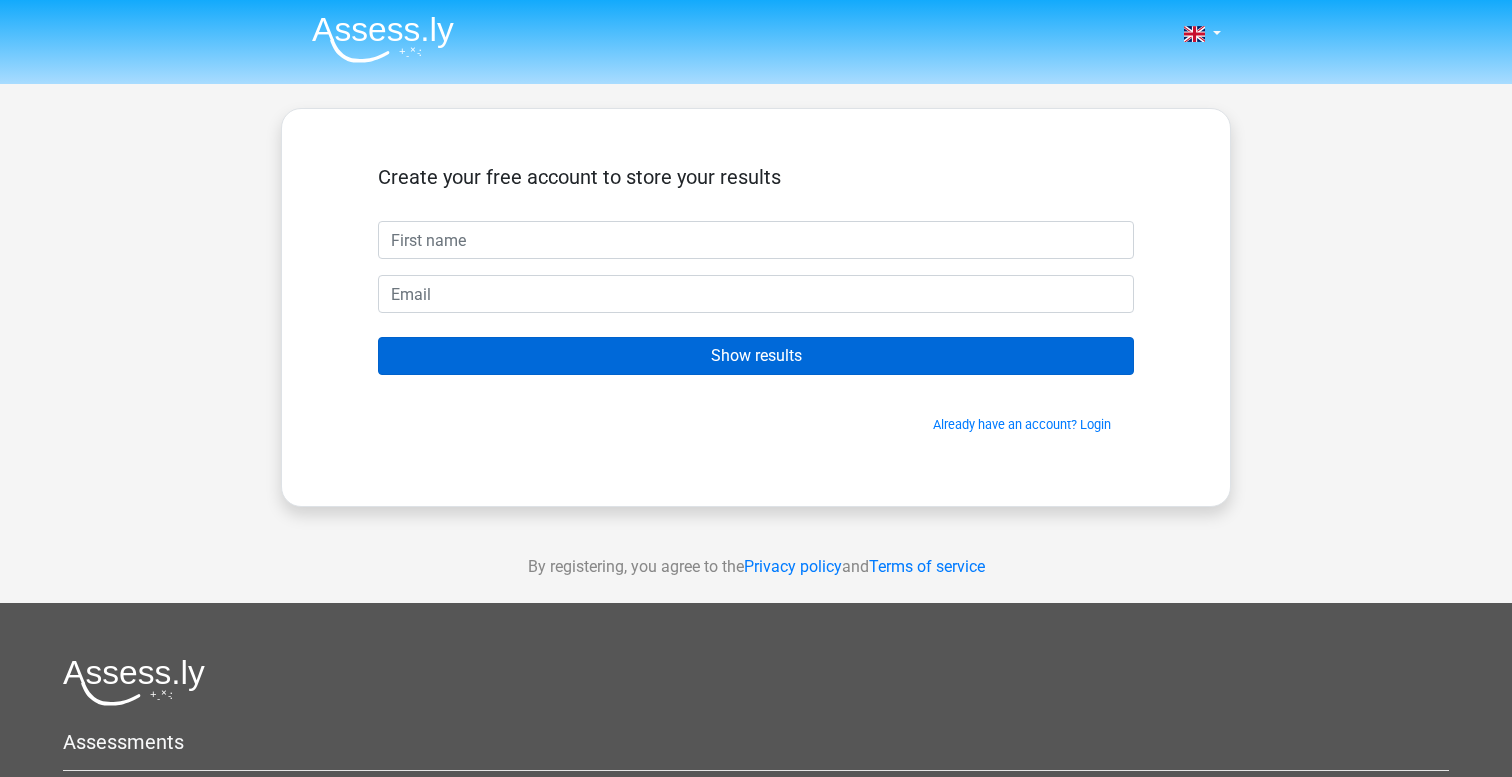 scroll, scrollTop: 0, scrollLeft: 0, axis: both 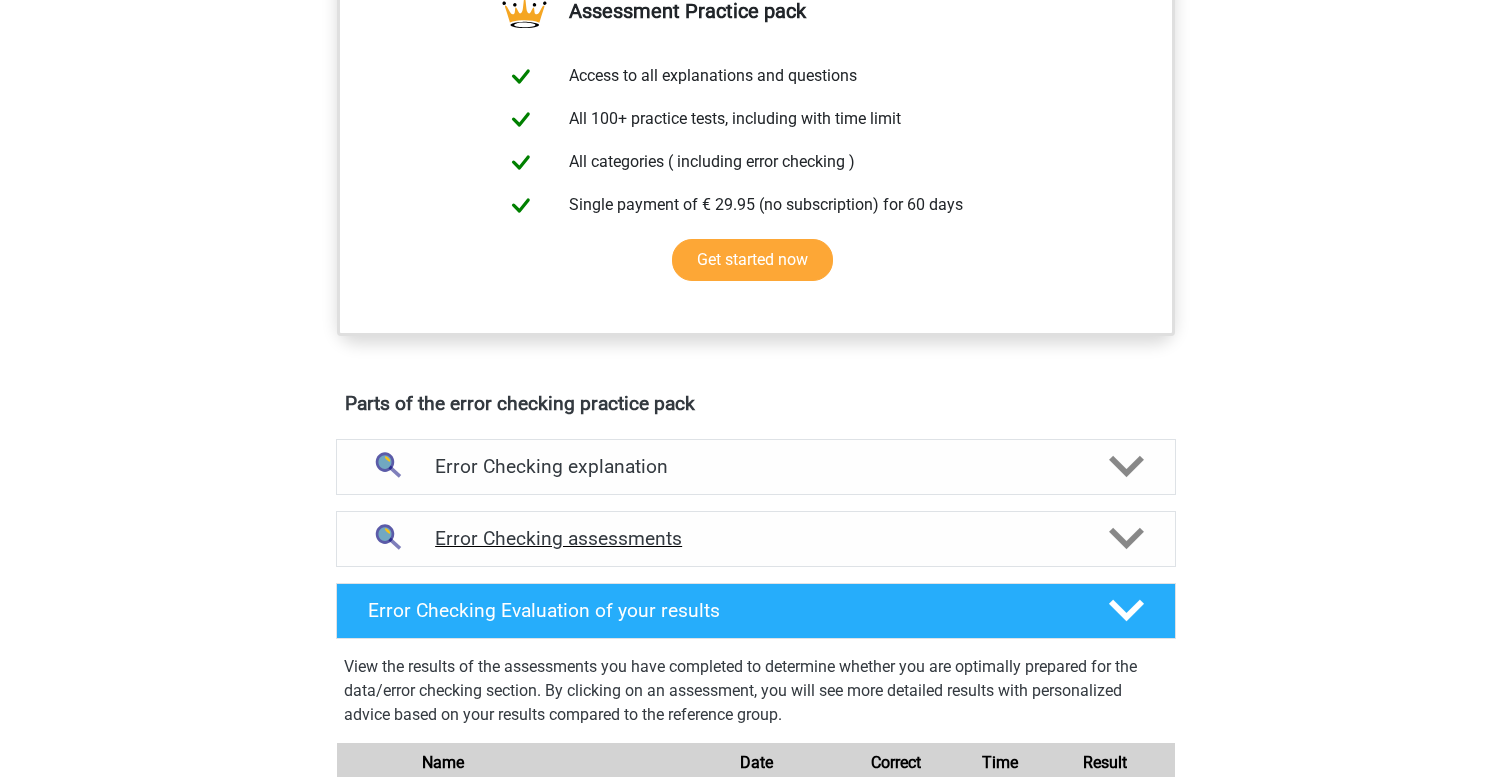 click on "Error Checking assessments" at bounding box center [756, 538] 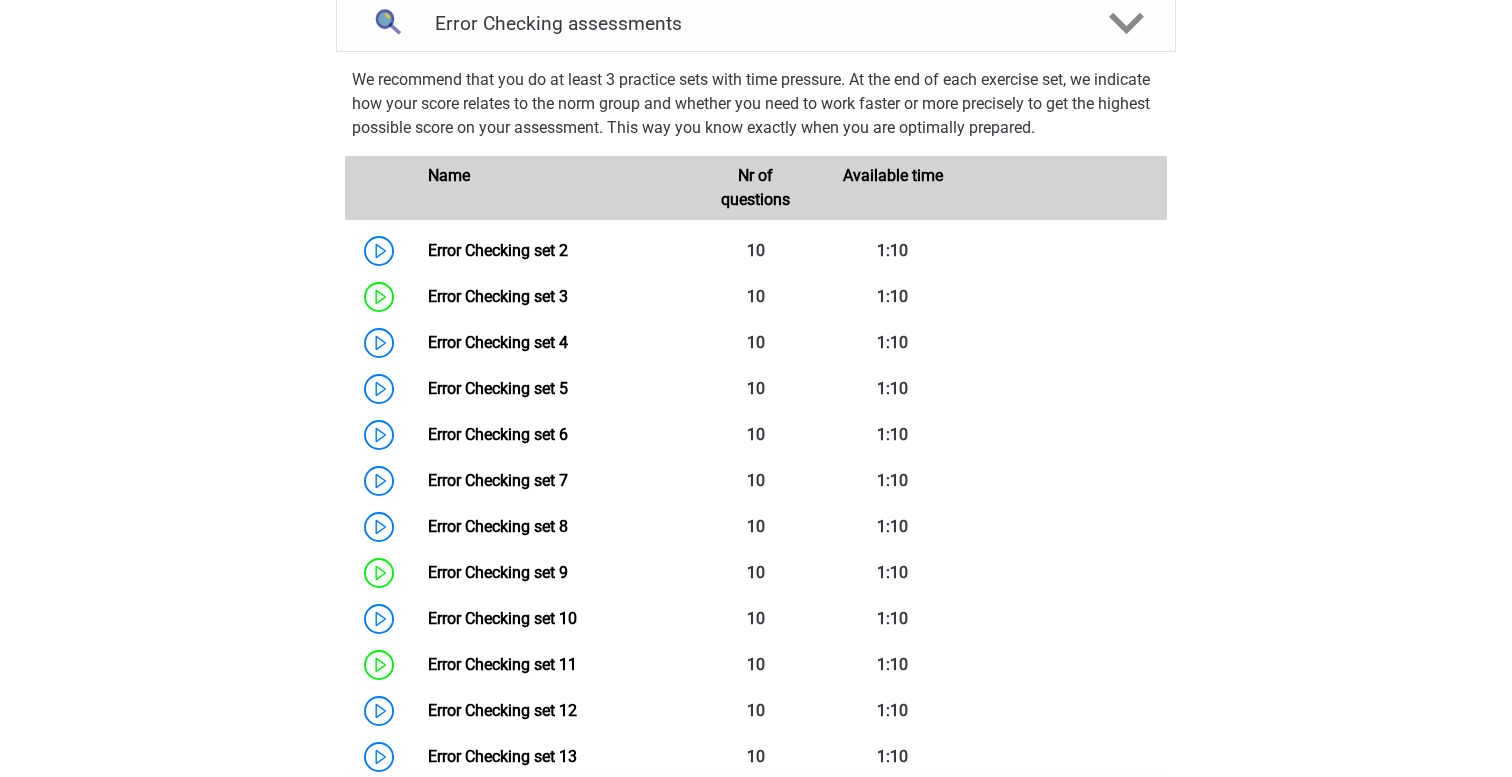 scroll, scrollTop: 1510, scrollLeft: 0, axis: vertical 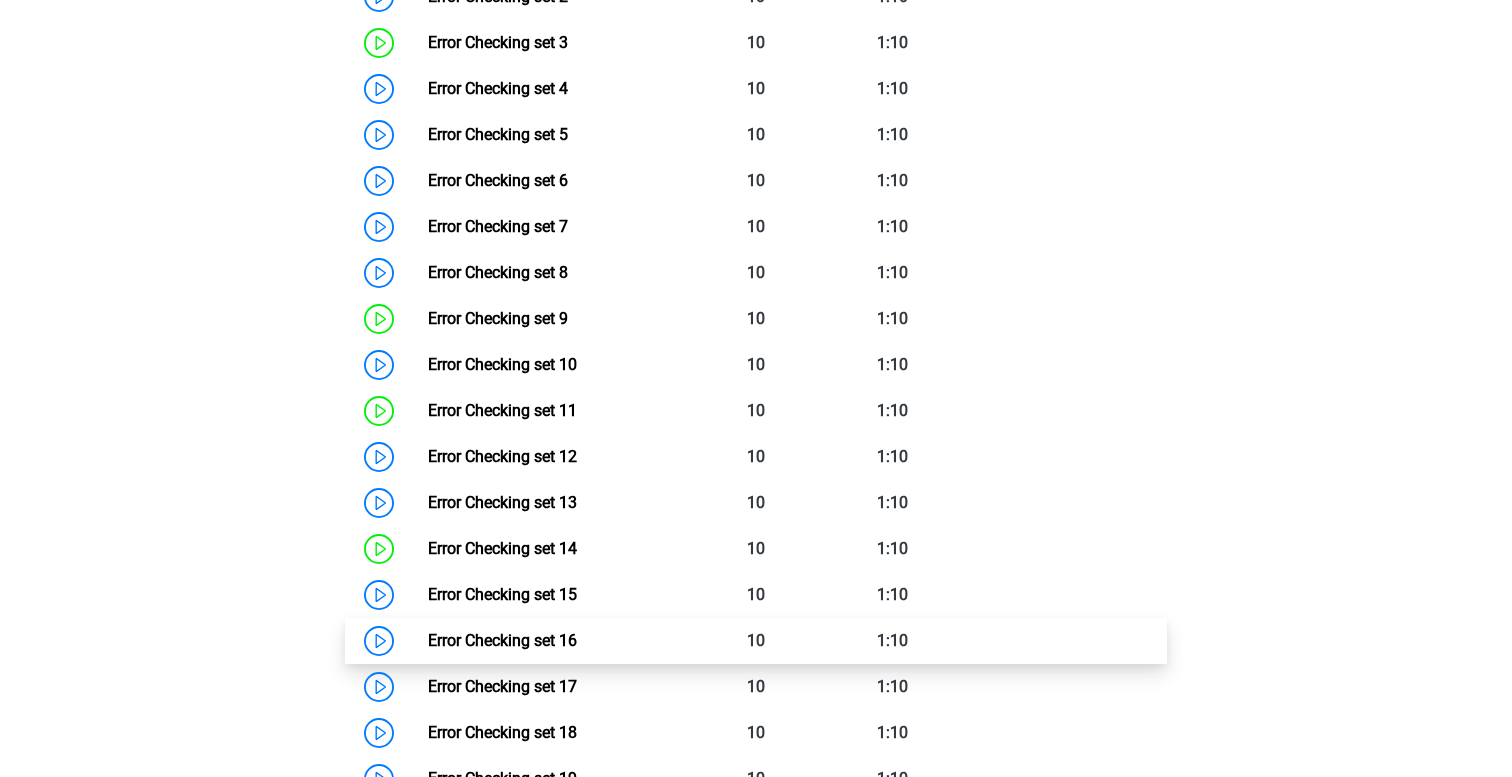 click on "Error Checking
set 16" at bounding box center [502, 640] 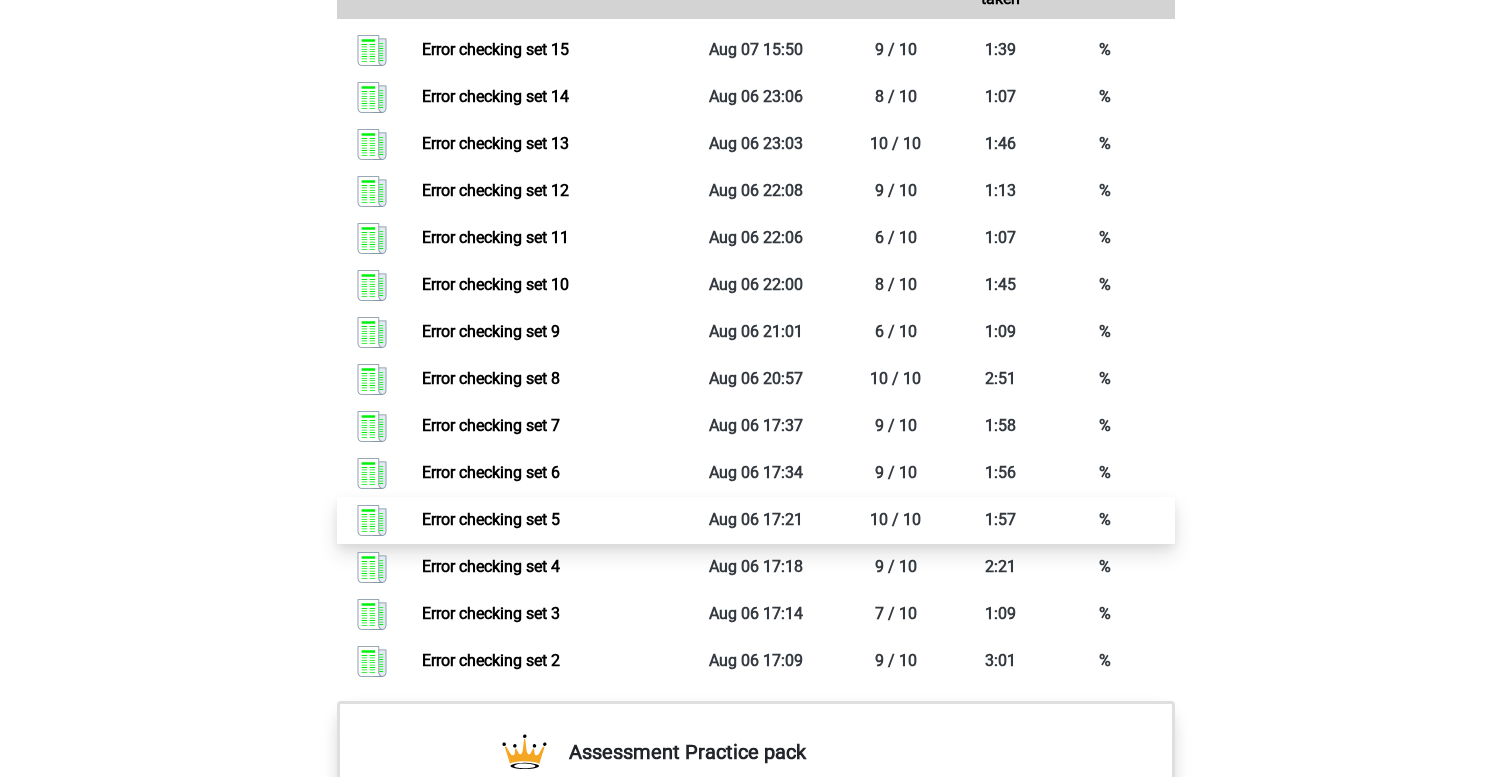 scroll, scrollTop: 2608, scrollLeft: 0, axis: vertical 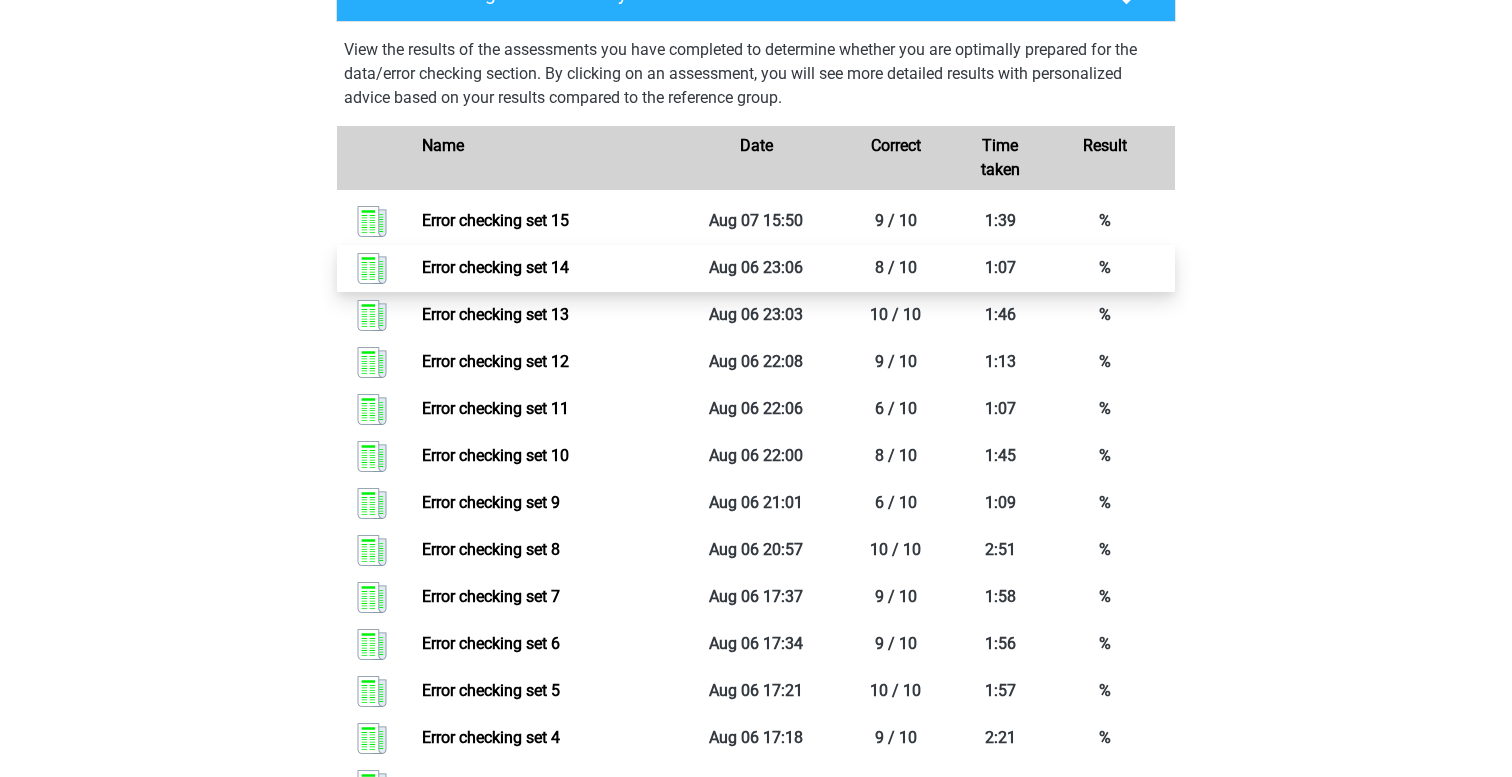 click on "Error checking set 14" at bounding box center [495, 267] 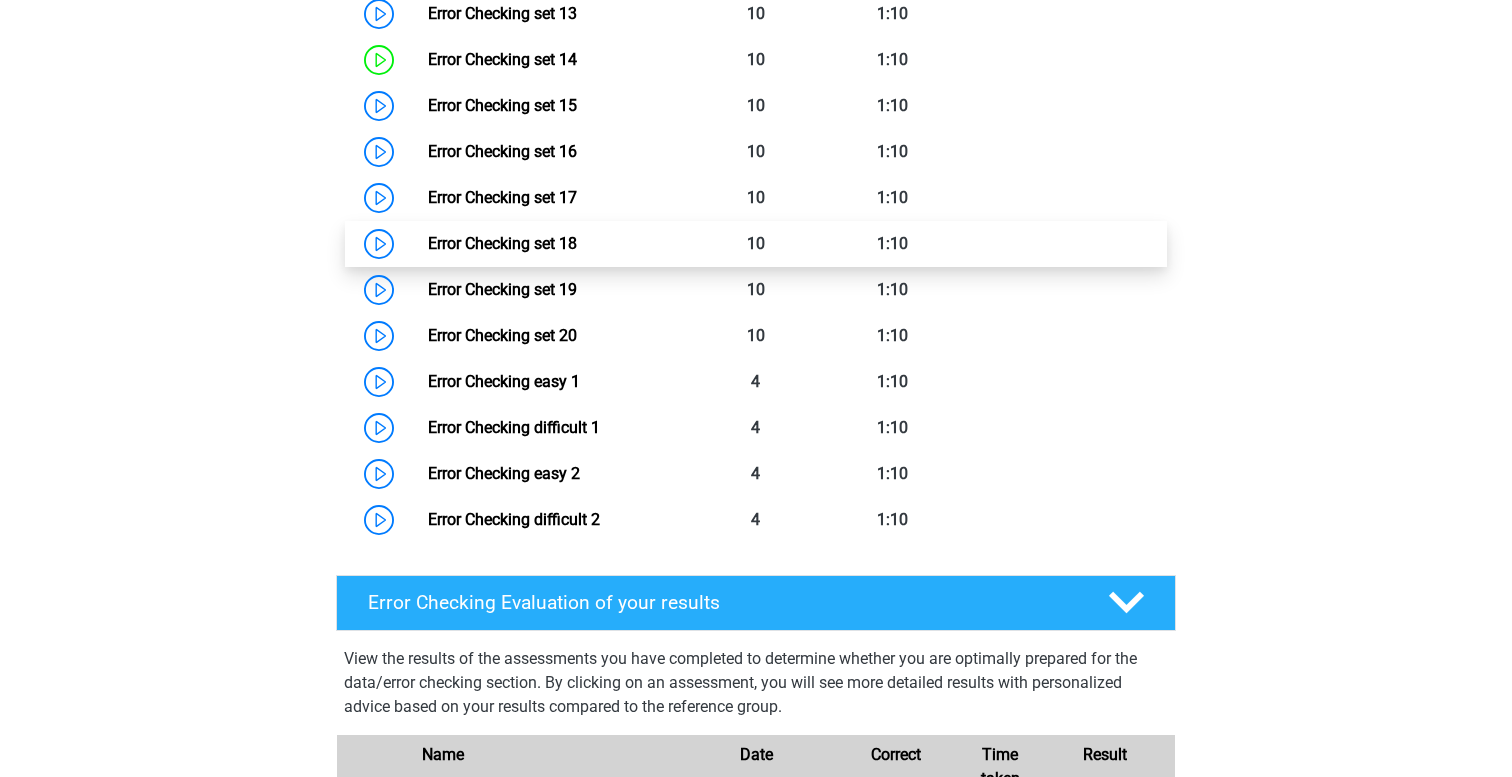 scroll, scrollTop: 1989, scrollLeft: 0, axis: vertical 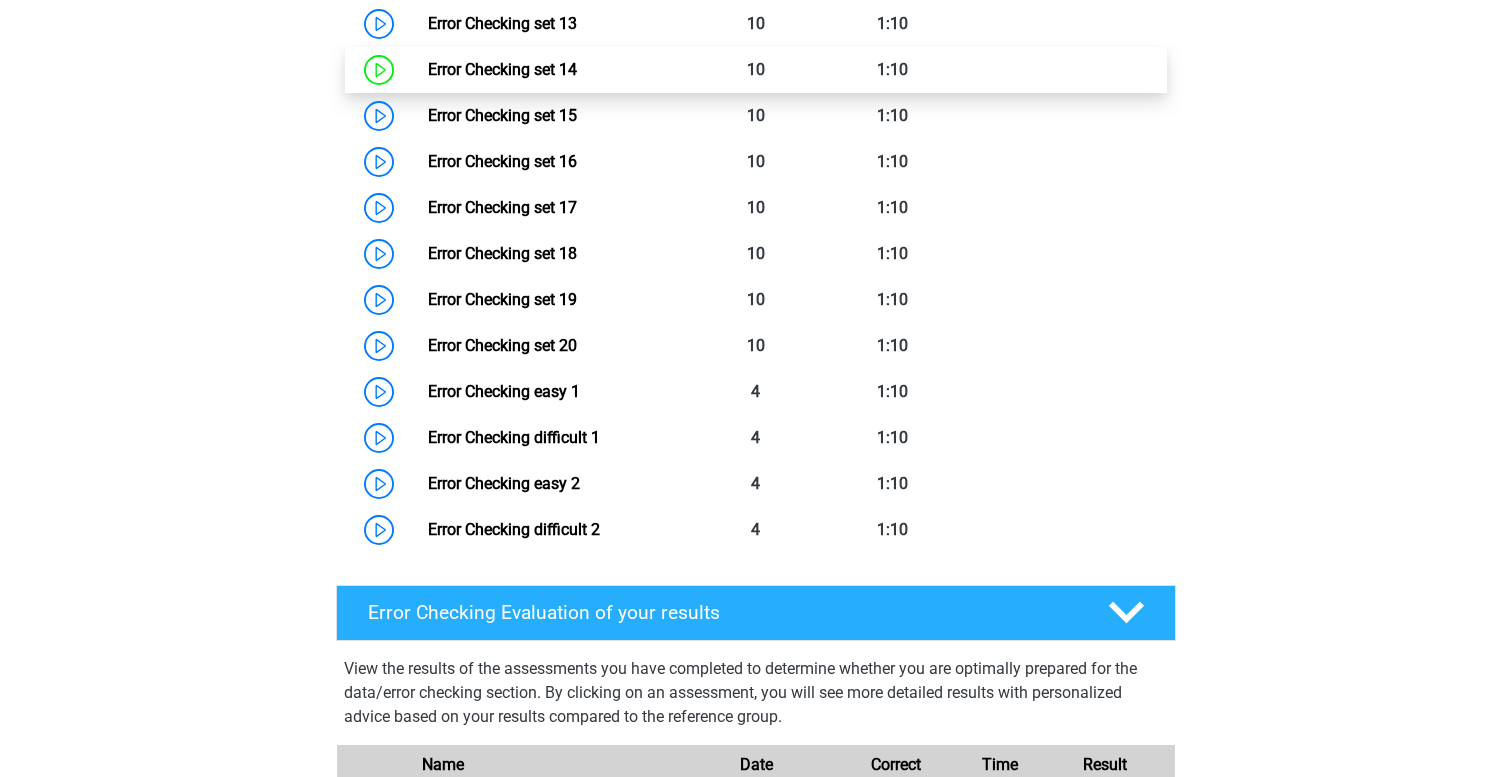 click on "Error Checking
set 14" at bounding box center [502, 69] 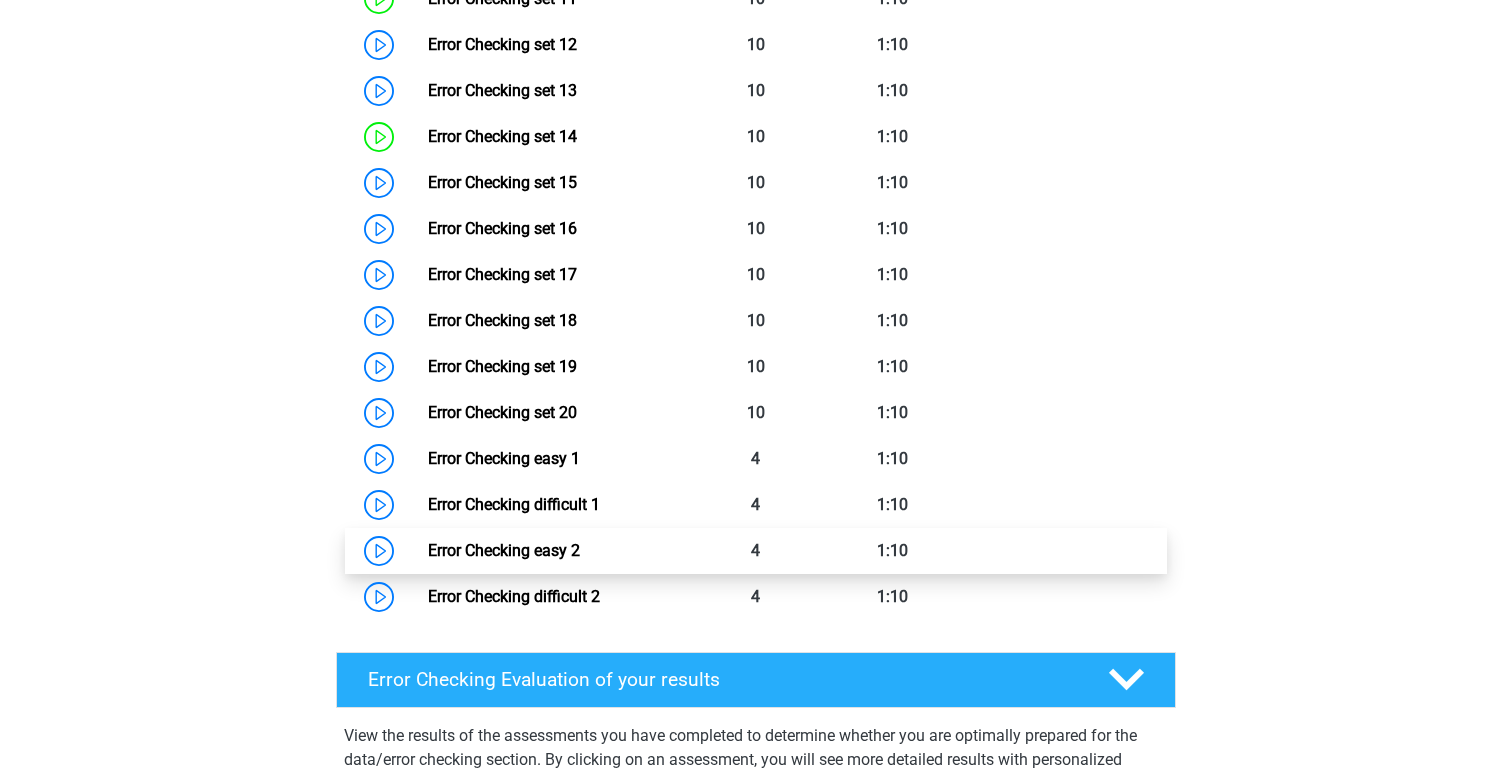 scroll, scrollTop: 1901, scrollLeft: 0, axis: vertical 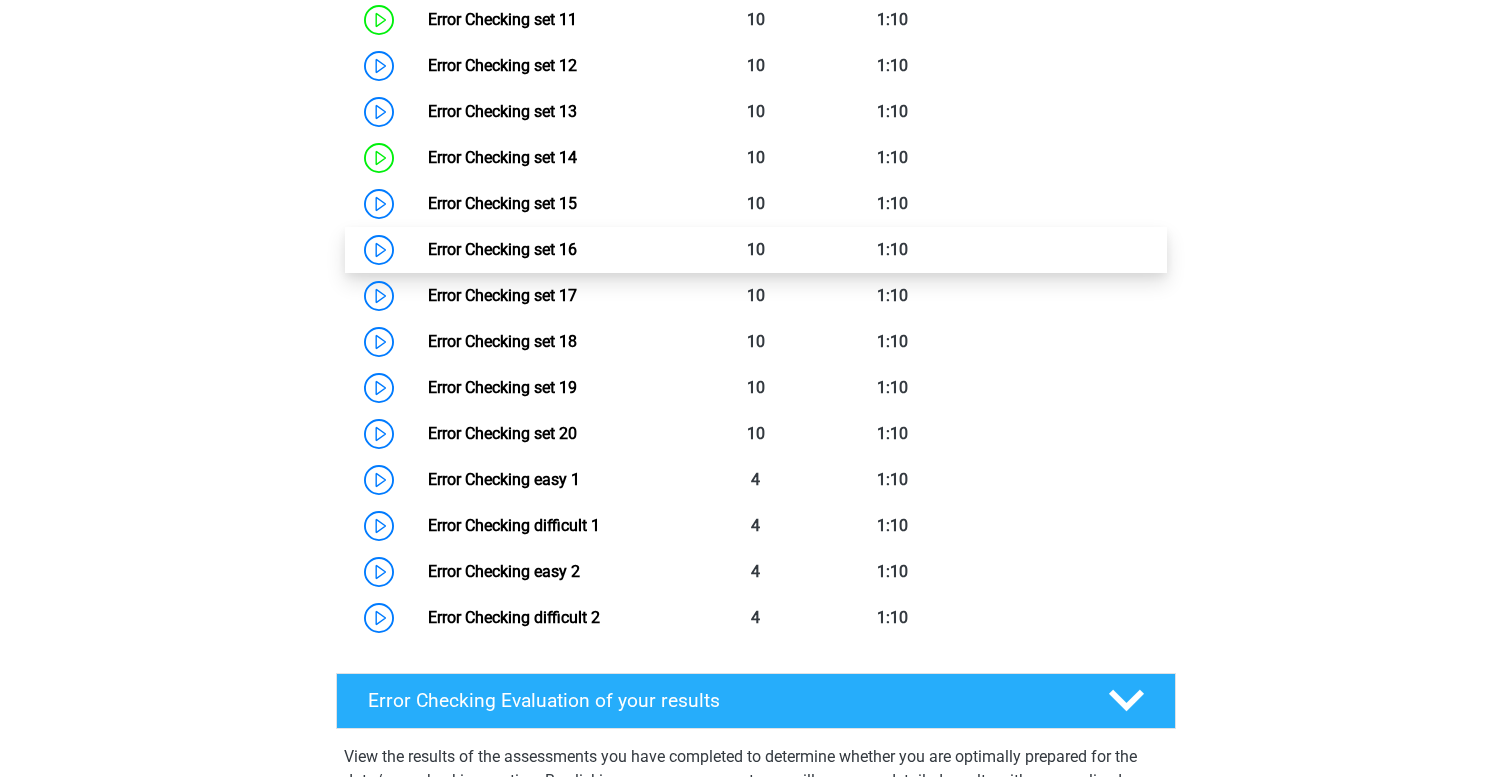 click on "Error Checking
set 16" at bounding box center [502, 249] 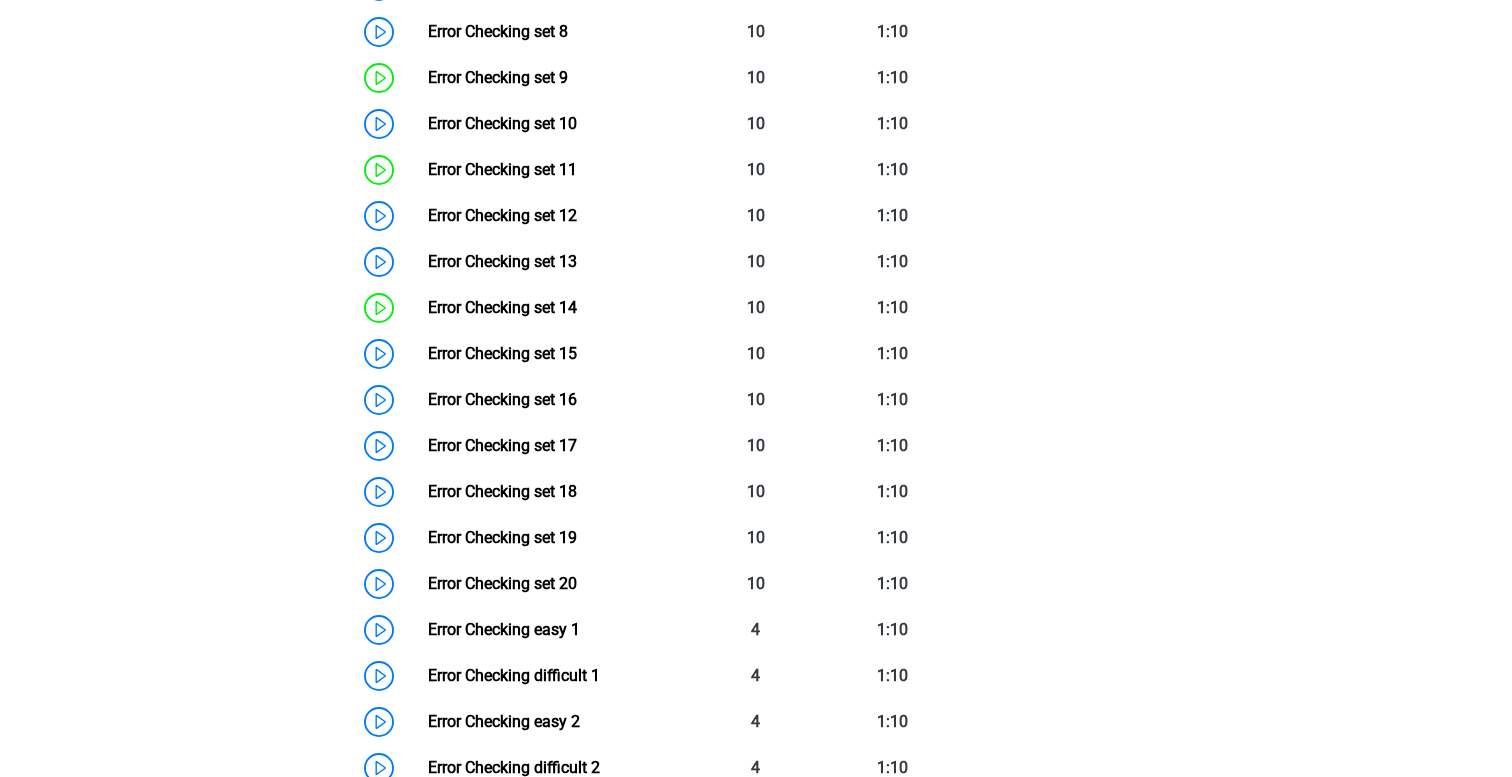 scroll, scrollTop: 1521, scrollLeft: 0, axis: vertical 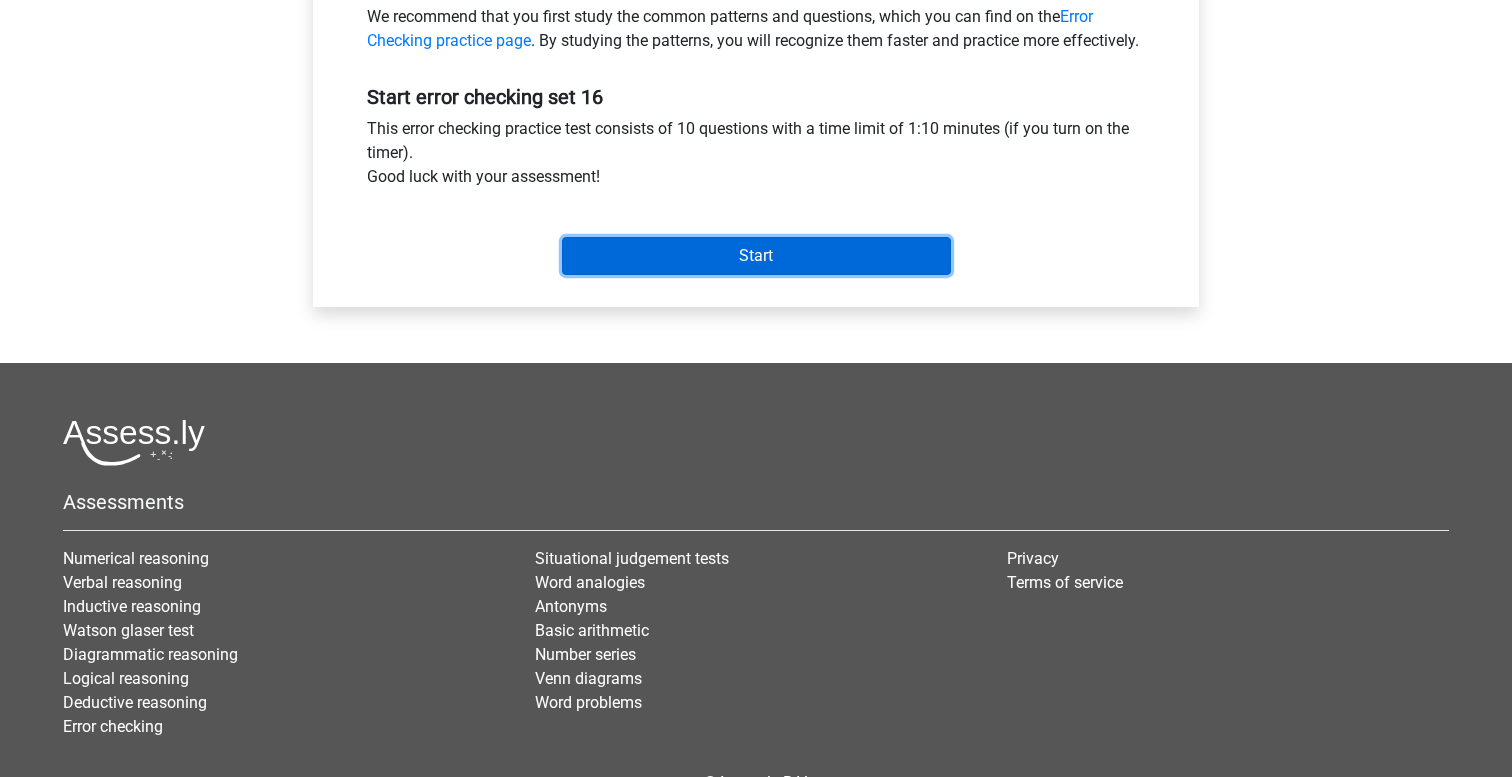 click on "Start" at bounding box center (756, 256) 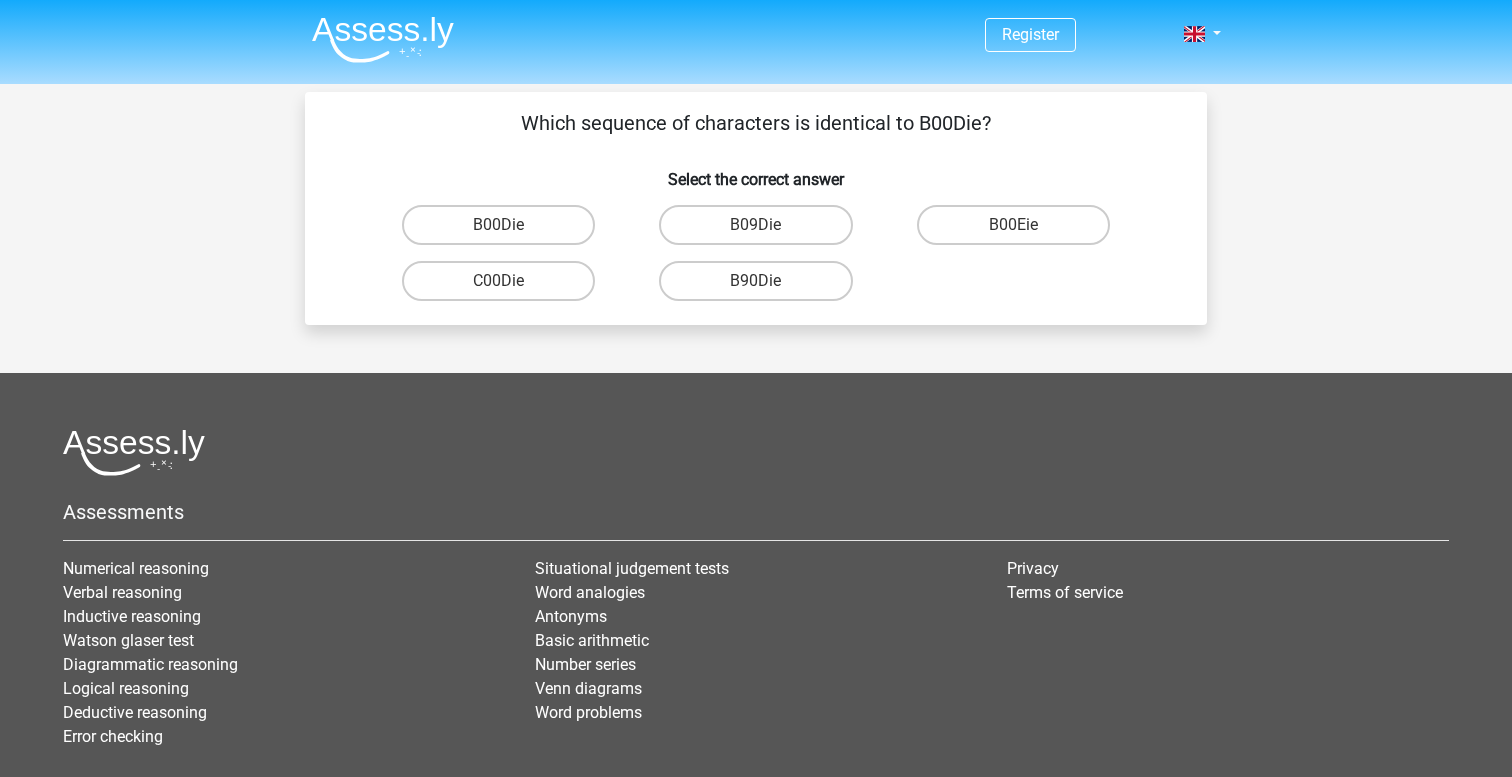 scroll, scrollTop: 0, scrollLeft: 0, axis: both 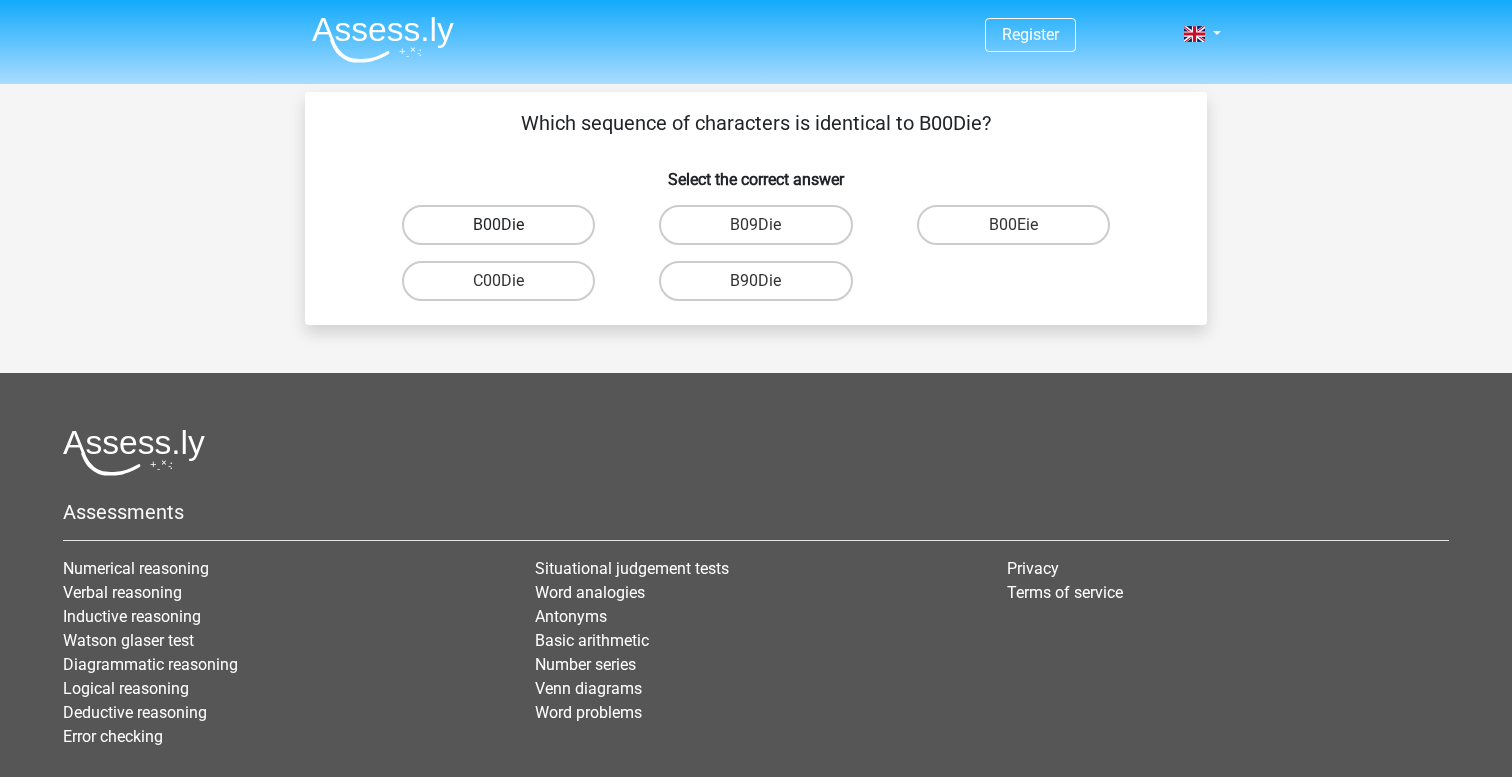 click on "B00Die" at bounding box center (498, 225) 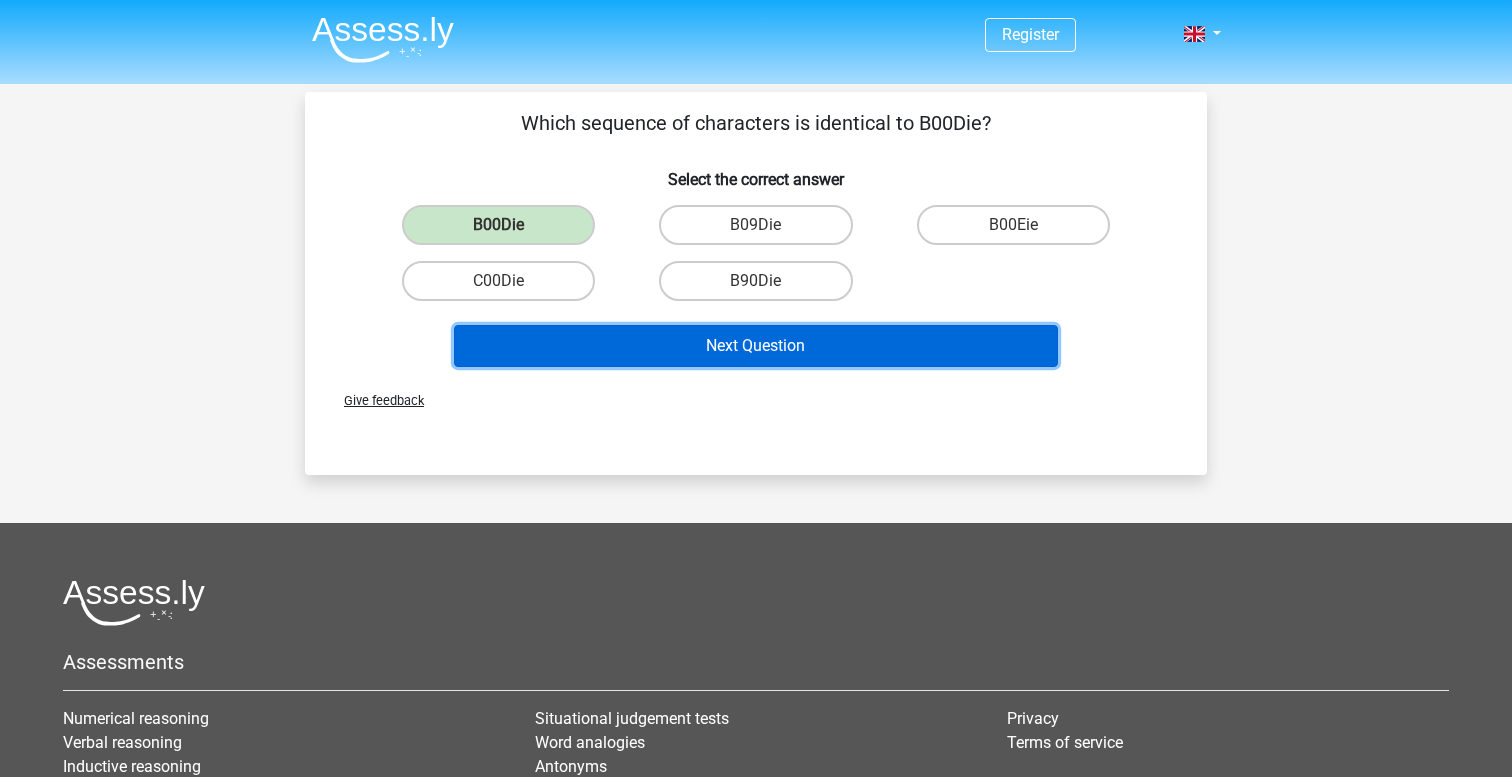 click on "Next Question" at bounding box center (756, 346) 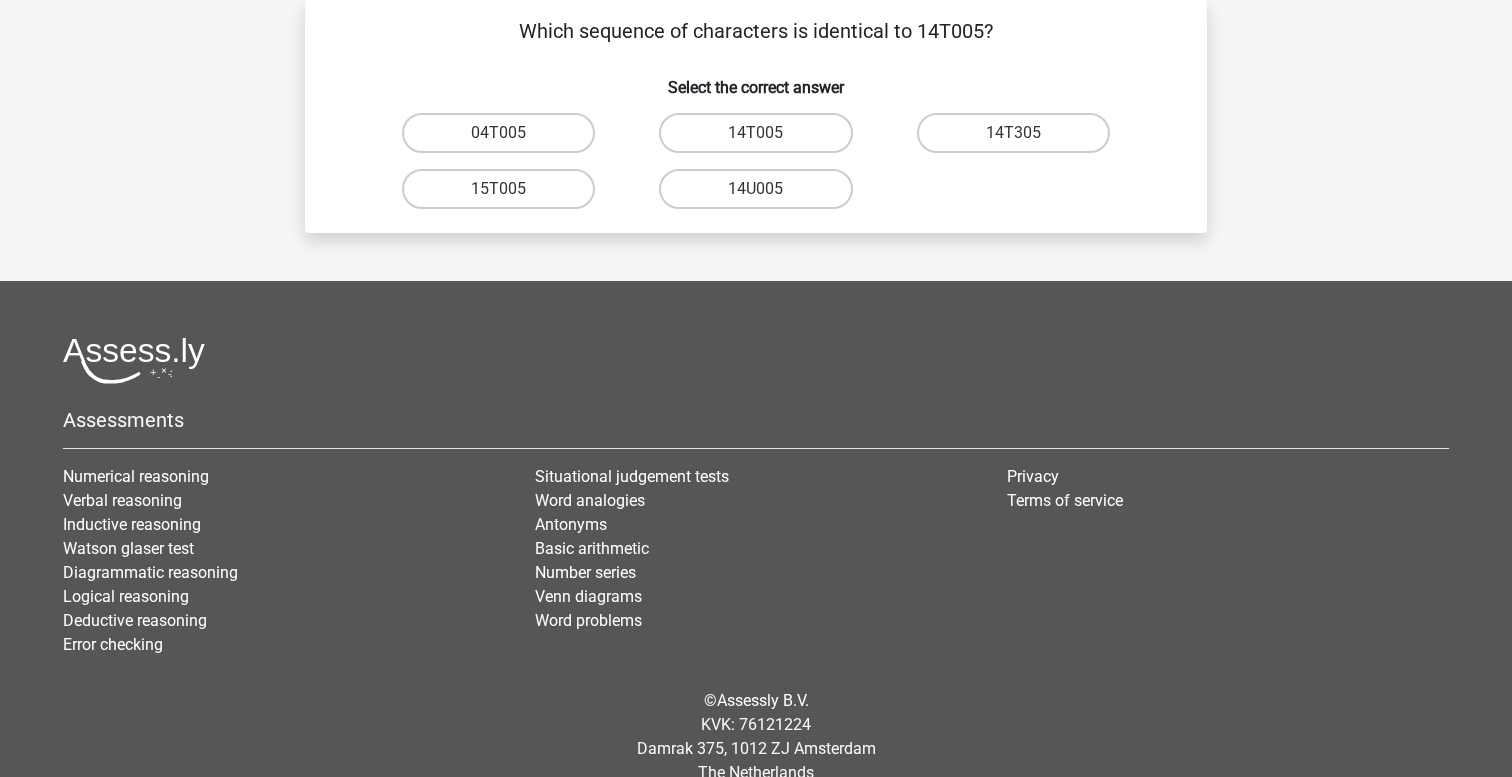 scroll, scrollTop: 70, scrollLeft: 0, axis: vertical 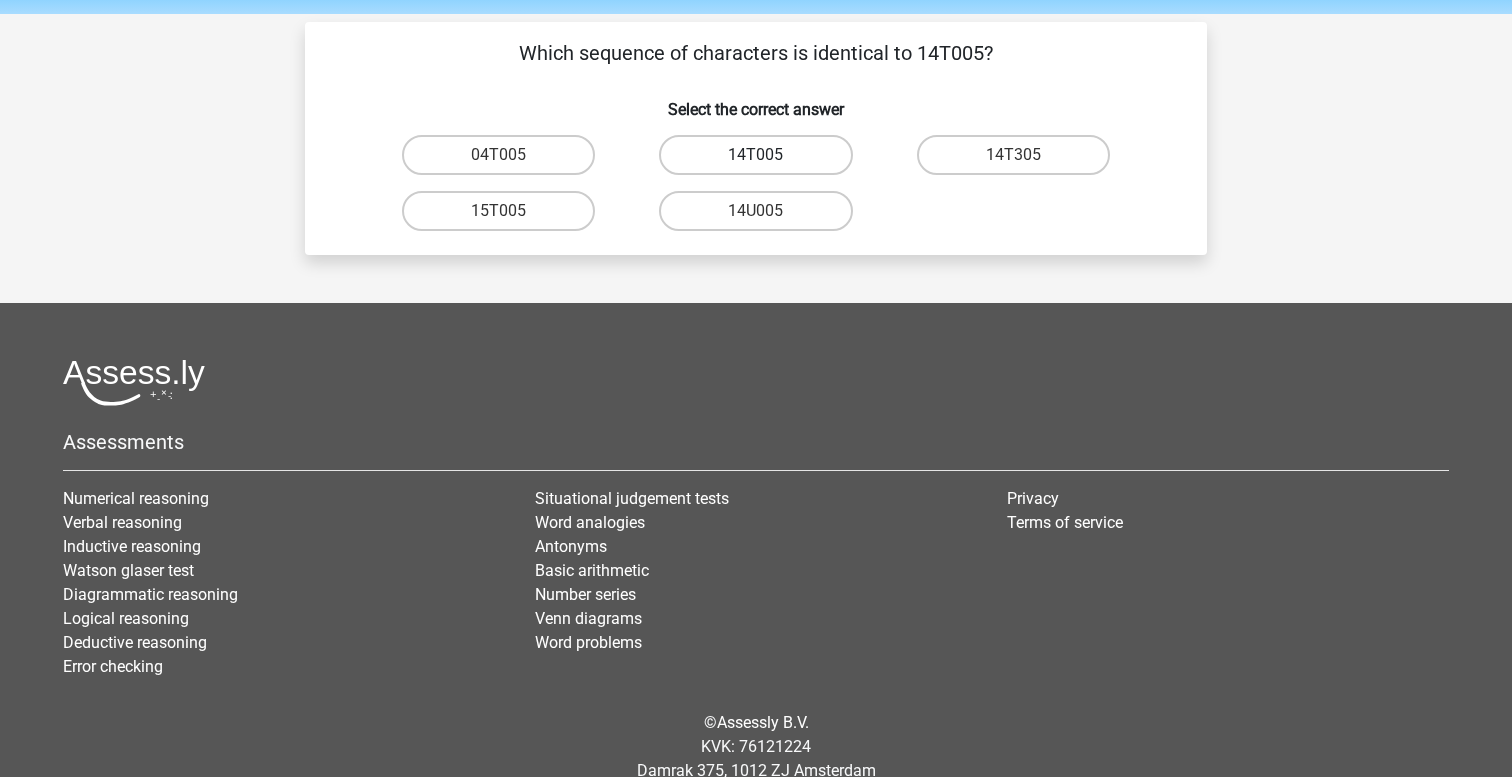 click on "14T005" at bounding box center [755, 155] 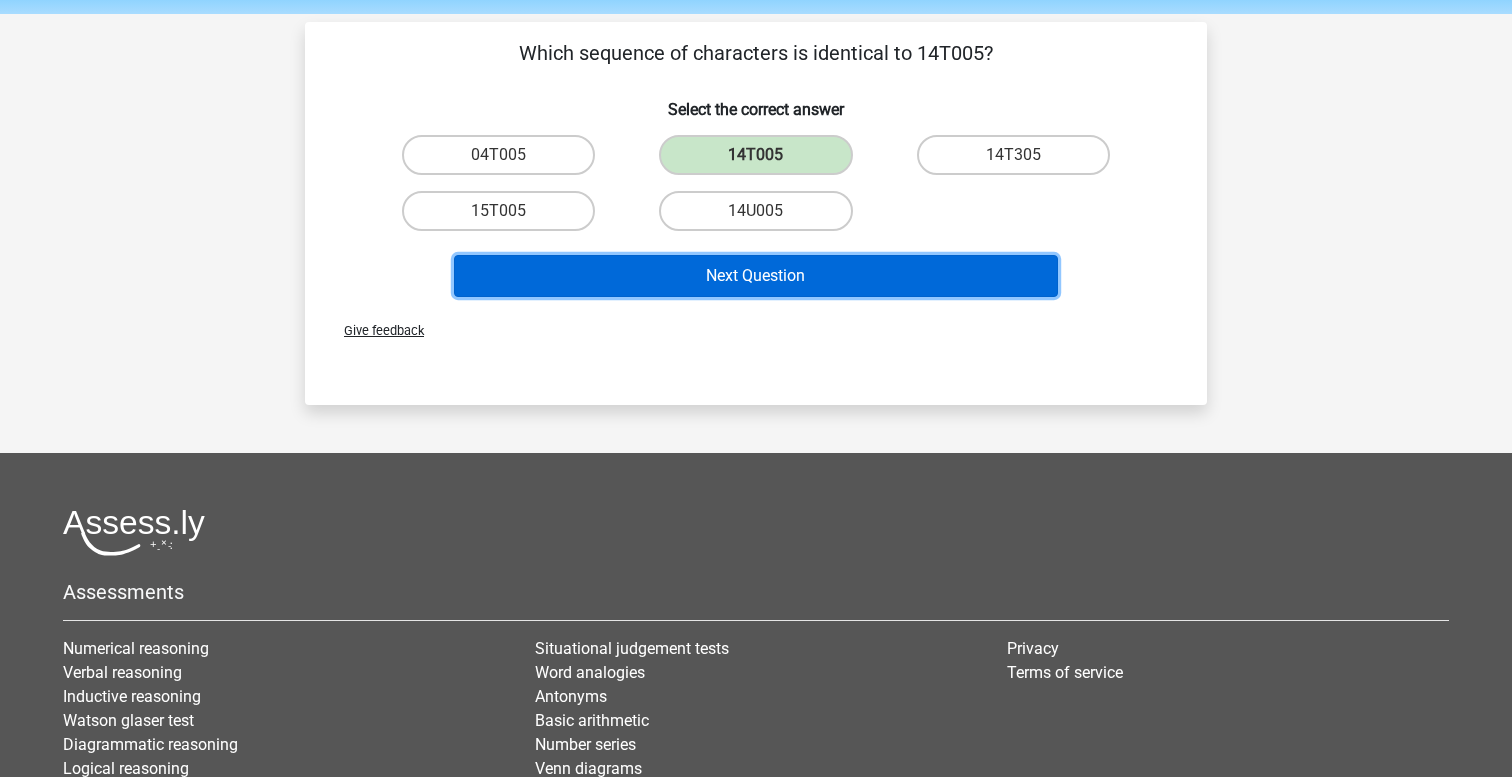 click on "Next Question" at bounding box center (756, 276) 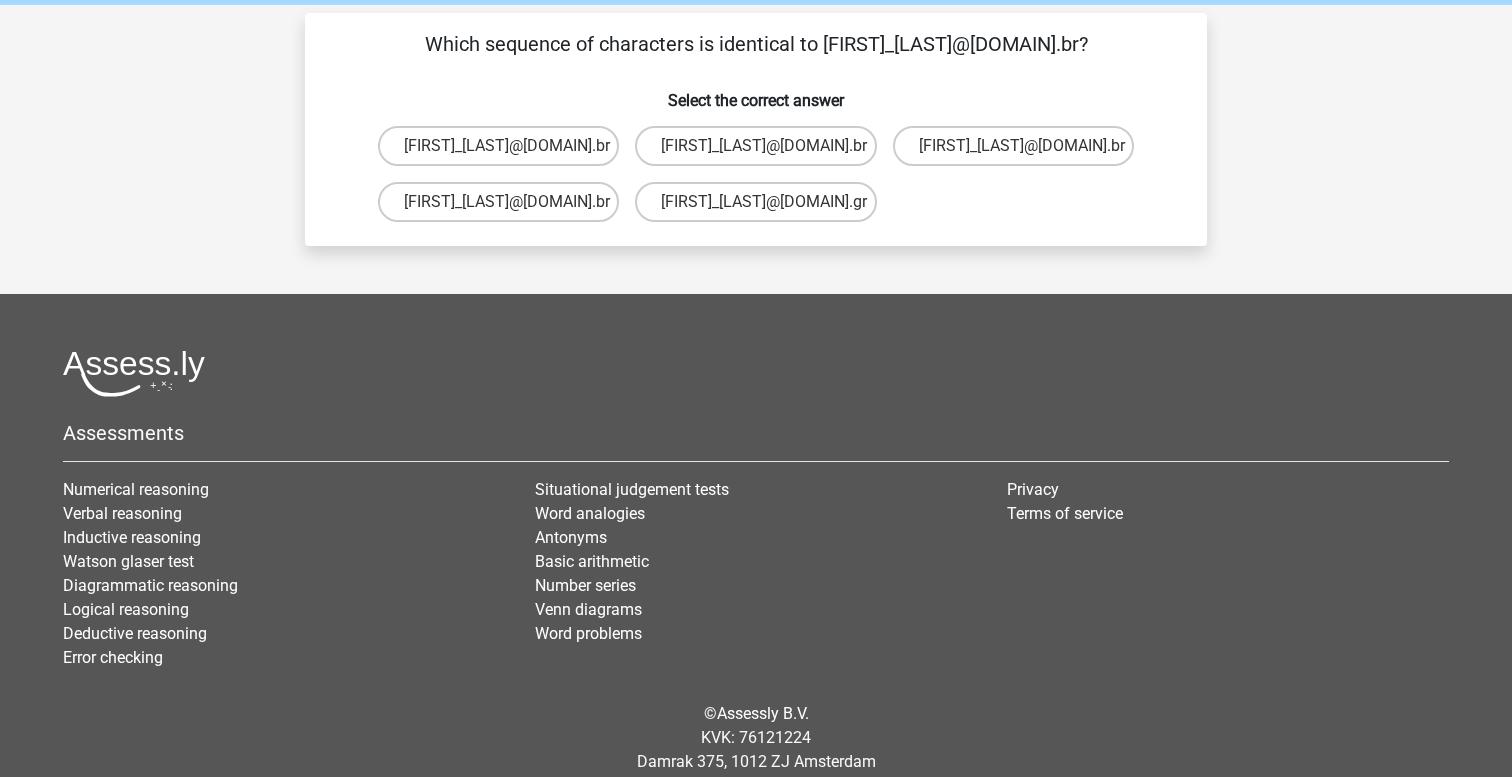 scroll, scrollTop: 62, scrollLeft: 0, axis: vertical 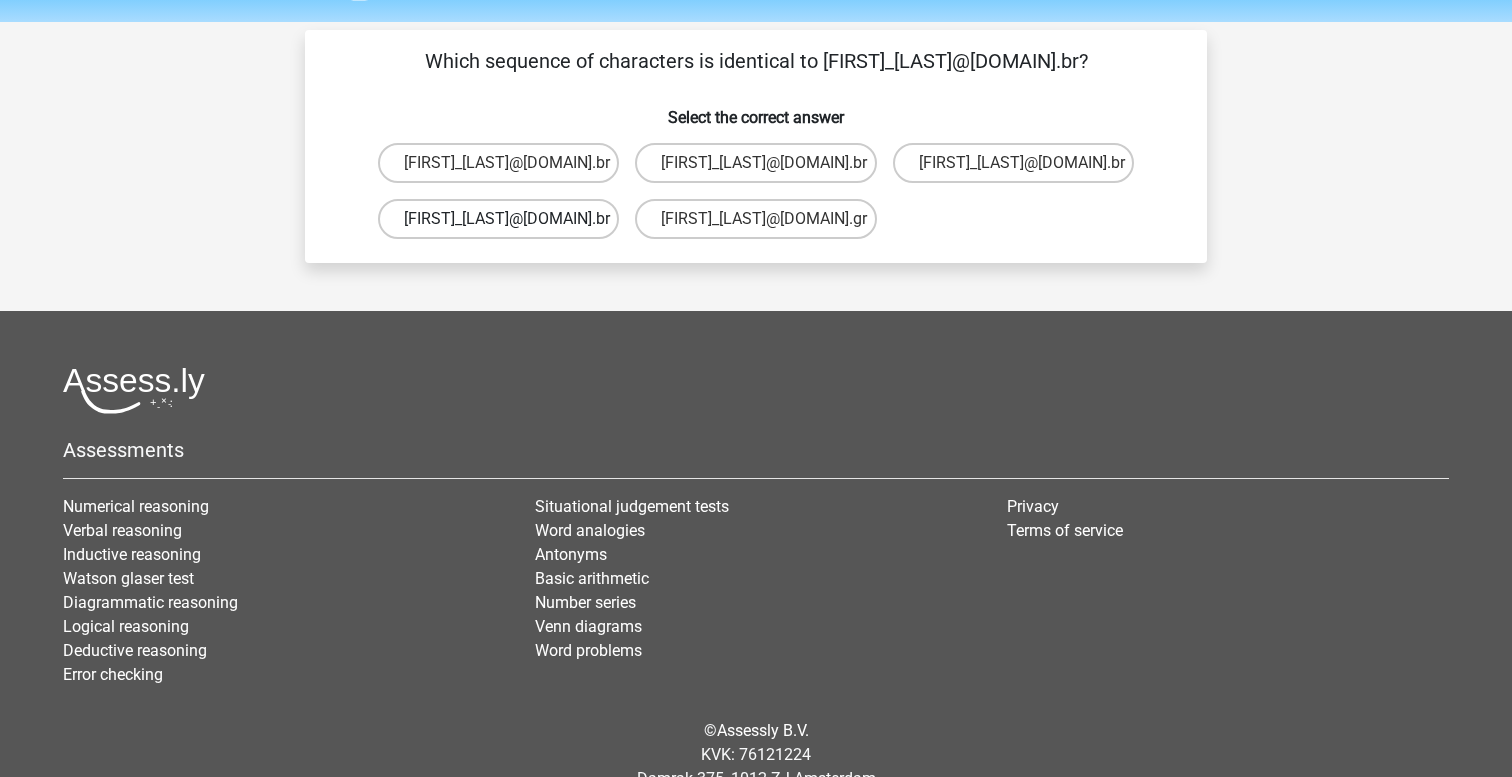click on "Leo_Bellamy@jointmail.br" at bounding box center (498, 219) 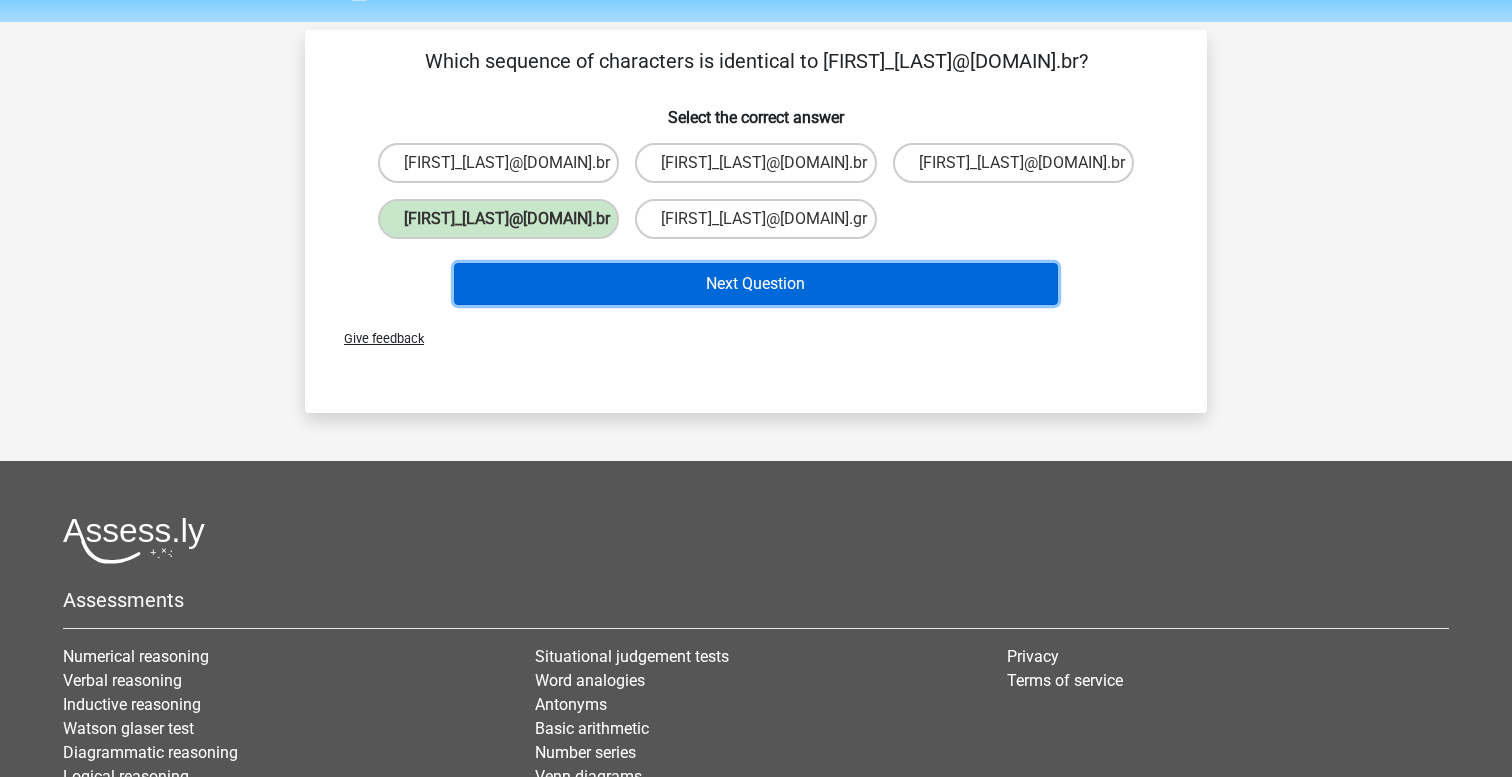 click on "Next Question" at bounding box center (756, 284) 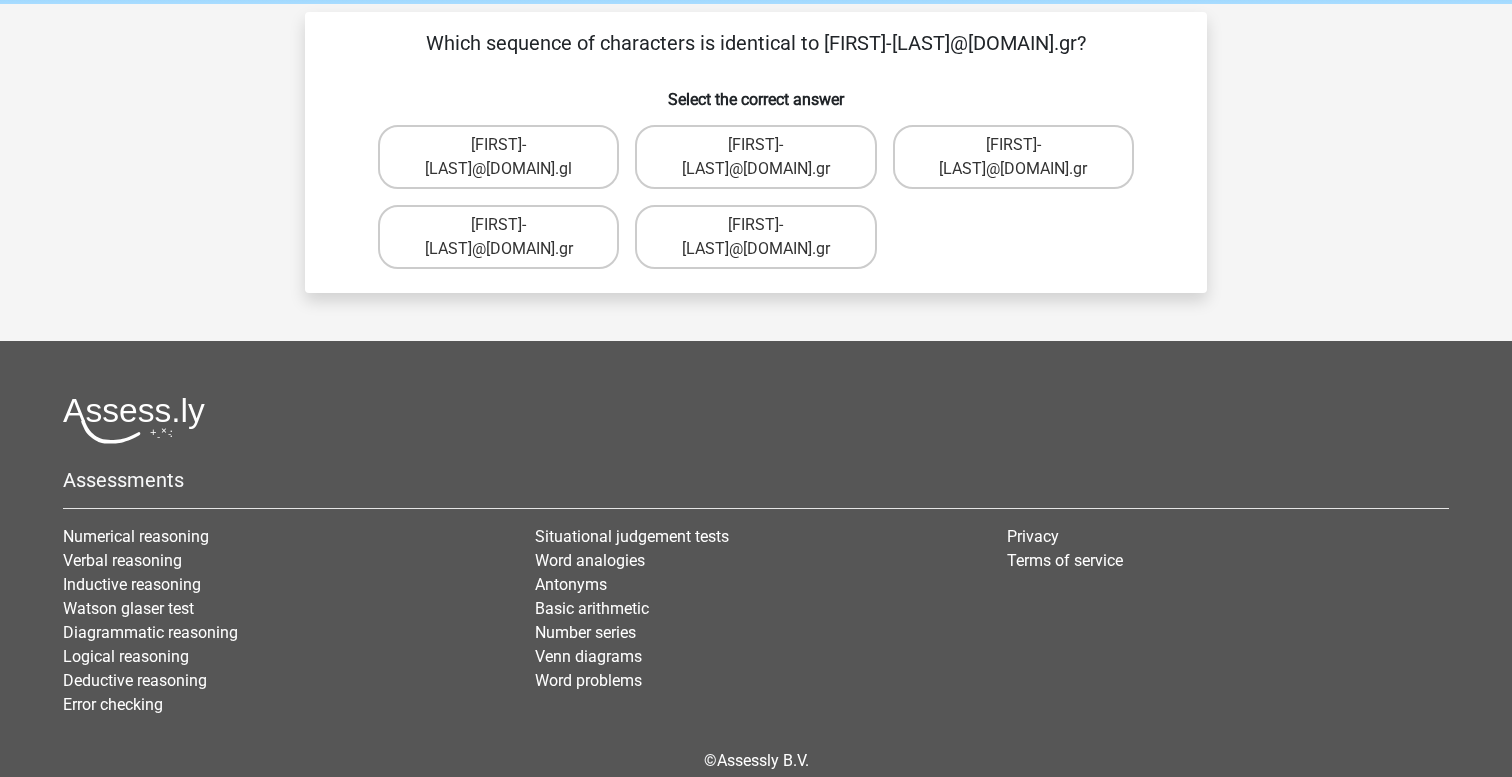 scroll, scrollTop: 60, scrollLeft: 0, axis: vertical 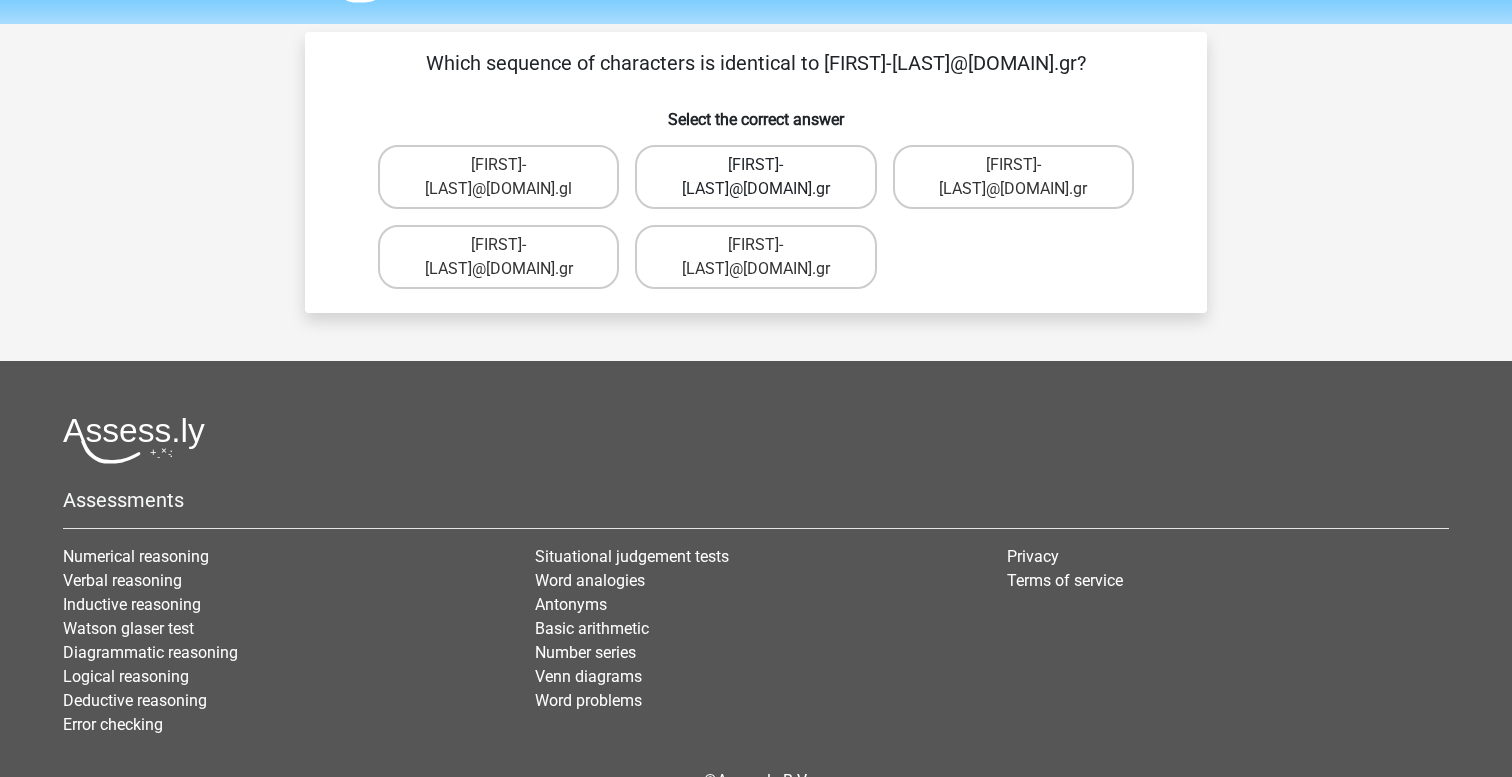 click on "Oliver-Smith@g_mail.gr" at bounding box center (755, 177) 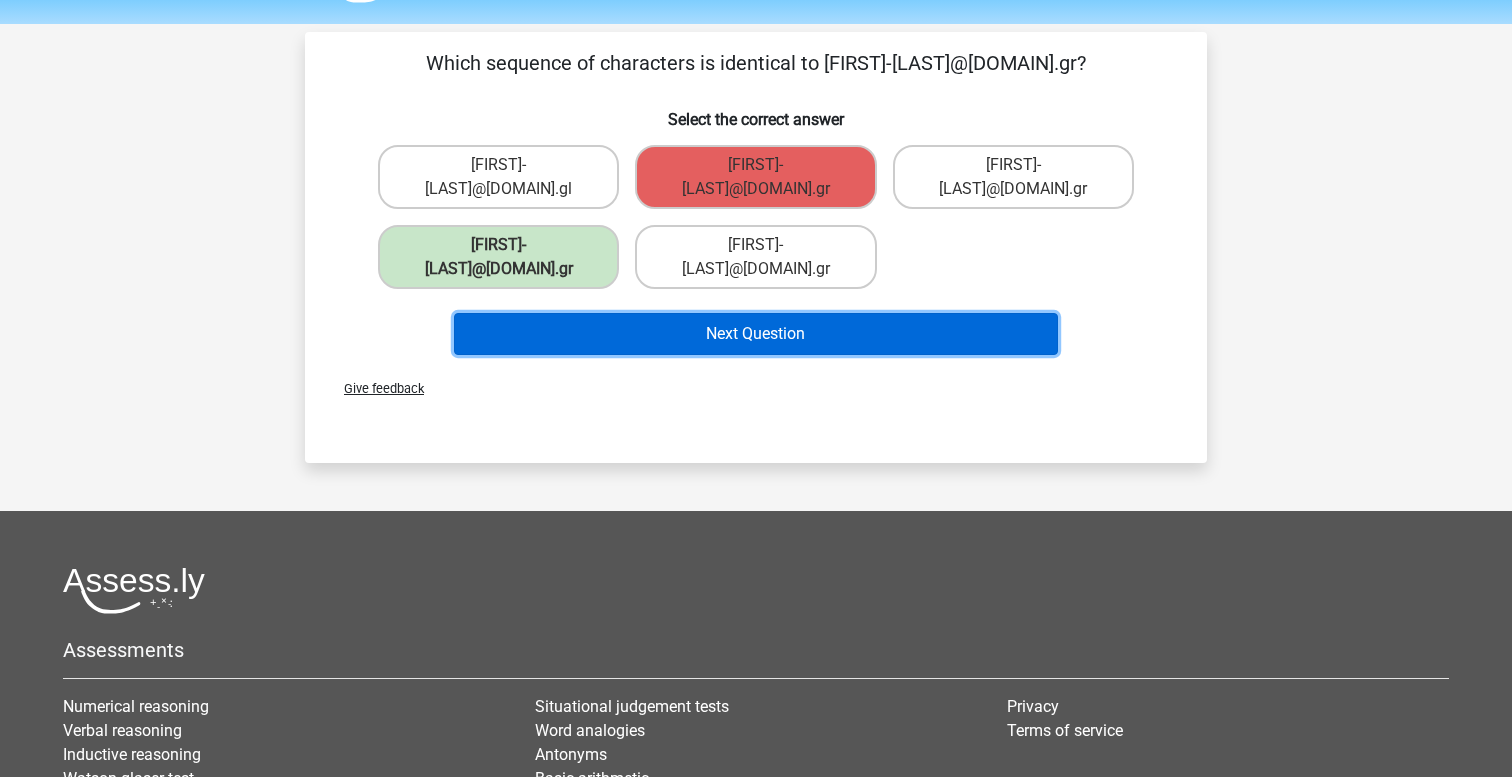 click on "Next Question" at bounding box center (756, 334) 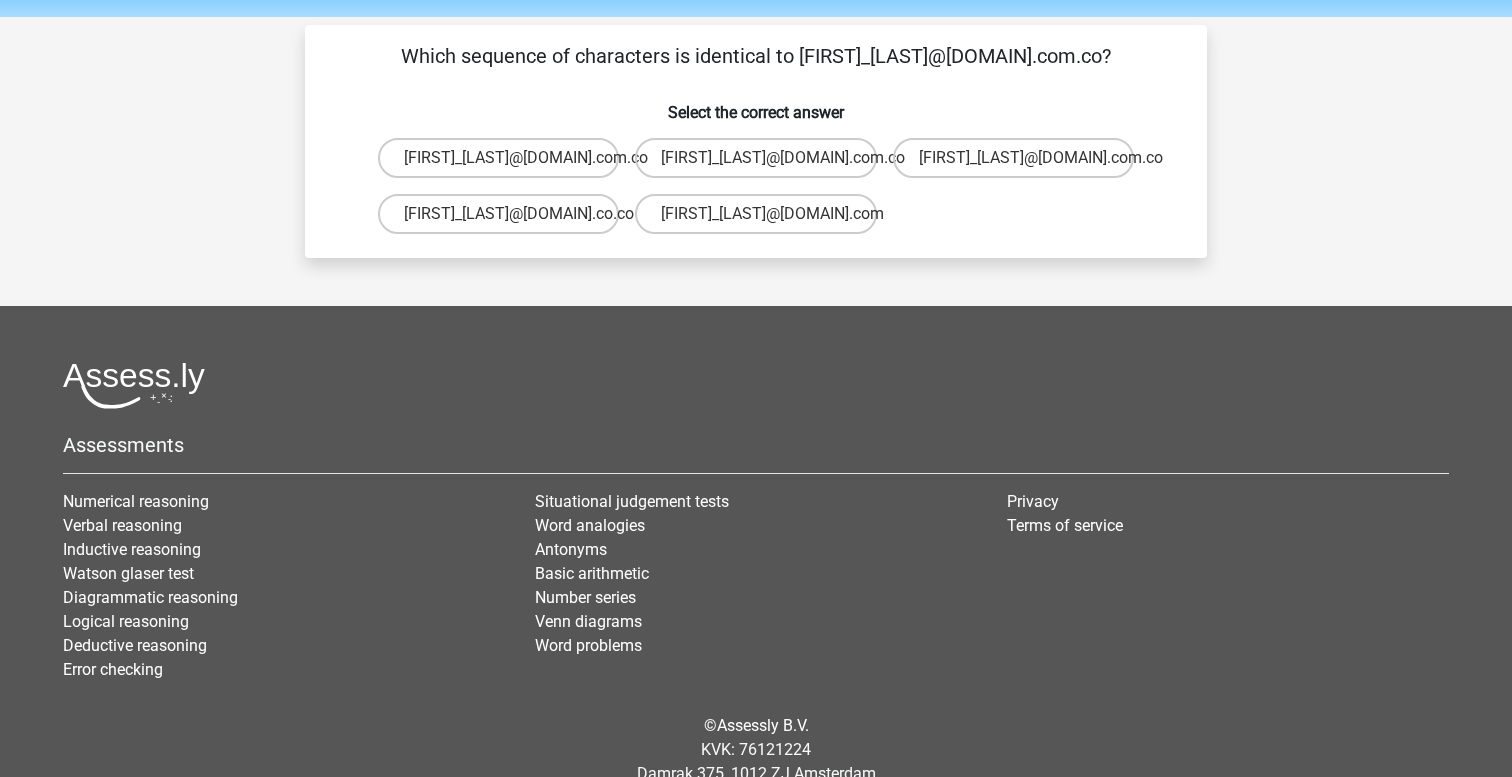 scroll, scrollTop: 66, scrollLeft: 0, axis: vertical 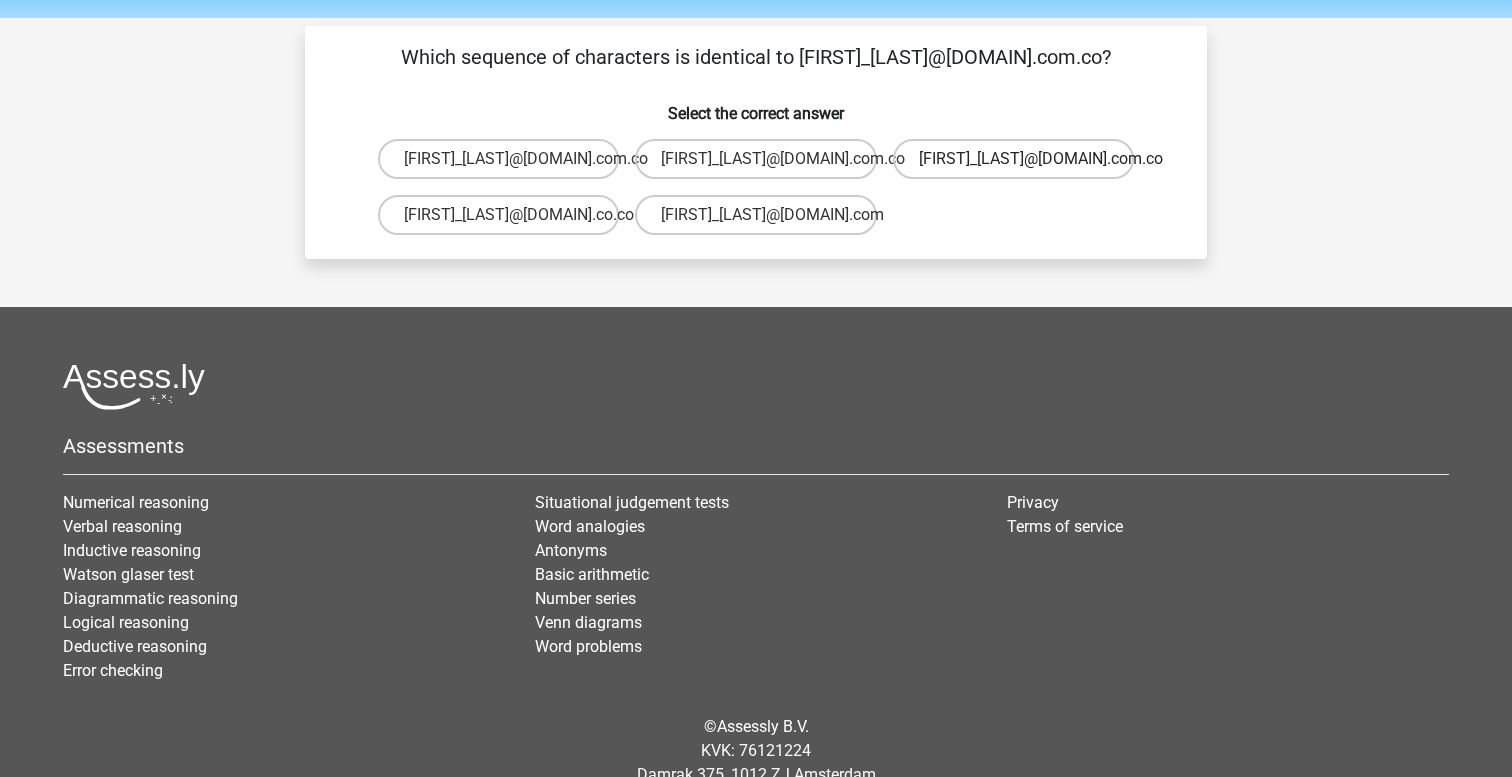 click on "Richard_Taylor@joymail.com.co" at bounding box center [1013, 159] 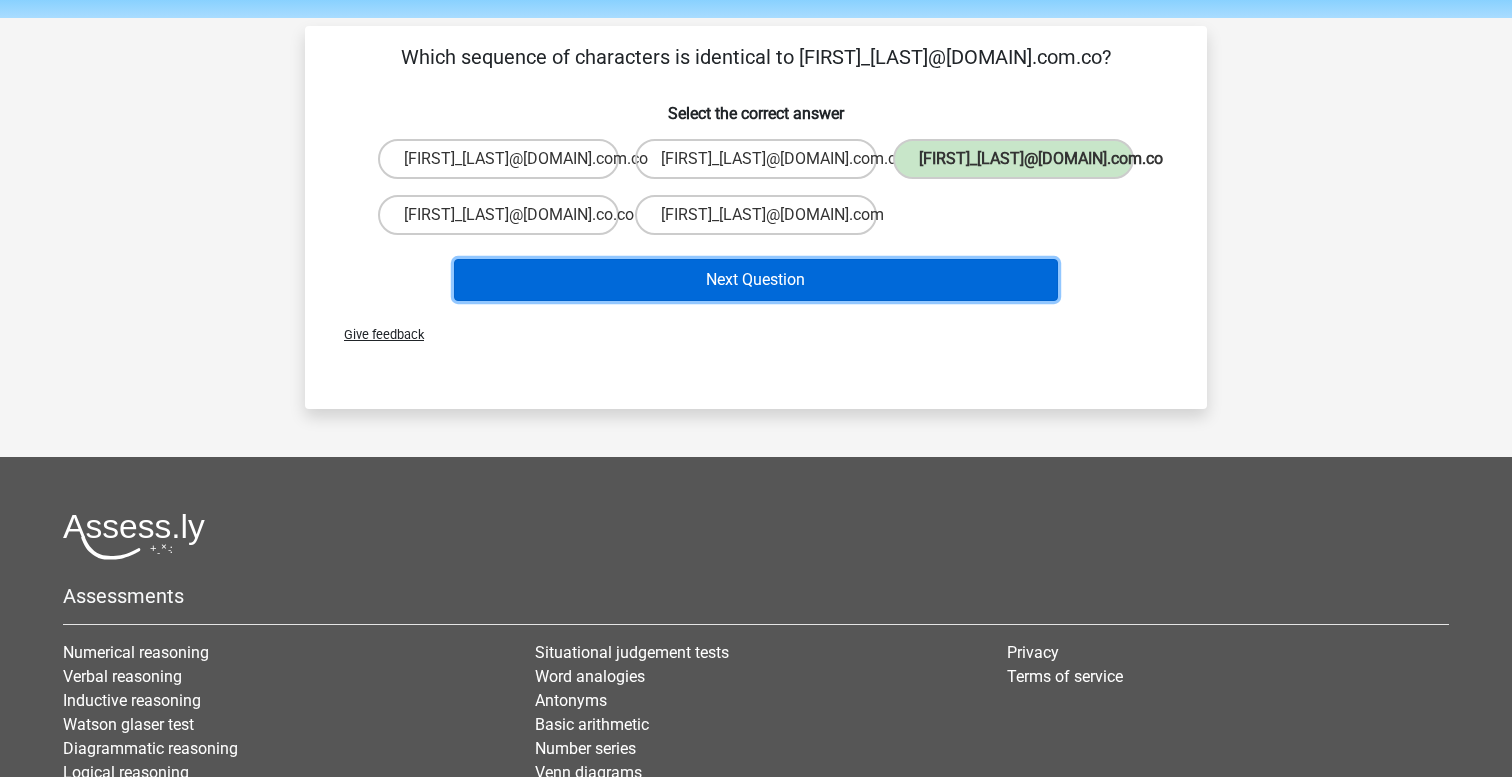 click on "Next Question" at bounding box center [756, 280] 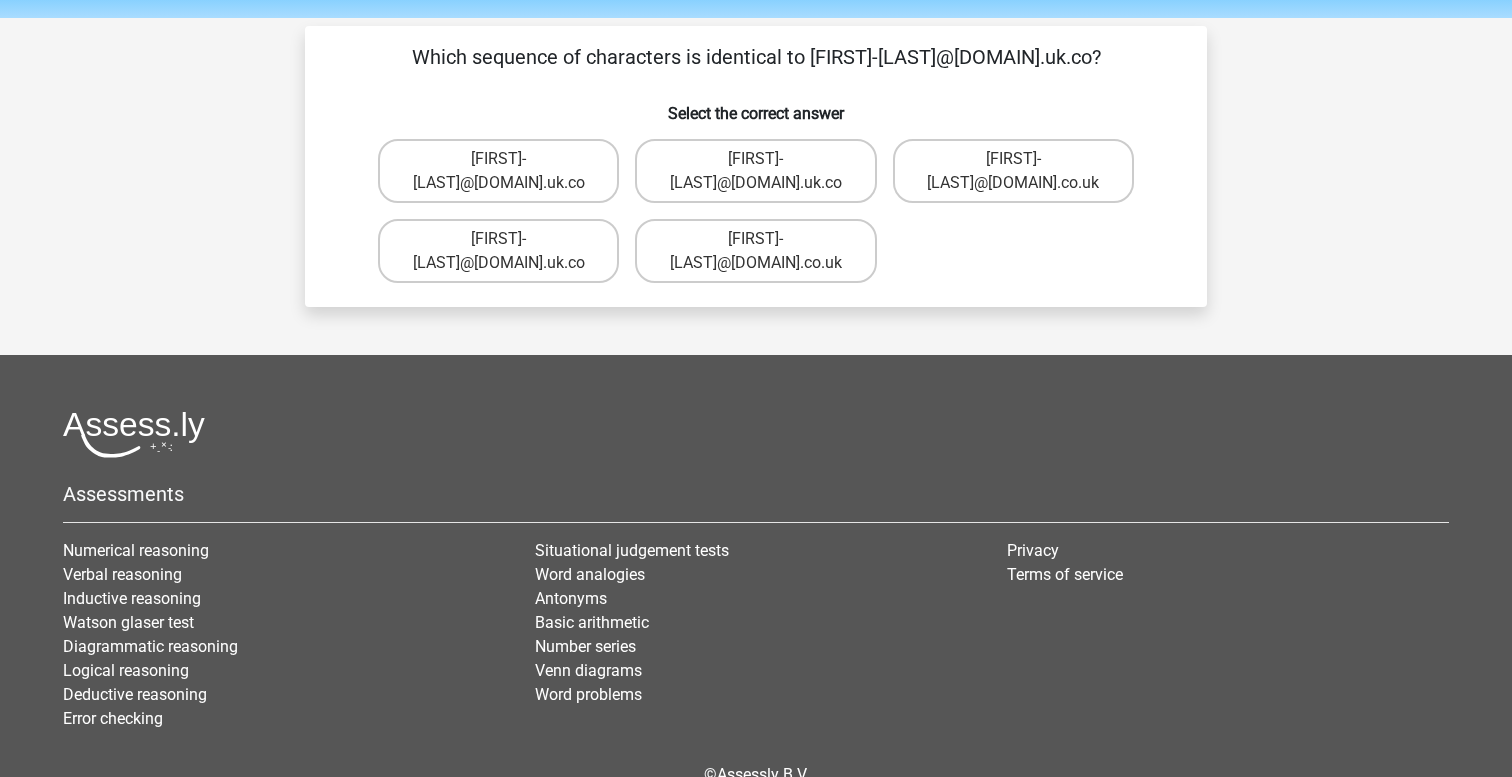 scroll, scrollTop: 65, scrollLeft: 0, axis: vertical 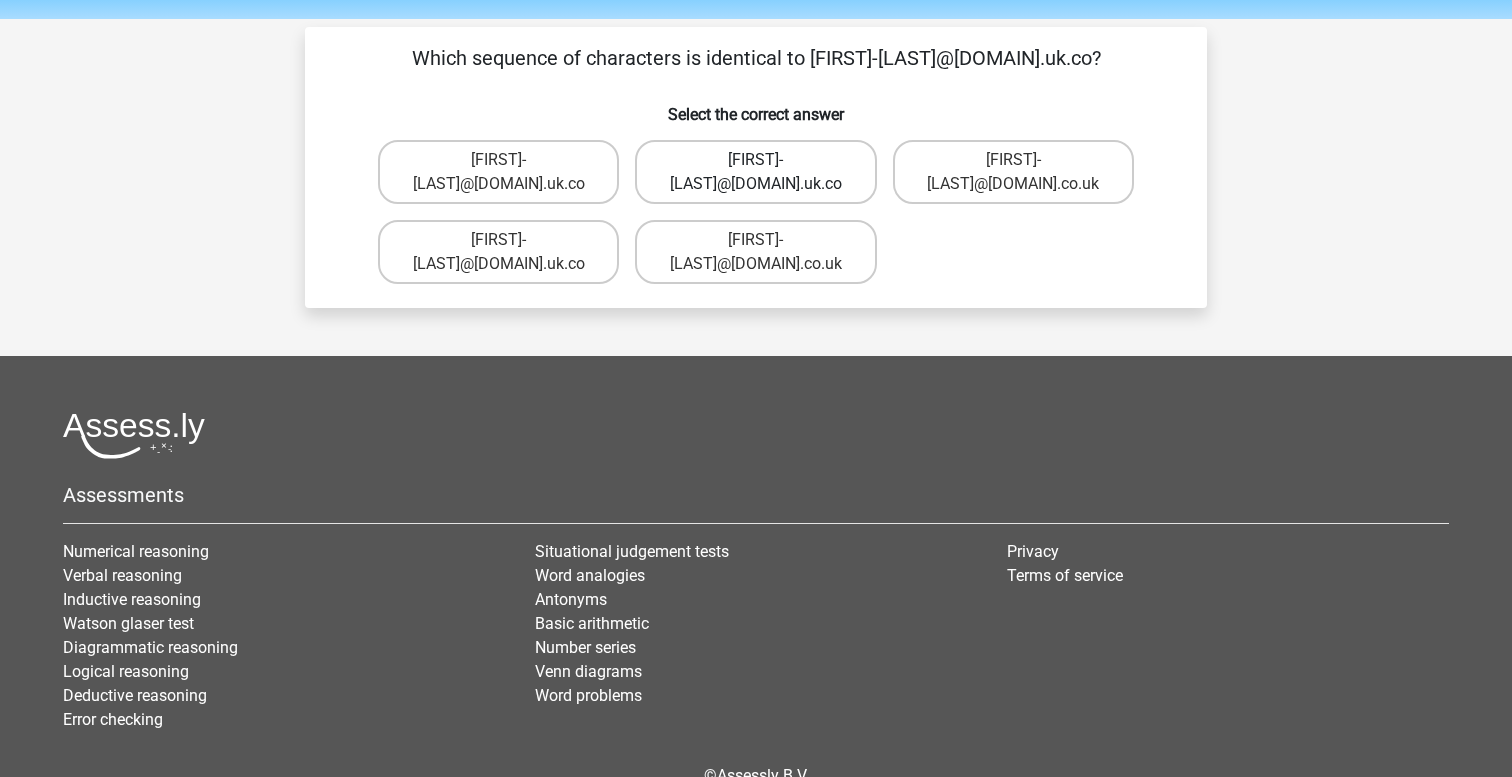 click on "Rosie-Redknapp@Gmail.co.uk" at bounding box center [755, 172] 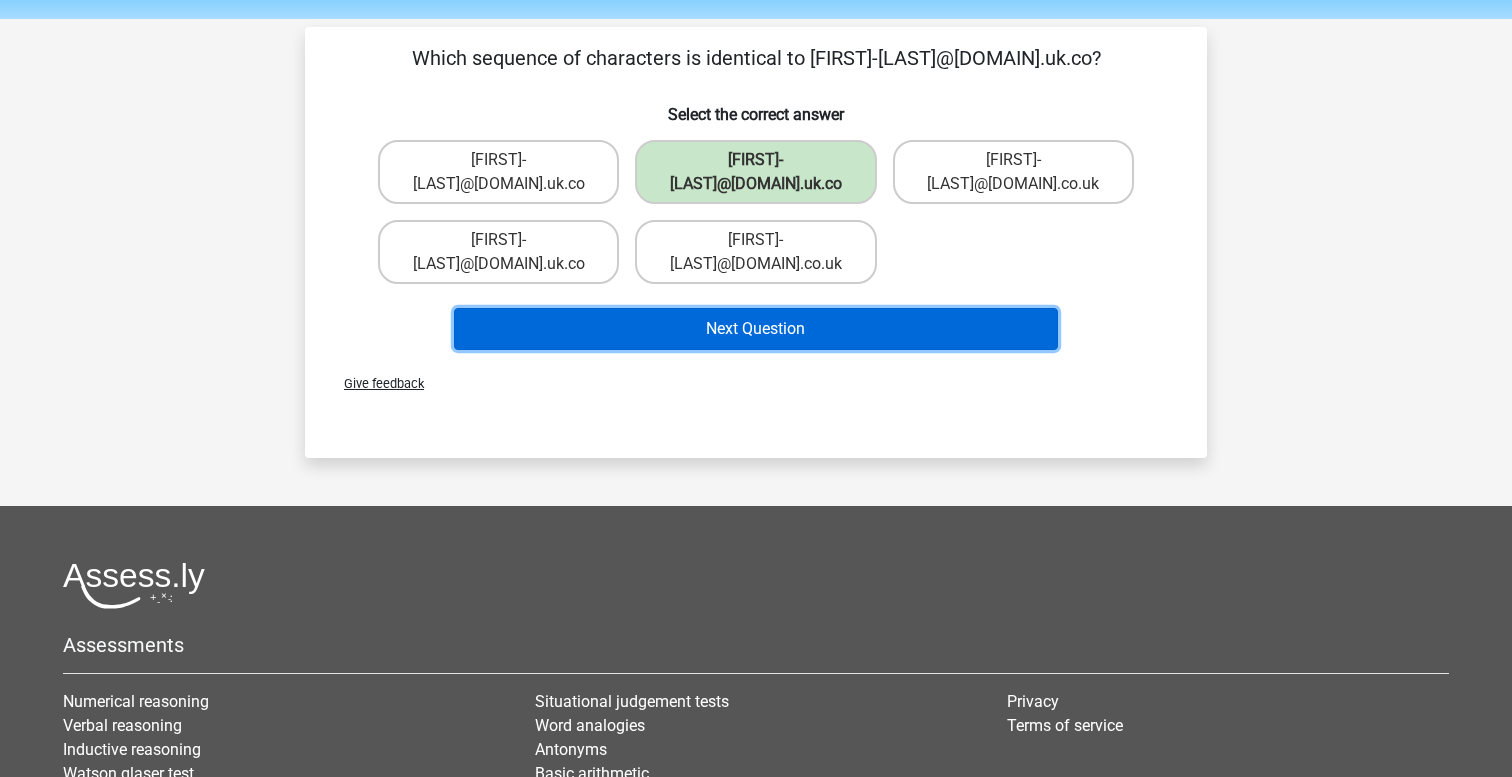 click on "Next Question" at bounding box center (756, 329) 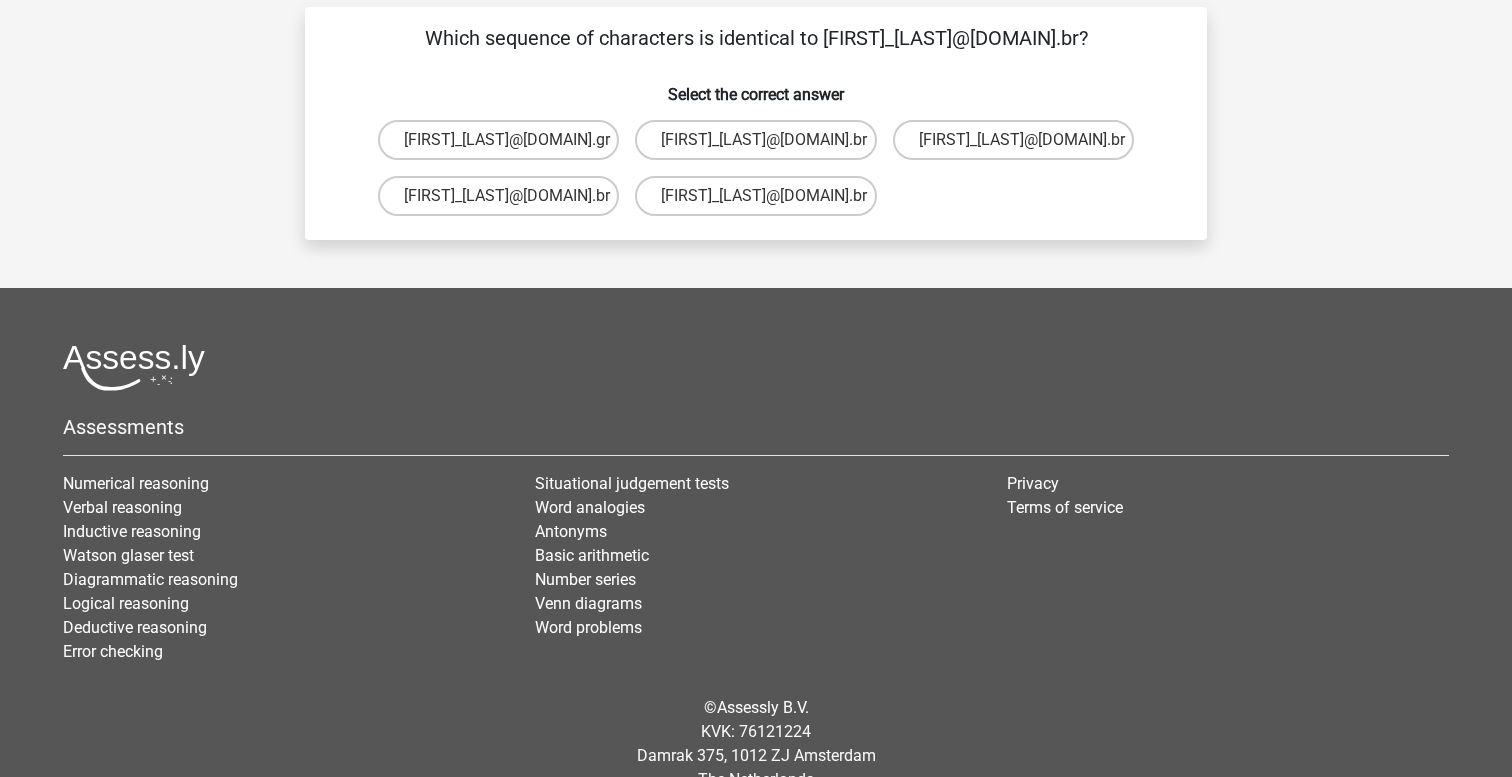 scroll, scrollTop: 70, scrollLeft: 0, axis: vertical 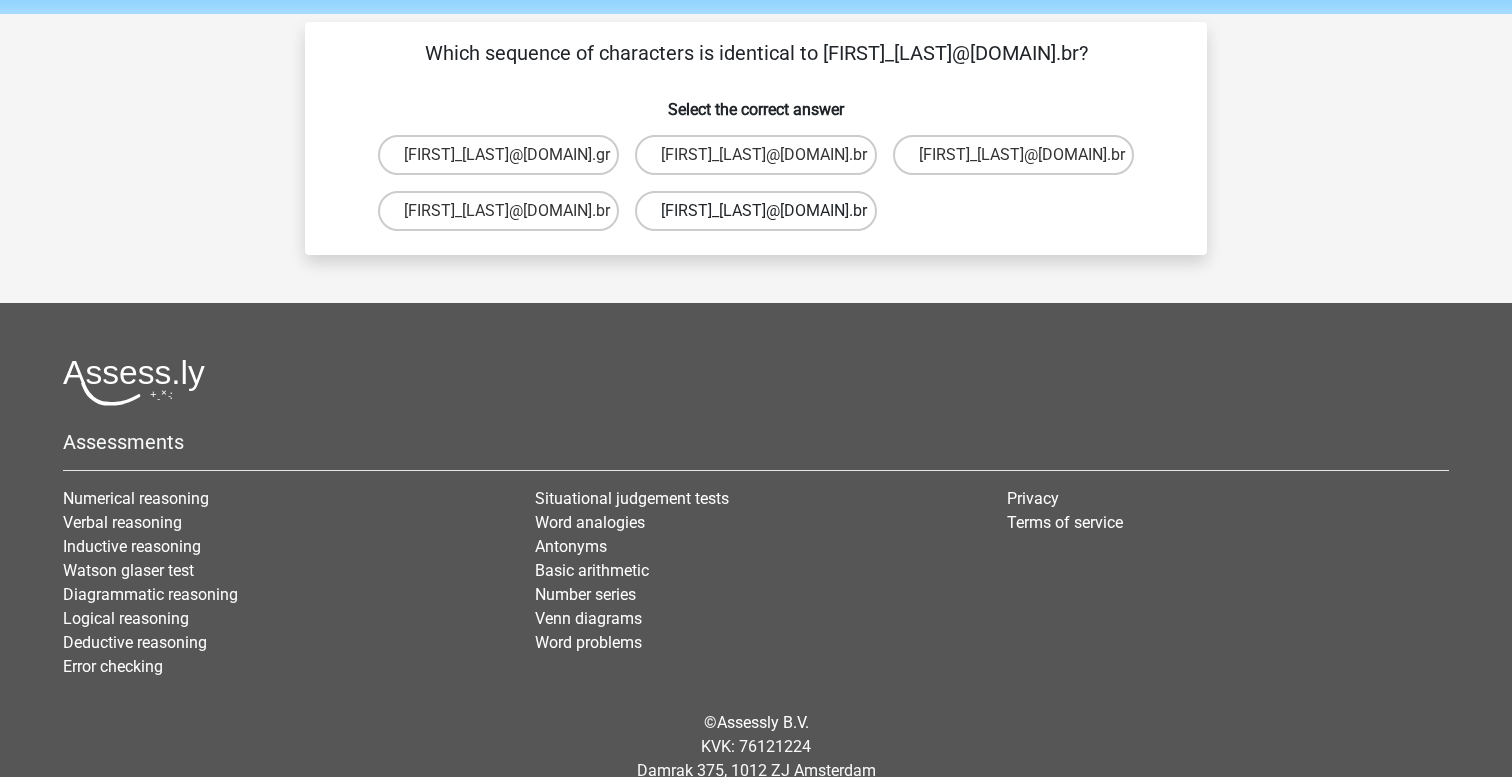 click on "Michael_Rhine@joinmail.br" at bounding box center (755, 211) 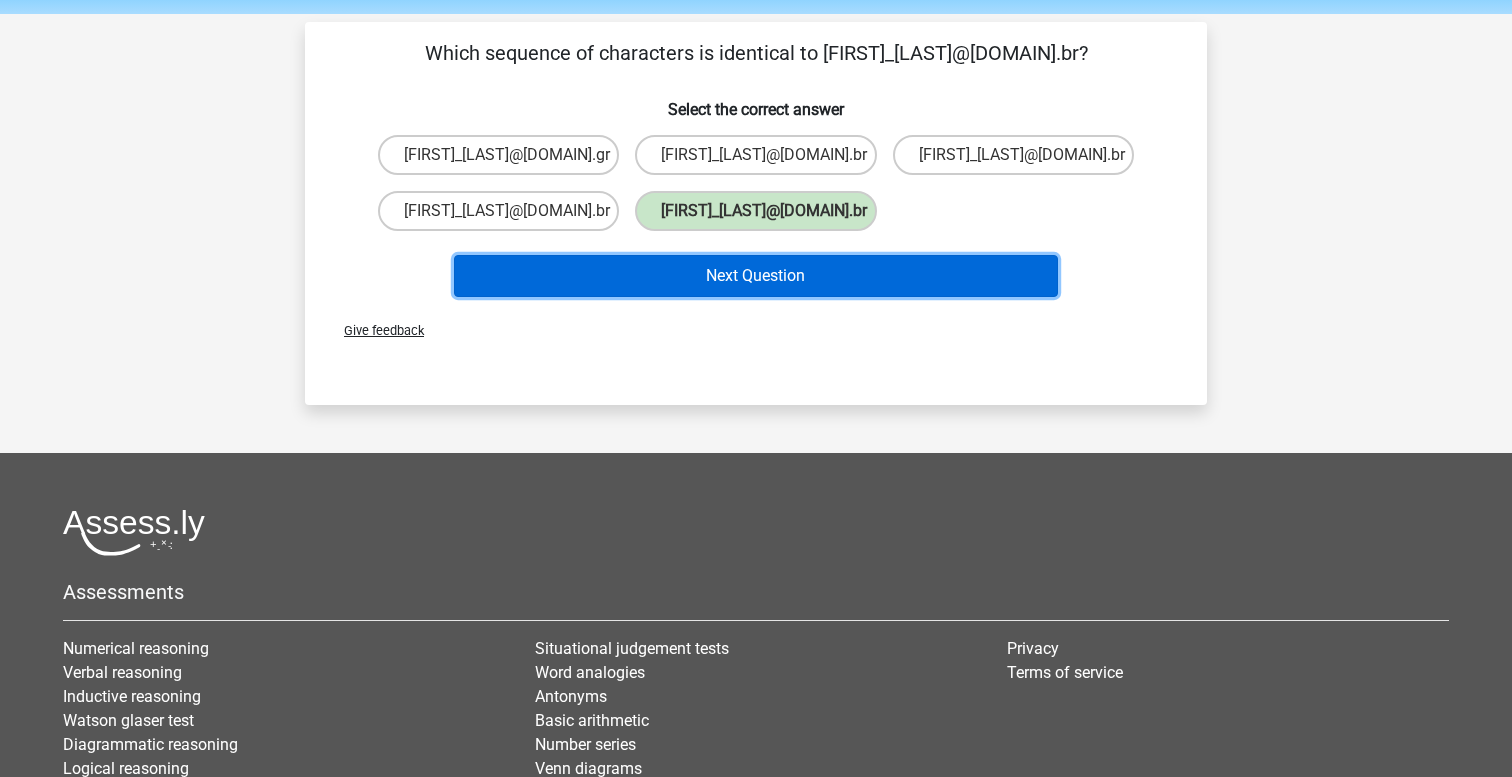 click on "Next Question" at bounding box center (756, 276) 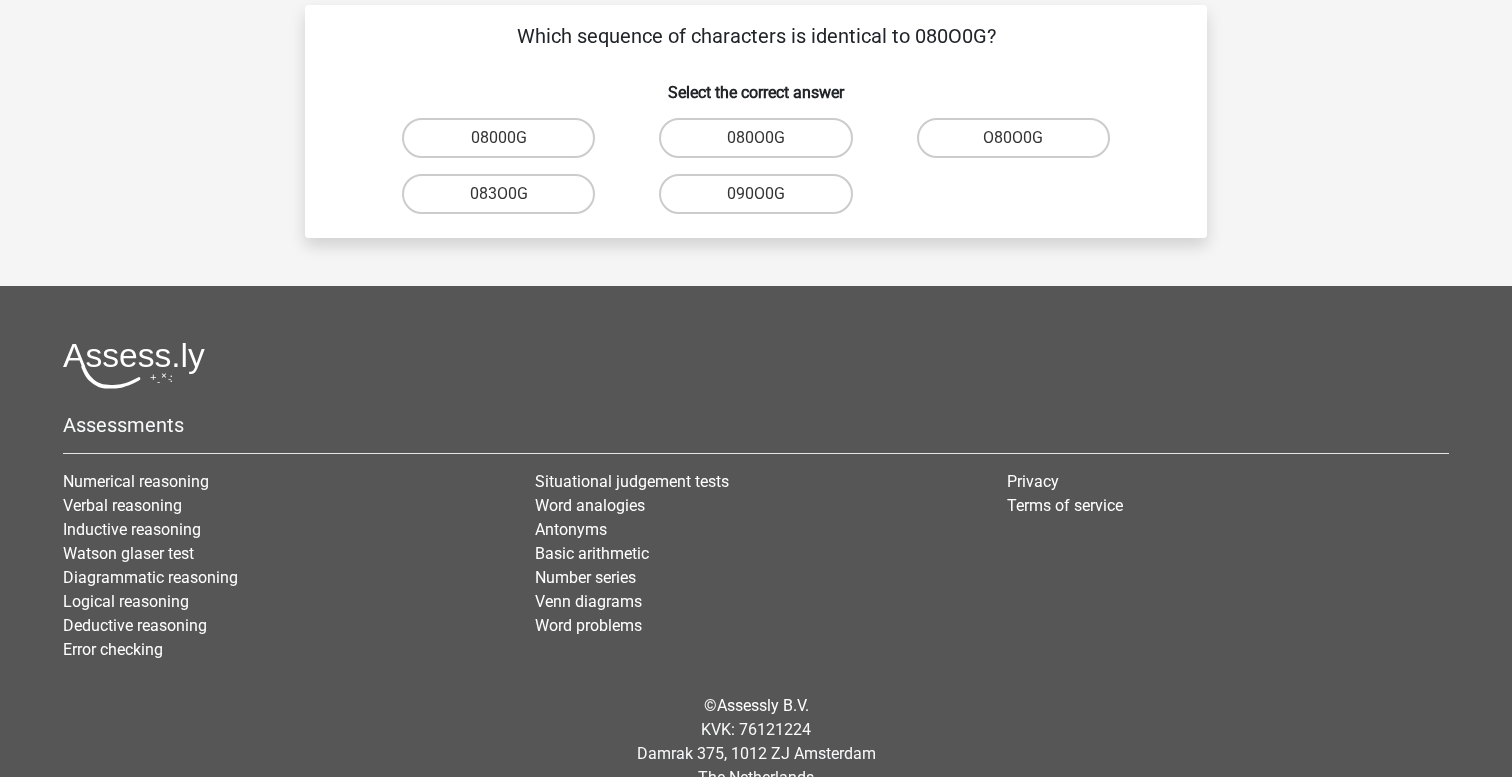 scroll, scrollTop: 82, scrollLeft: 0, axis: vertical 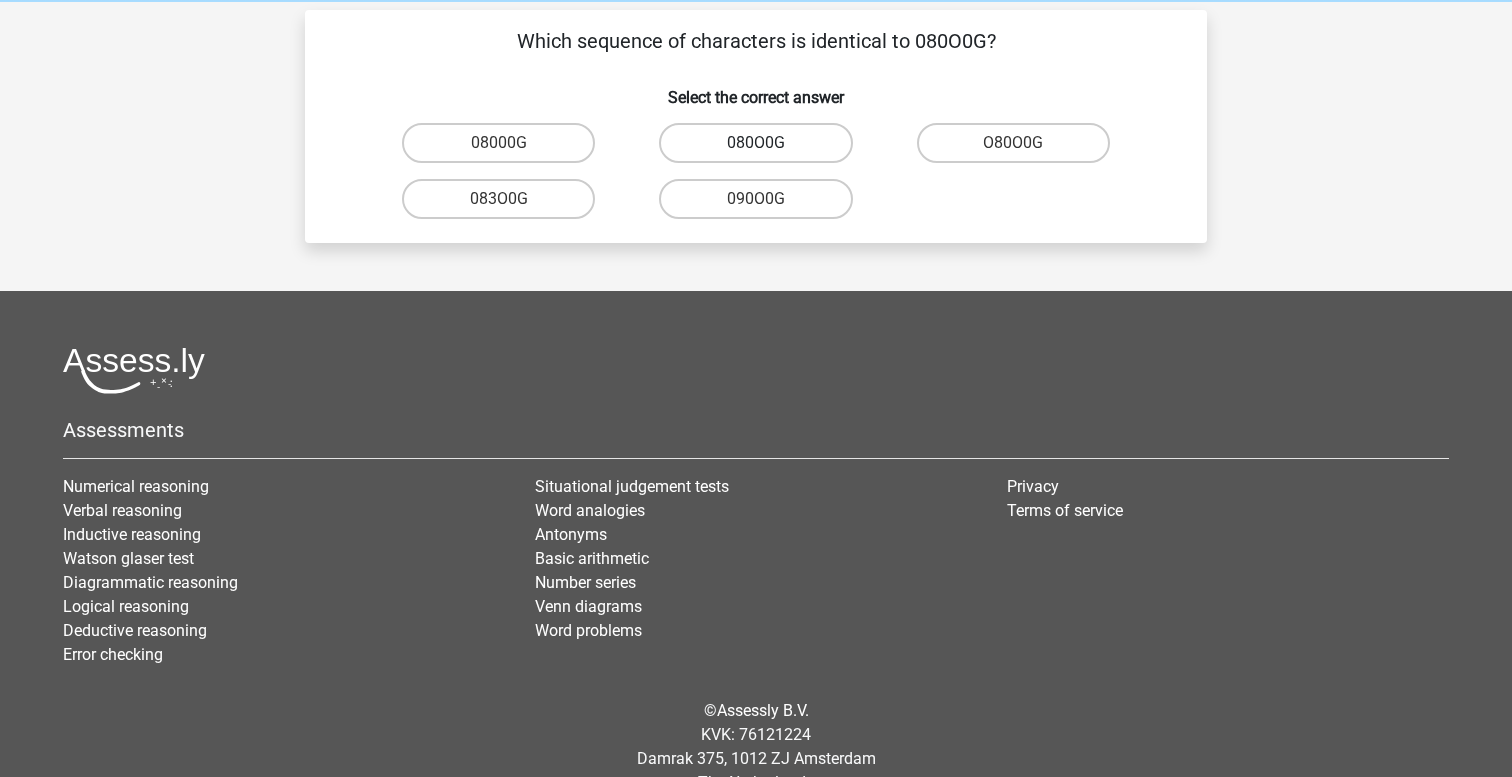 click on "080O0G" at bounding box center (755, 143) 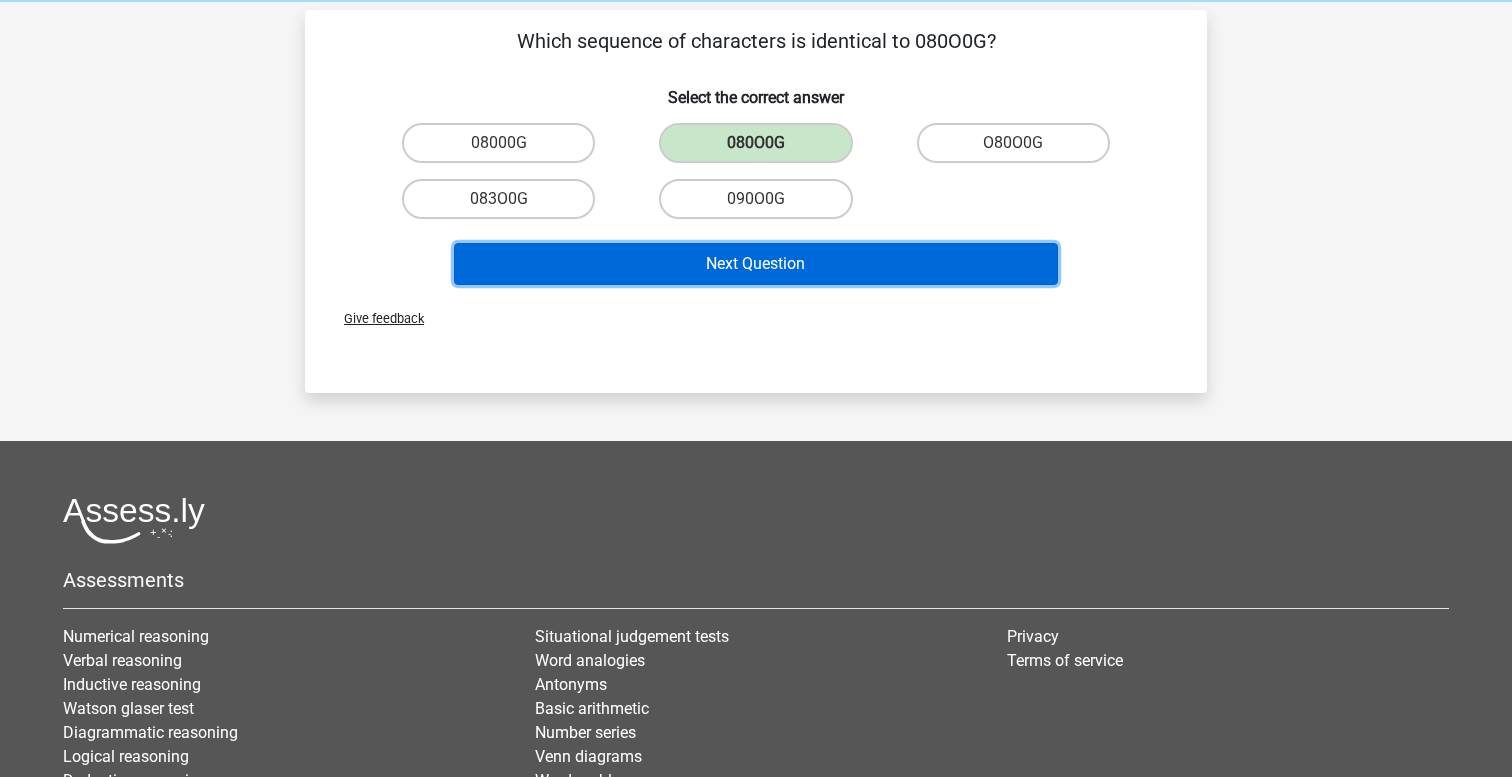 click on "Next Question" at bounding box center (756, 264) 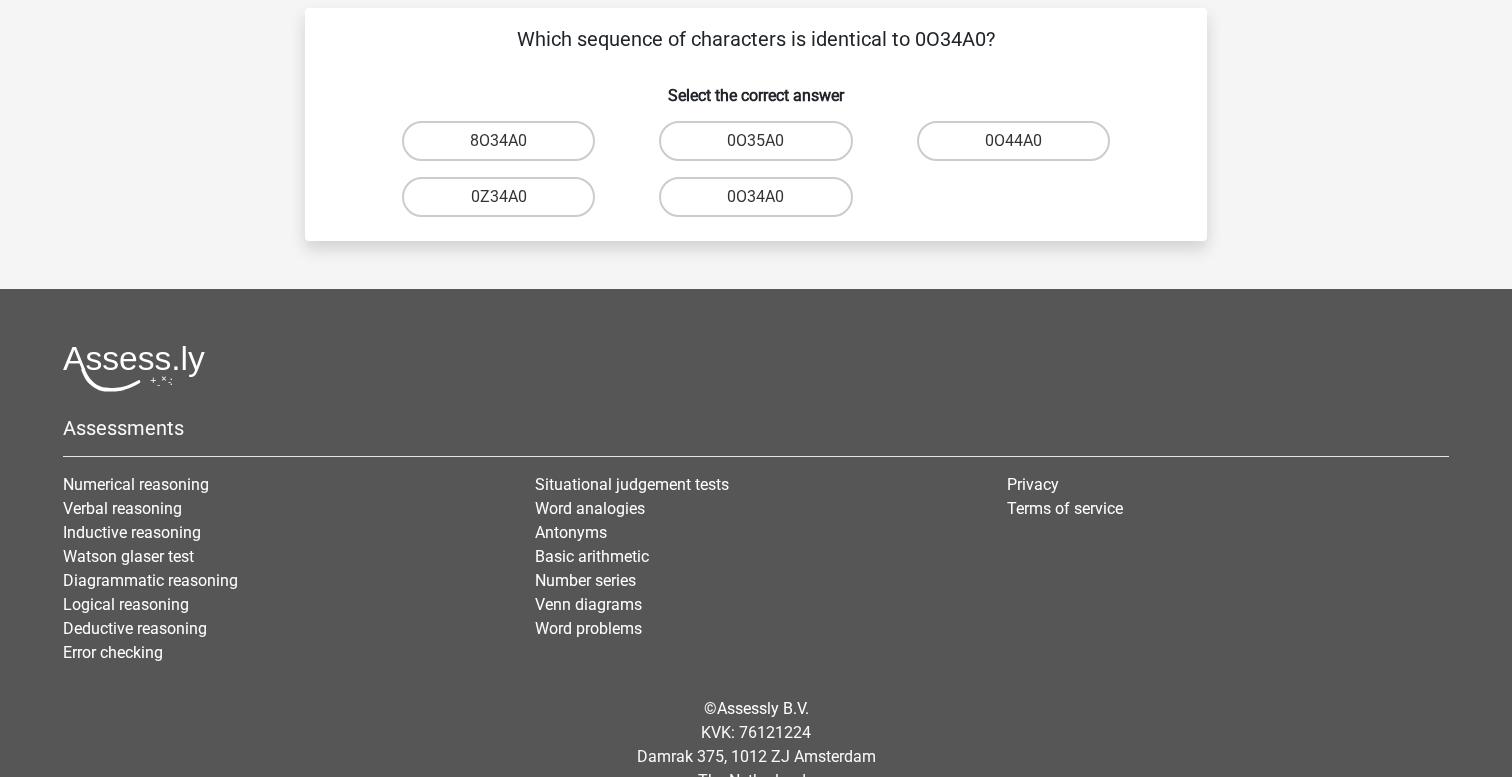 scroll, scrollTop: 73, scrollLeft: 0, axis: vertical 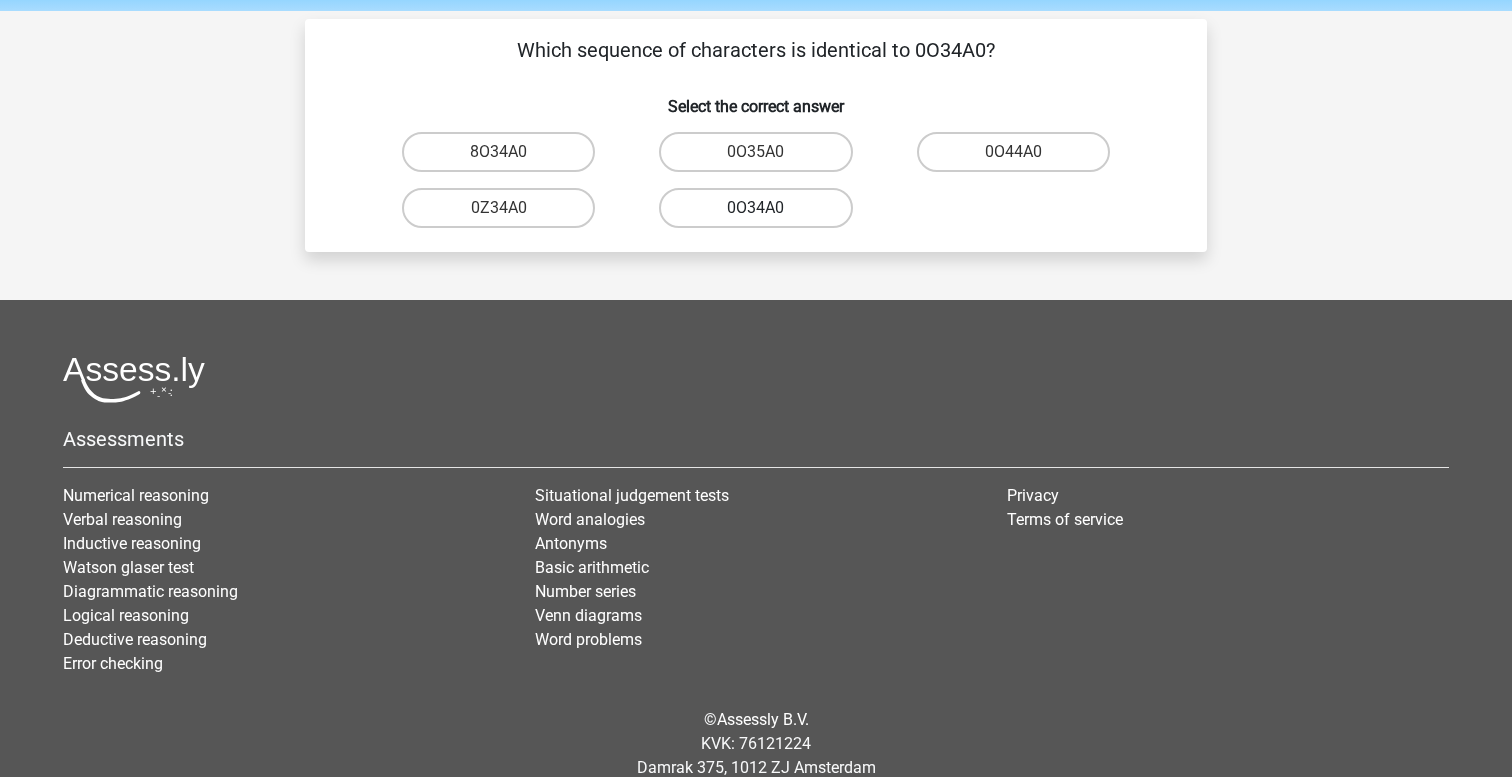 click on "0O34A0" at bounding box center (755, 208) 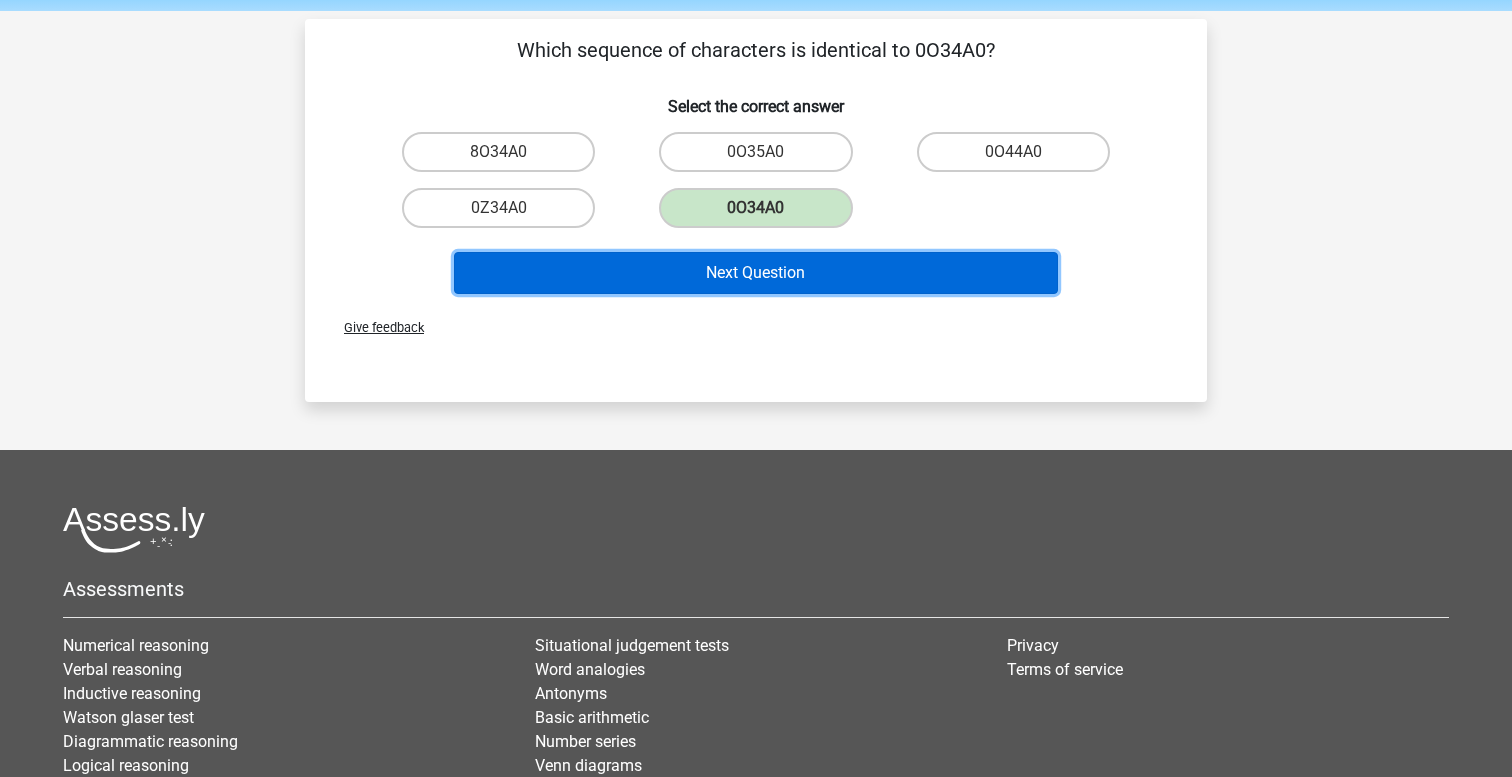 click on "Next Question" at bounding box center (756, 273) 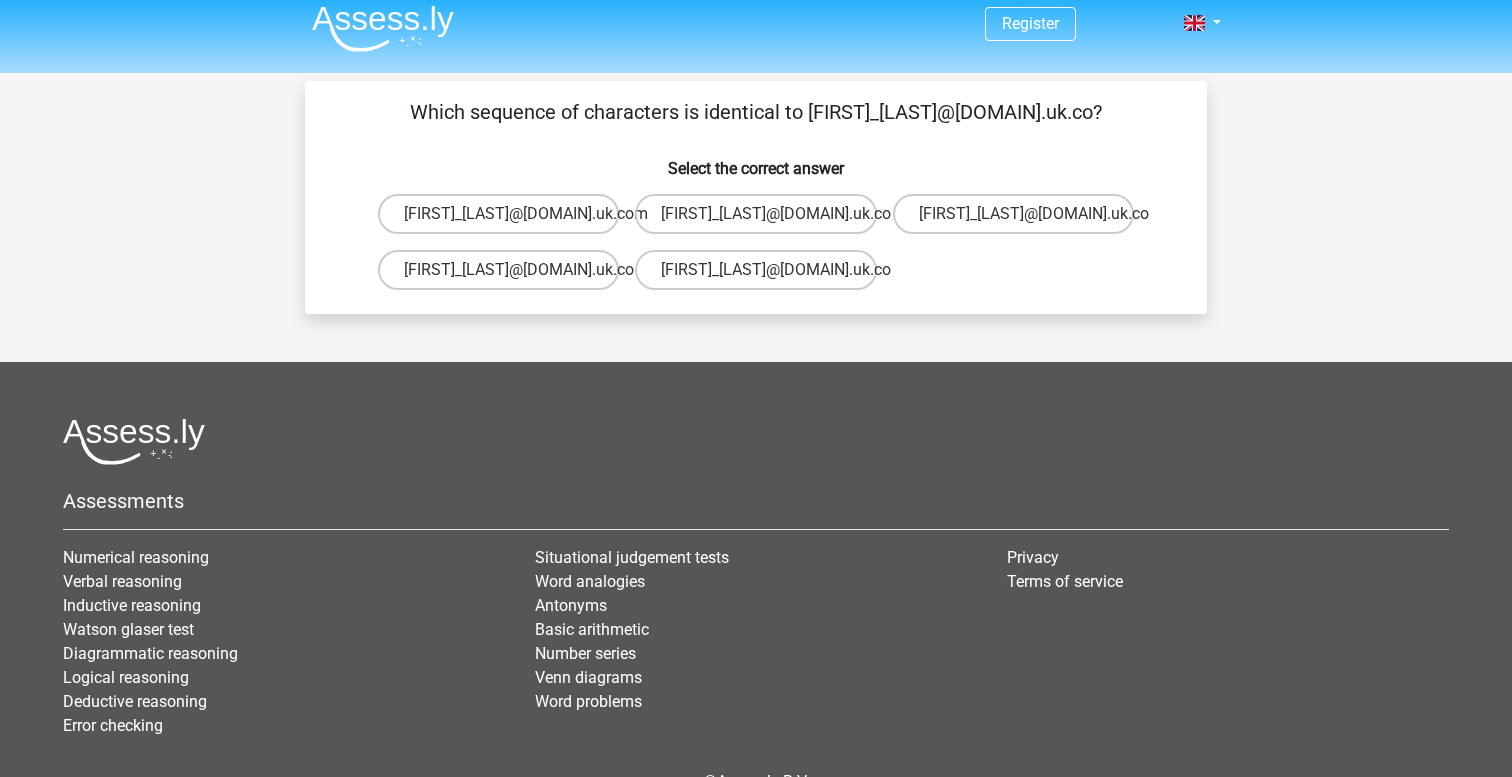 scroll, scrollTop: 7, scrollLeft: 0, axis: vertical 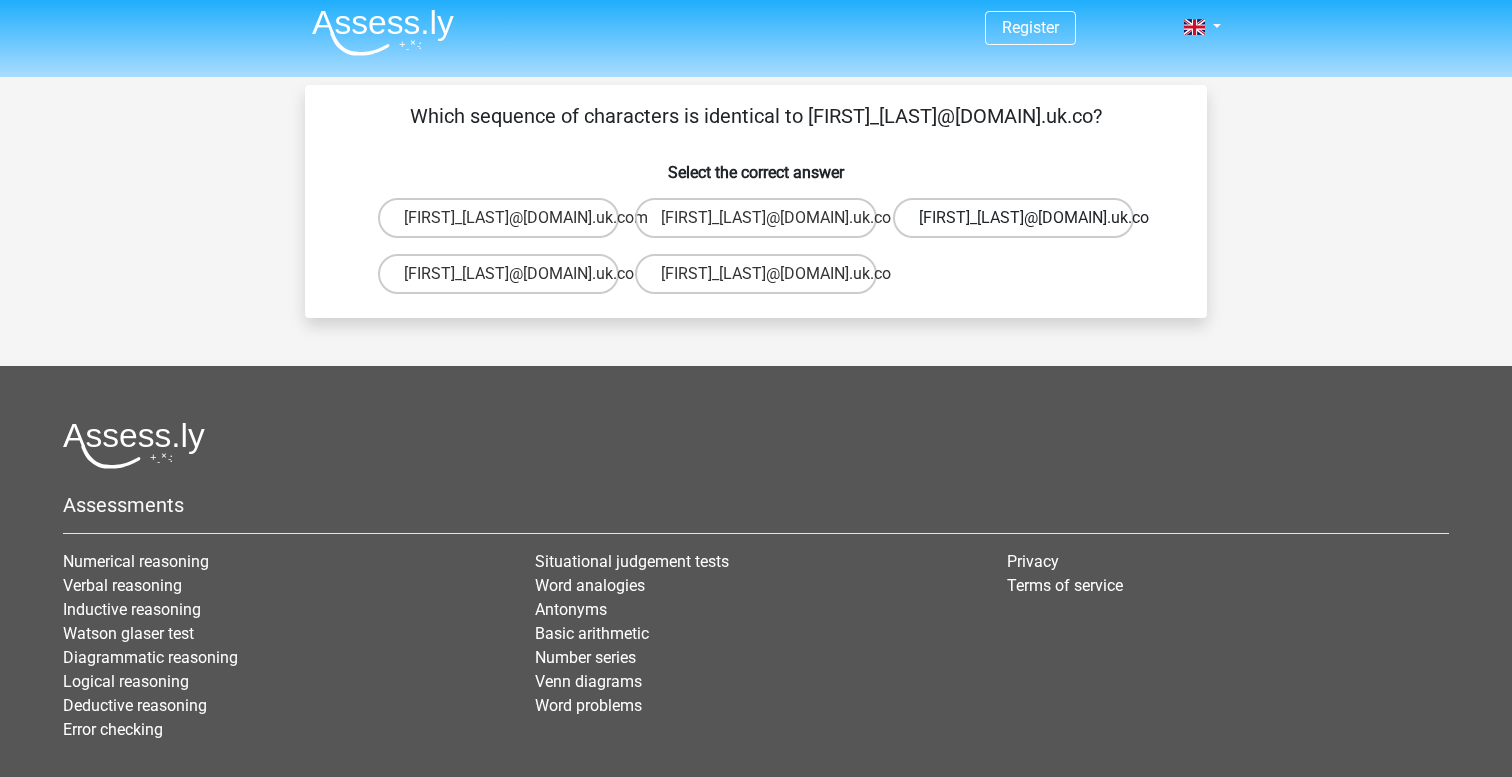 click on "Evelyn_Howard@hotmail.uk.co" at bounding box center (1013, 218) 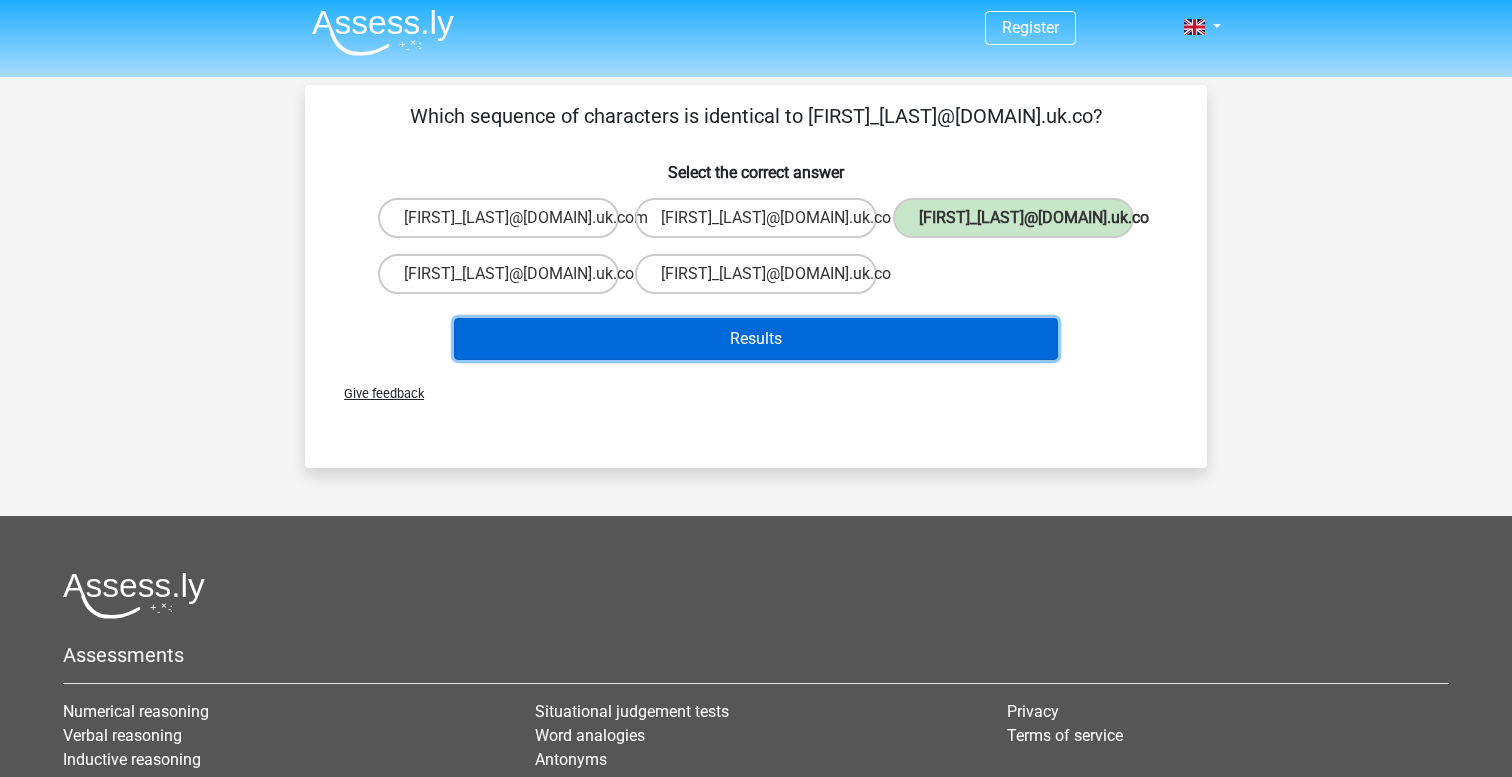 click on "Results" at bounding box center (756, 339) 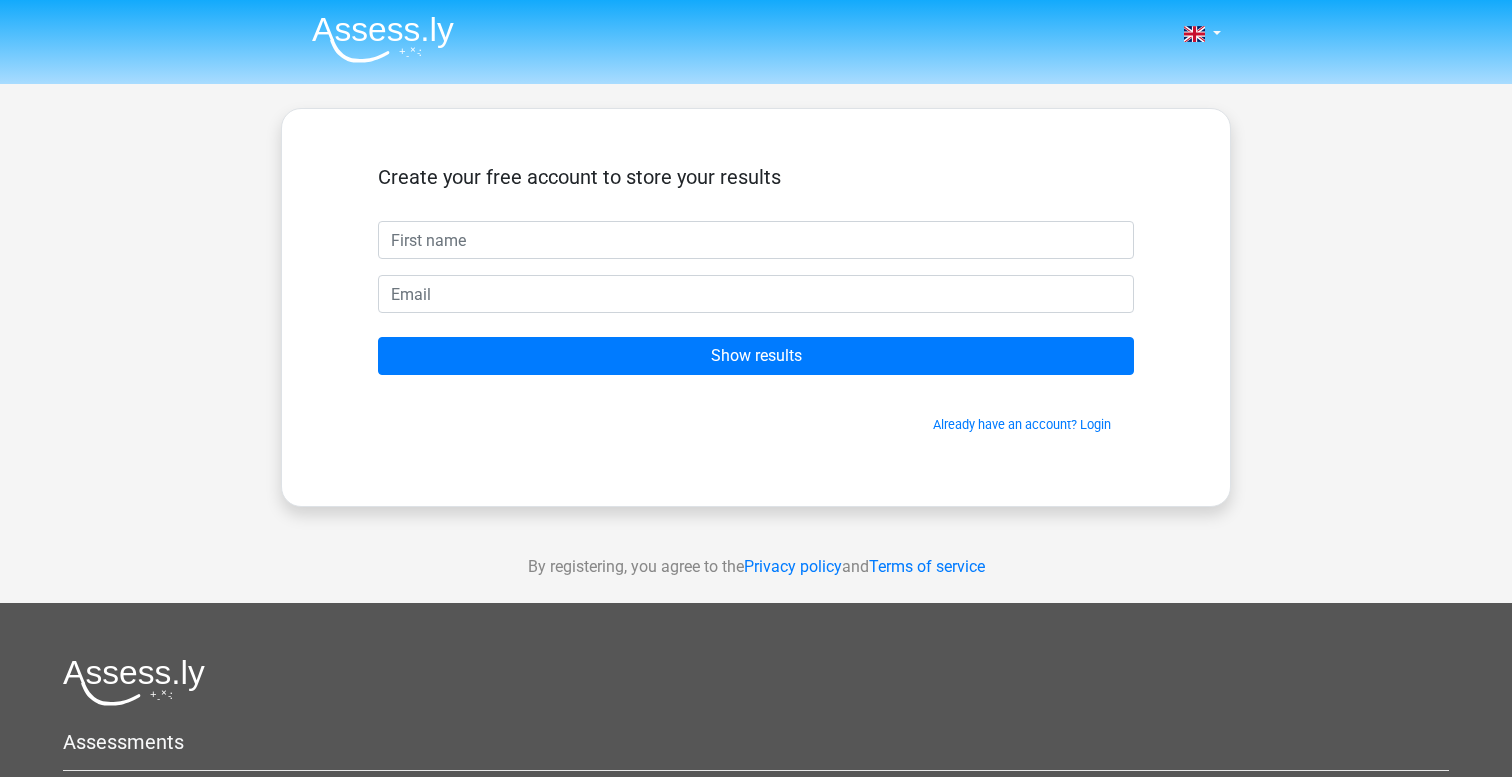 scroll, scrollTop: 0, scrollLeft: 0, axis: both 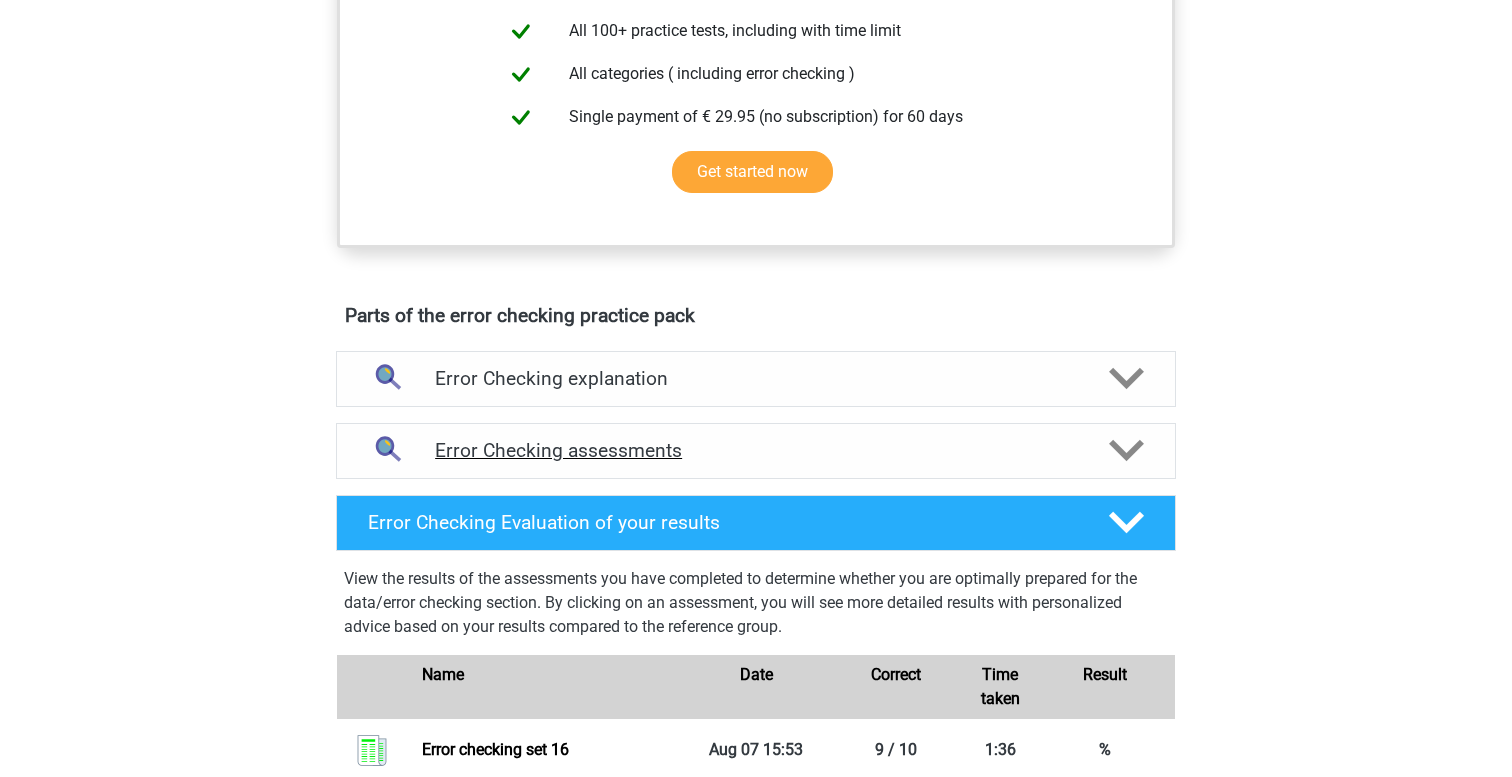 click on "Error Checking assessments" at bounding box center (756, 450) 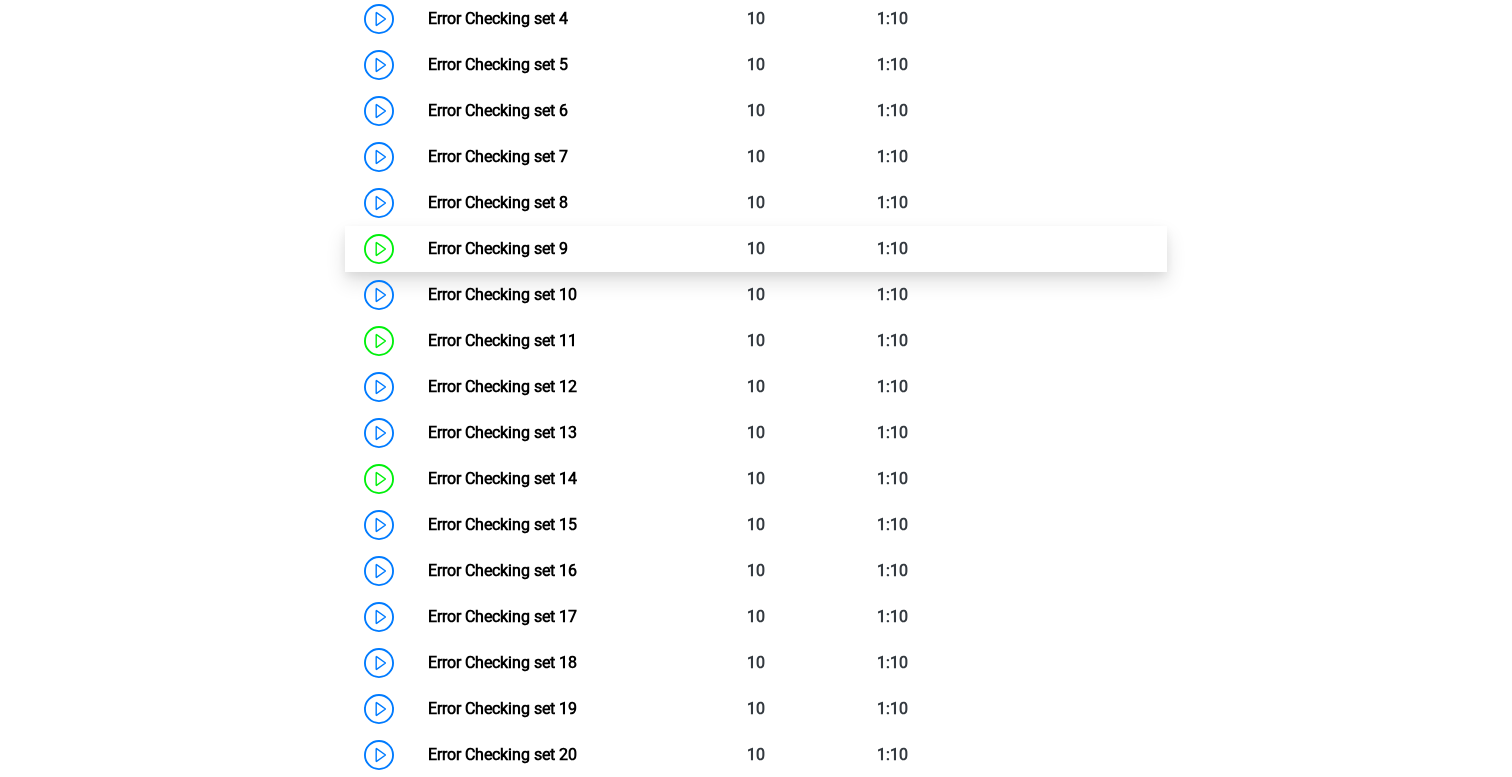 scroll, scrollTop: 1582, scrollLeft: 0, axis: vertical 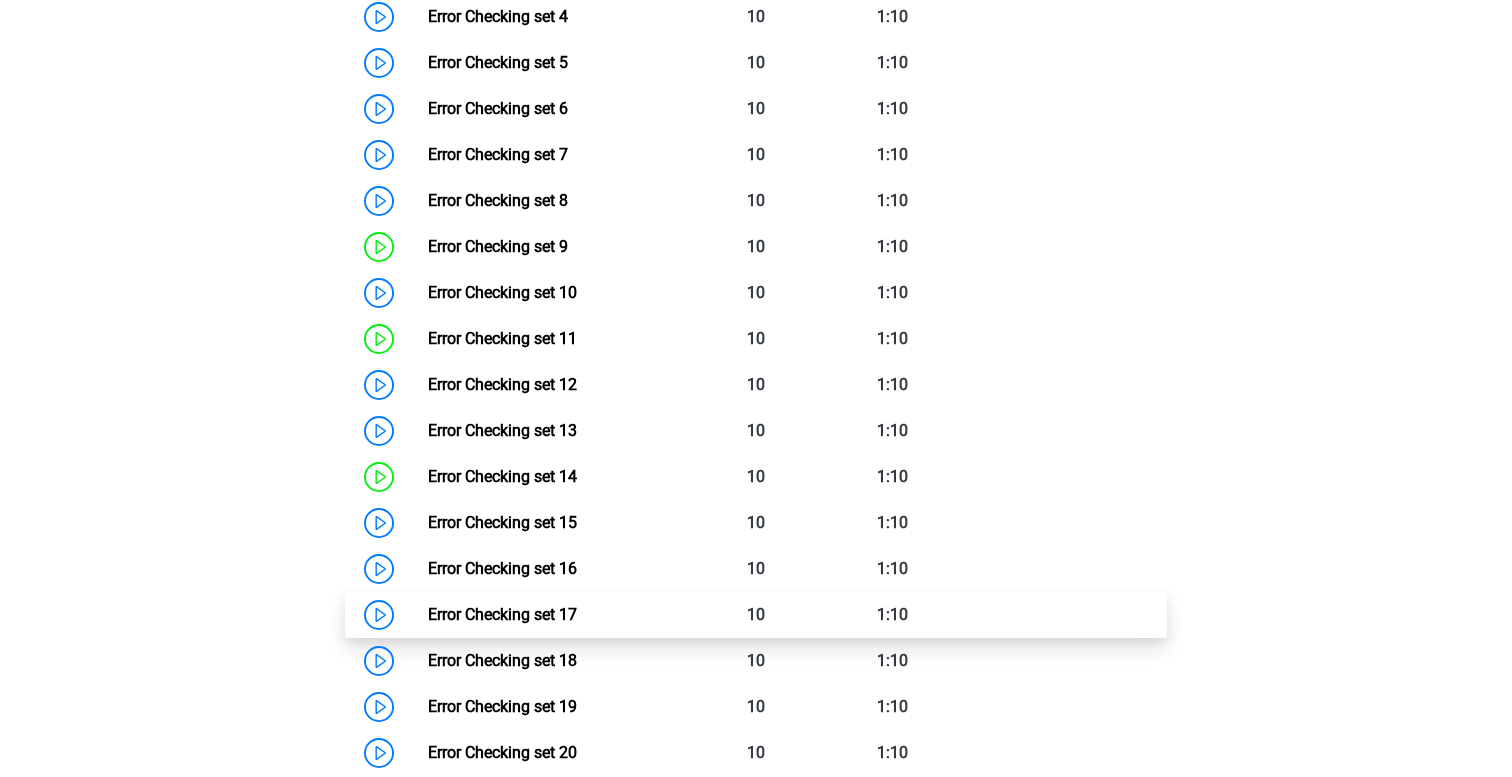 click on "Error Checking
set 17" at bounding box center (502, 614) 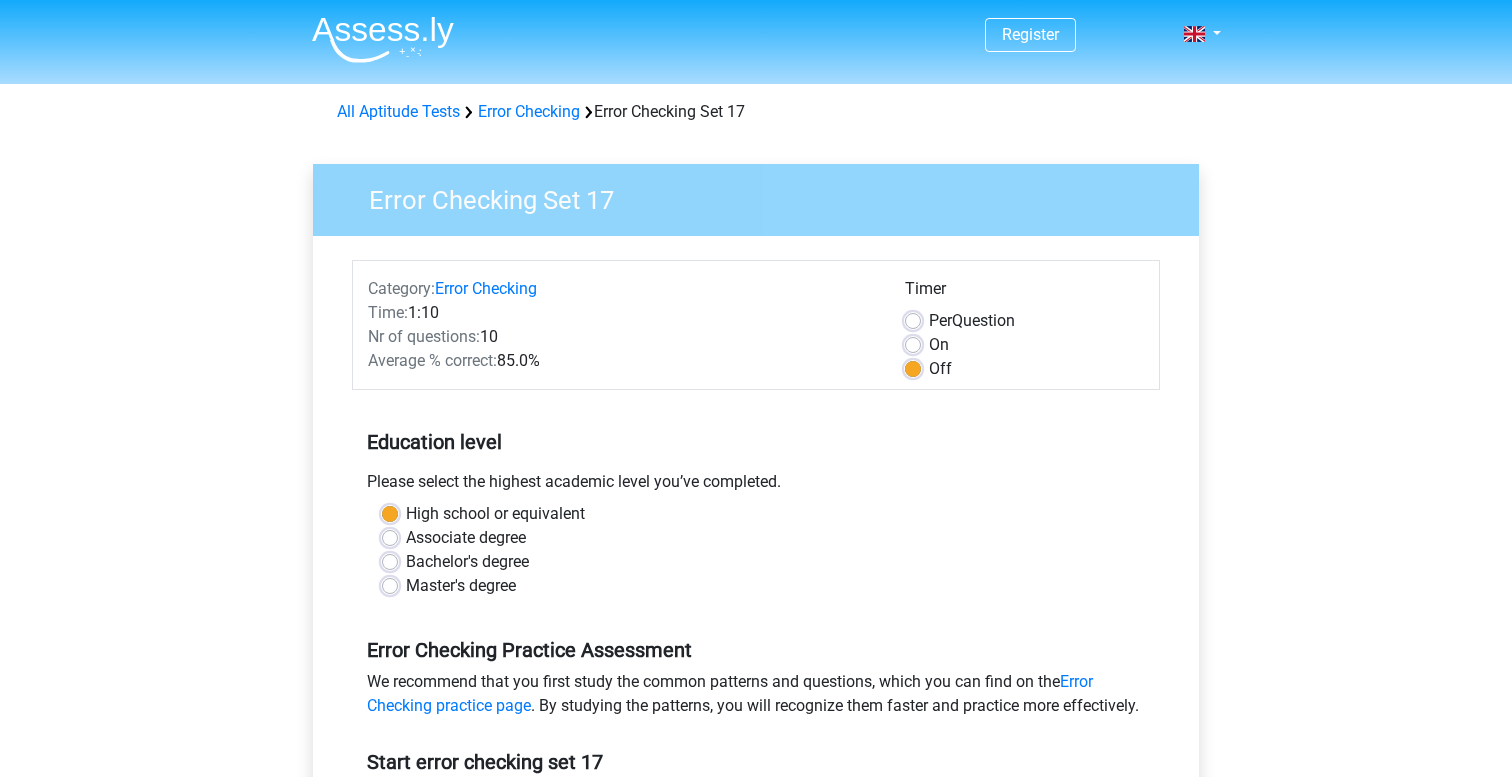scroll, scrollTop: 0, scrollLeft: 0, axis: both 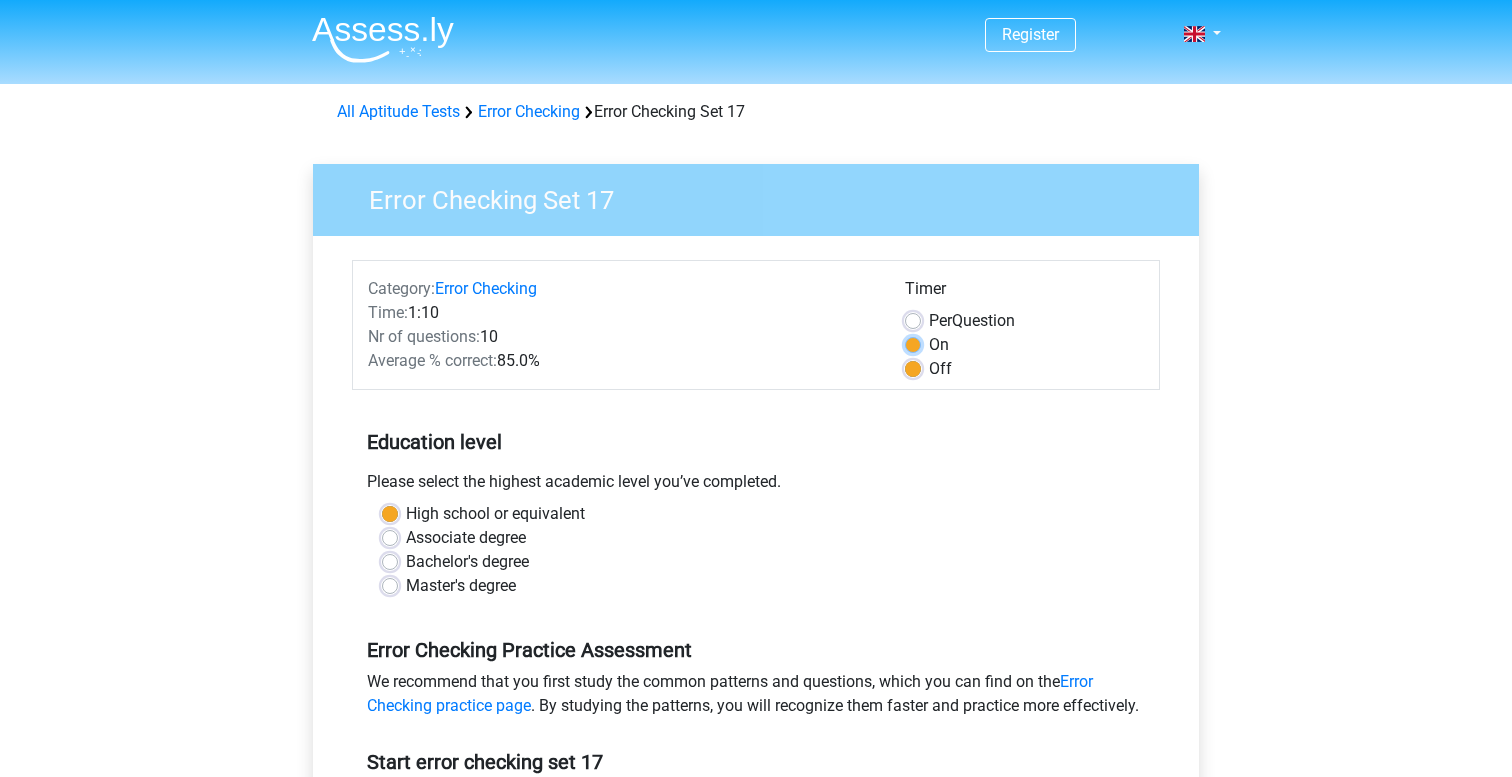 radio on "true" 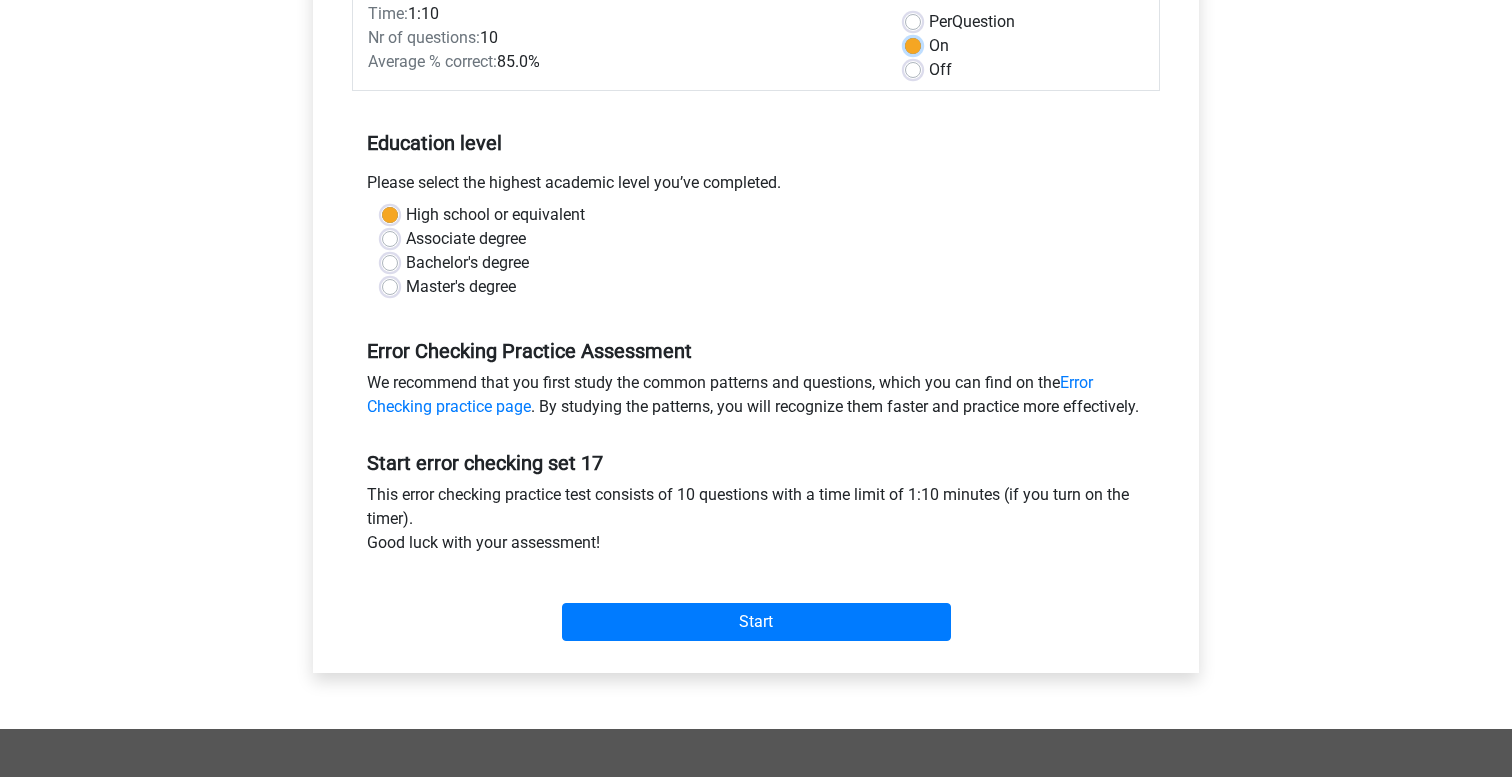 scroll, scrollTop: 300, scrollLeft: 0, axis: vertical 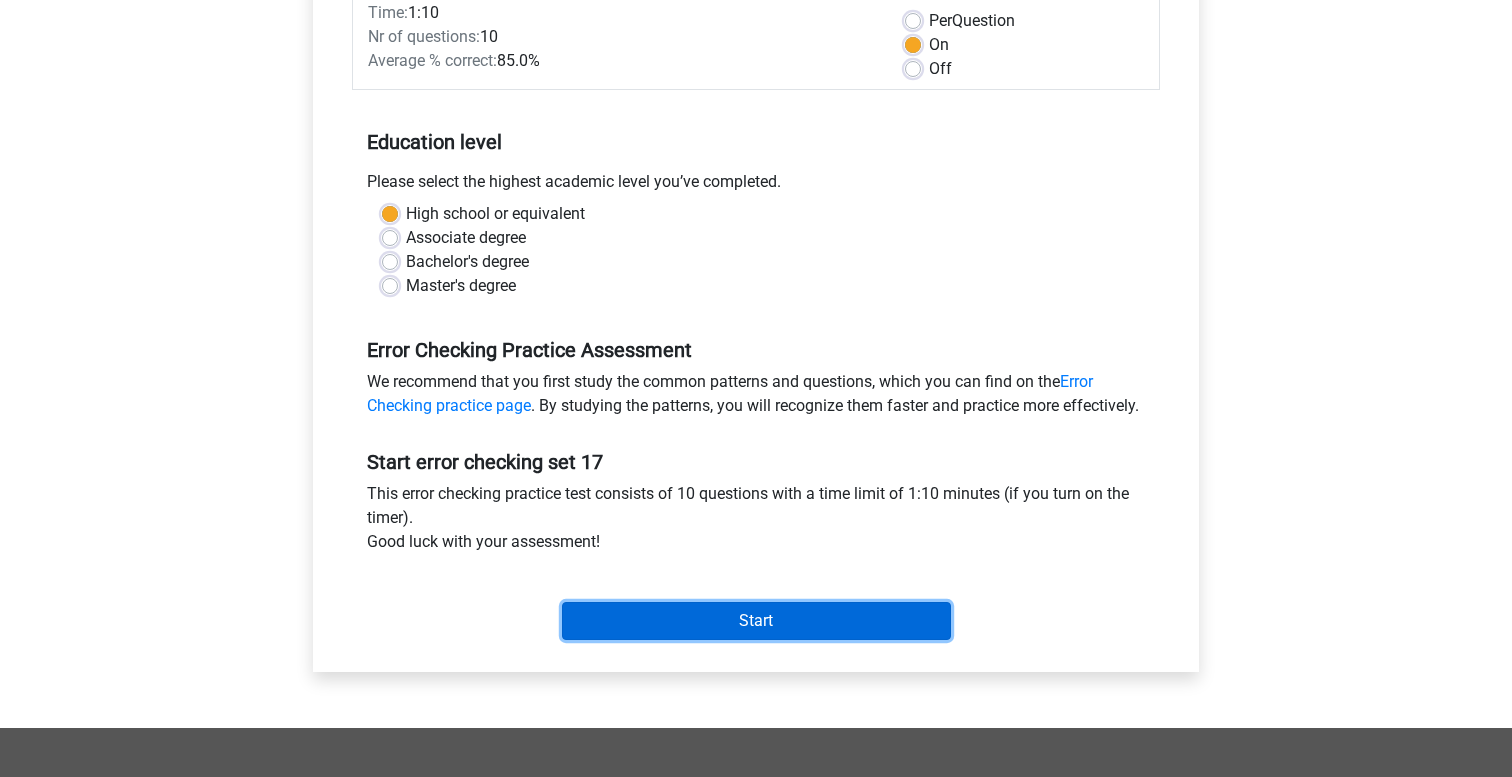 click on "Start" at bounding box center [756, 621] 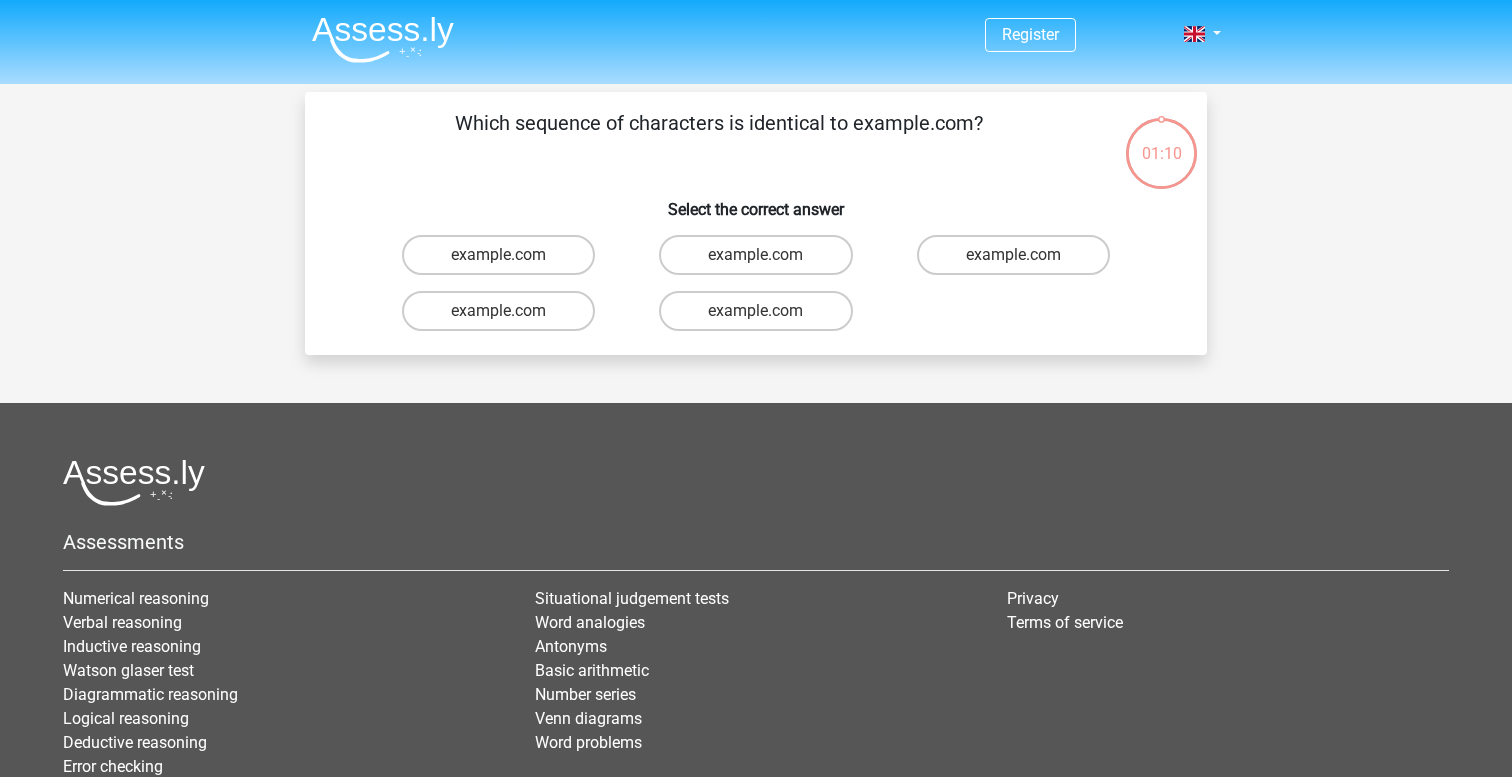 scroll, scrollTop: 0, scrollLeft: 0, axis: both 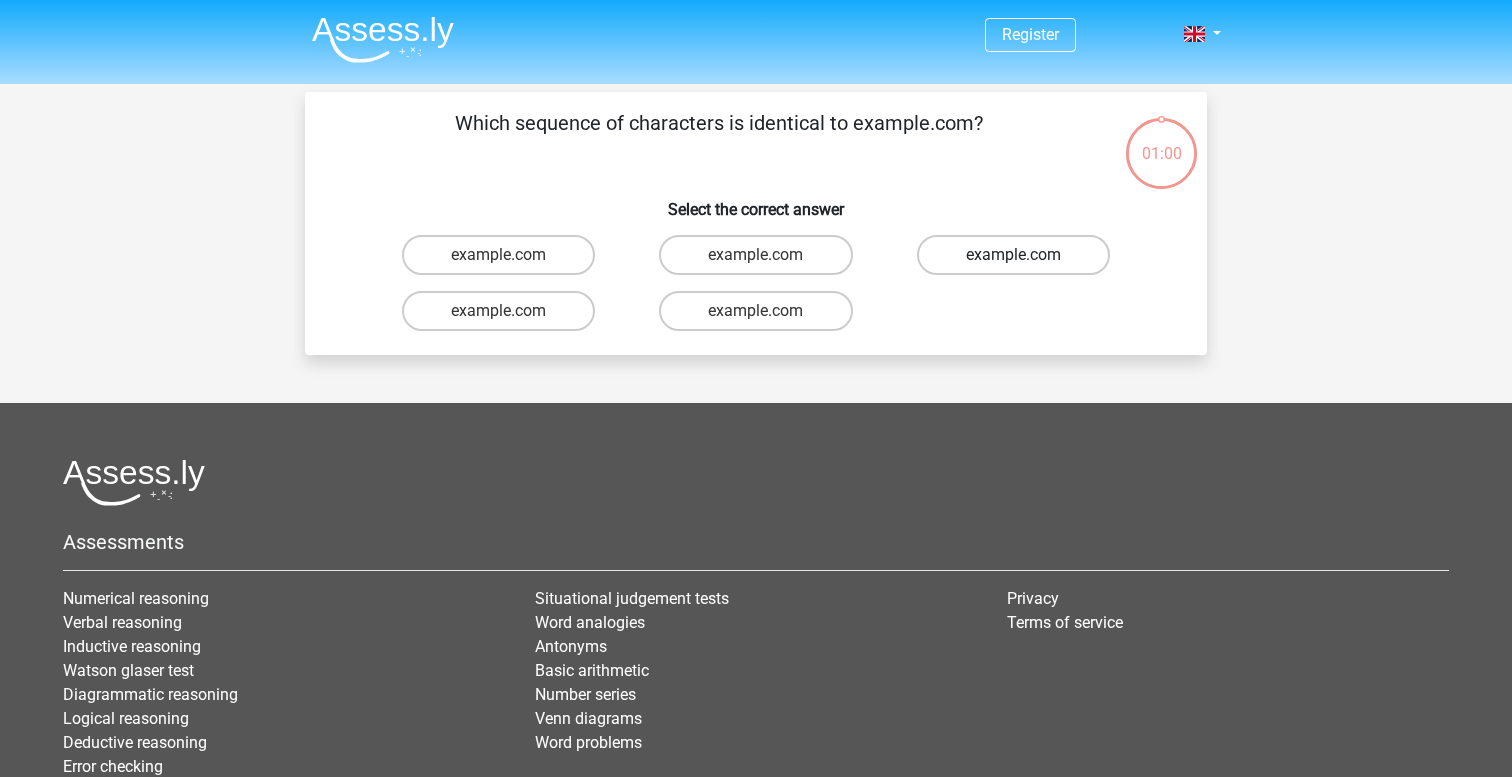 click on "example.com" at bounding box center [1013, 255] 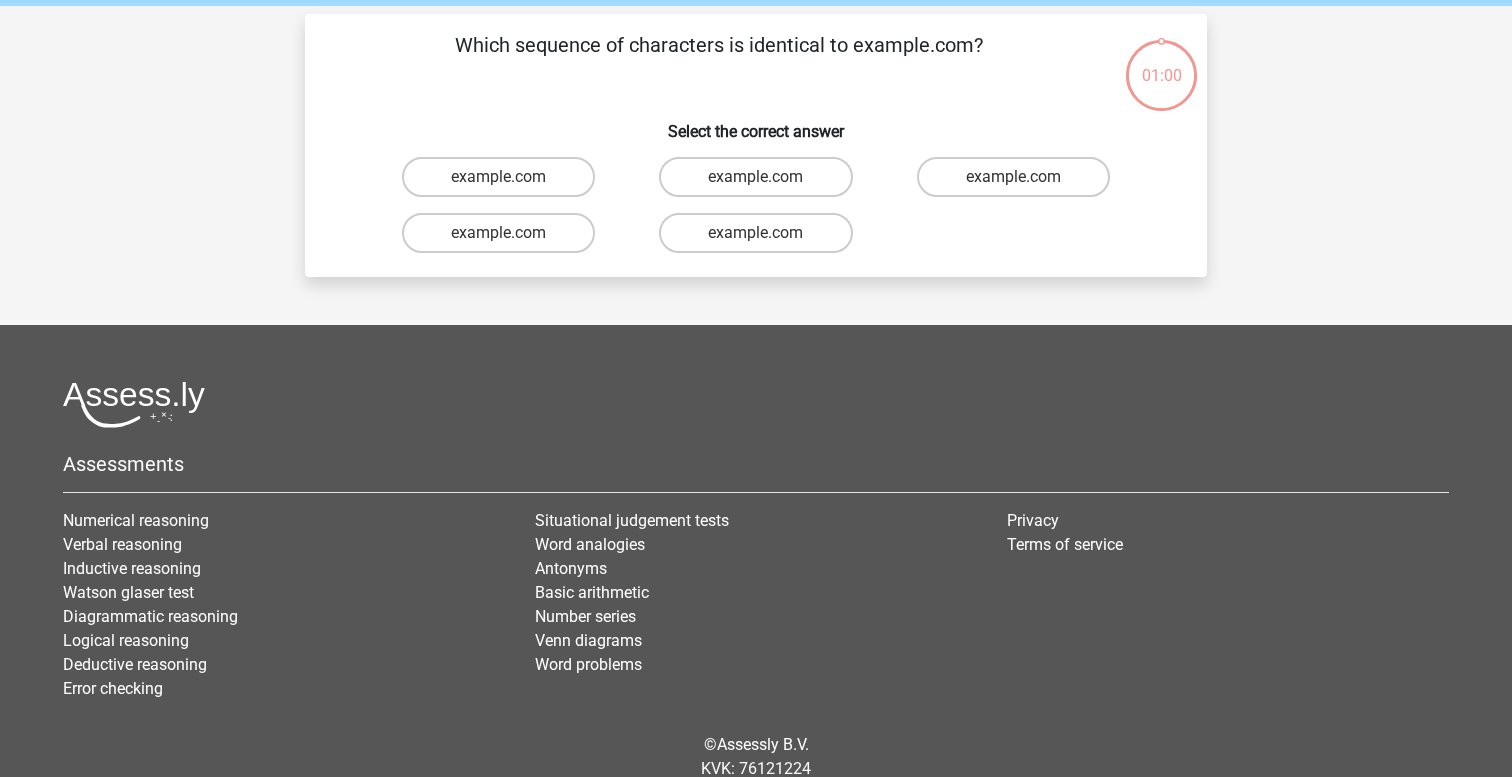 scroll, scrollTop: 92, scrollLeft: 0, axis: vertical 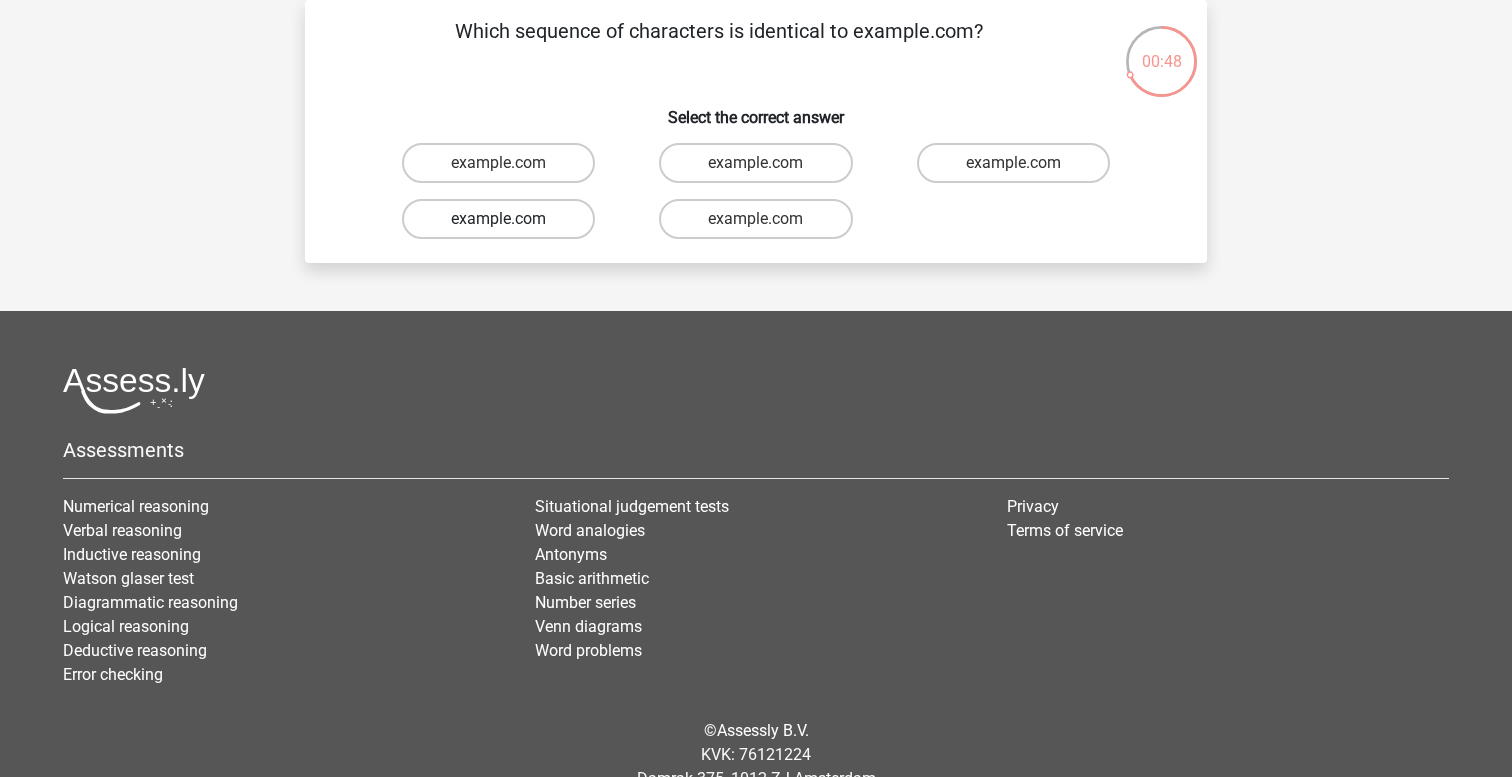 click on "Ivy-Purdy@hotmails.co.com" at bounding box center [498, 219] 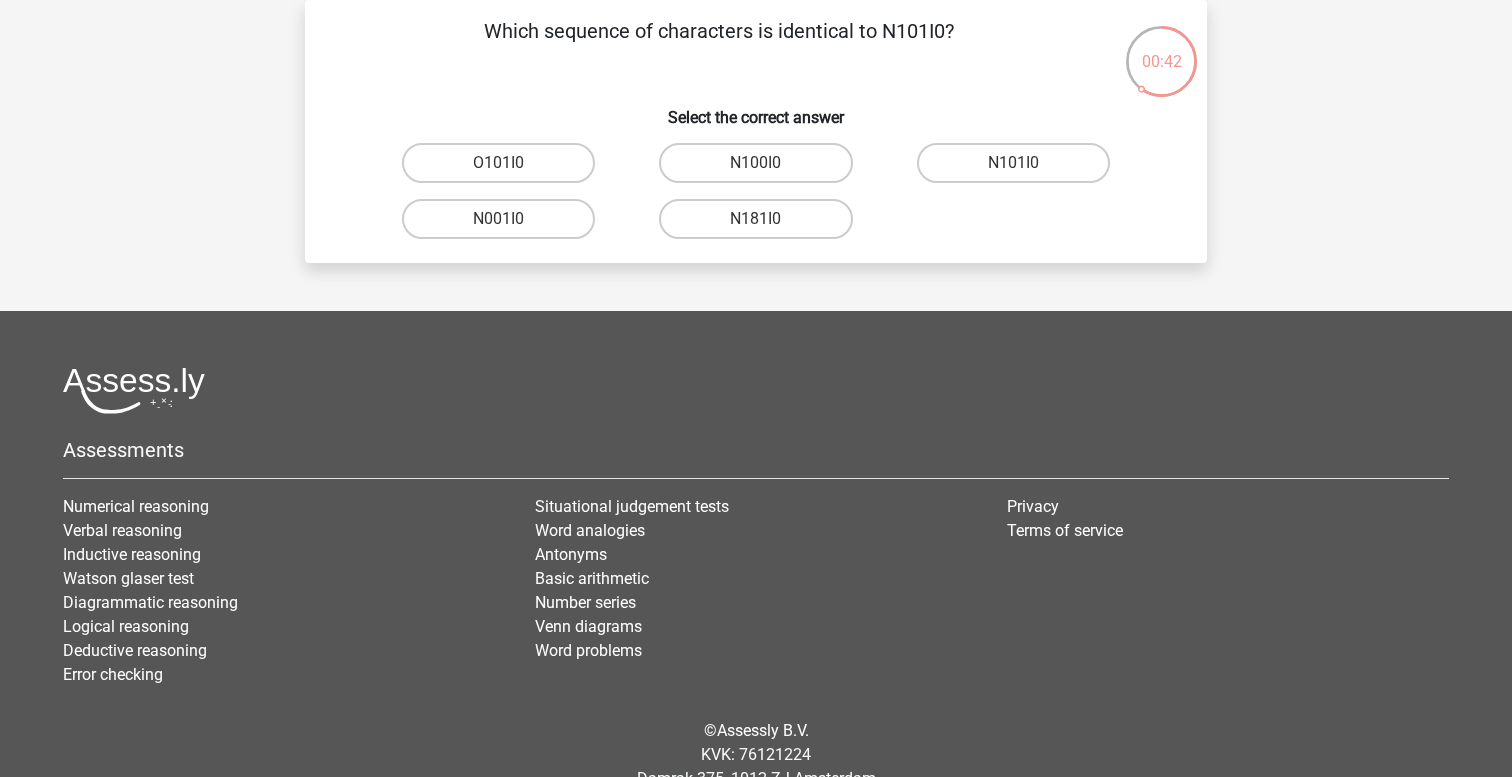 click on "N101I0" at bounding box center [1019, 169] 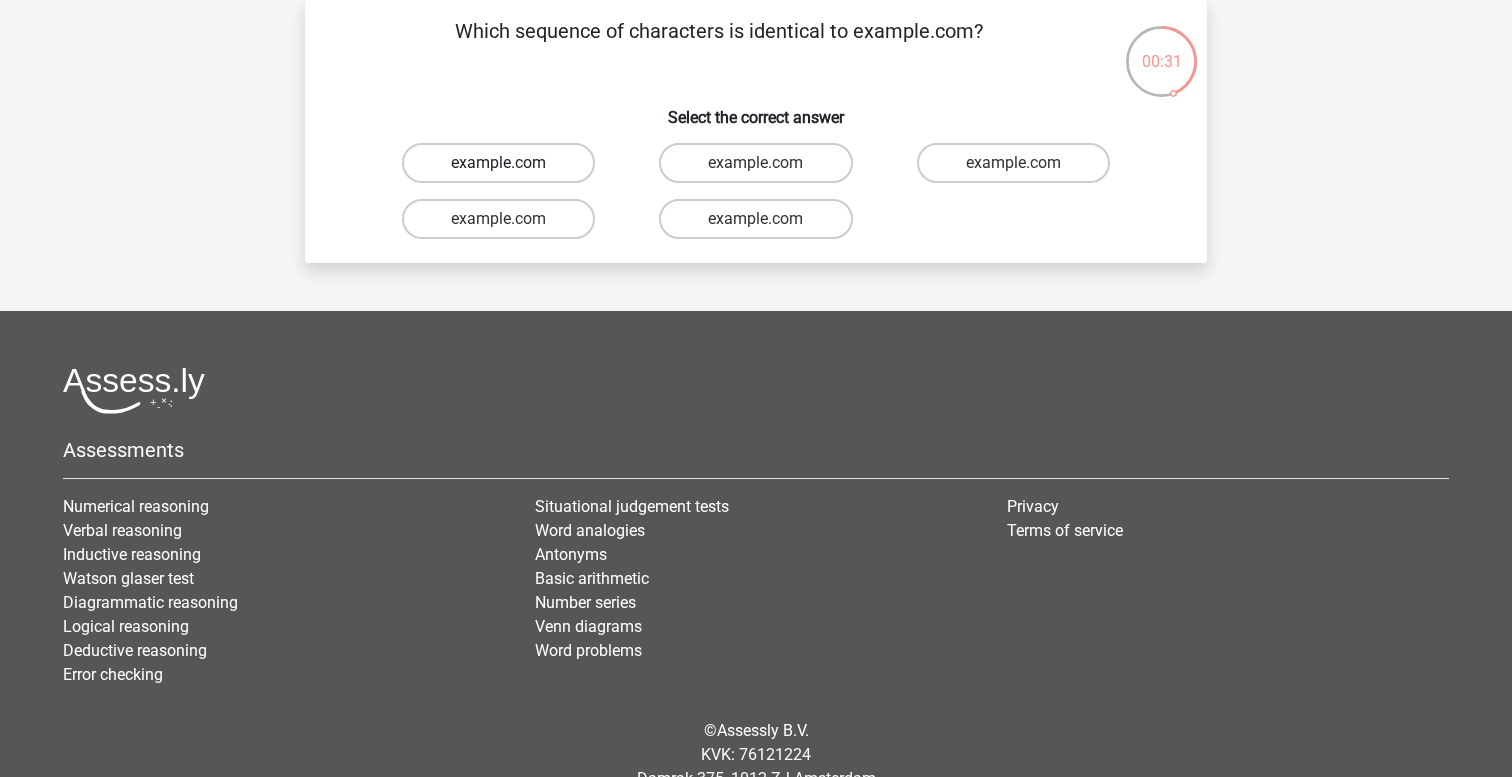 click on "John.Davison@hot-mail.uk.com" at bounding box center (498, 163) 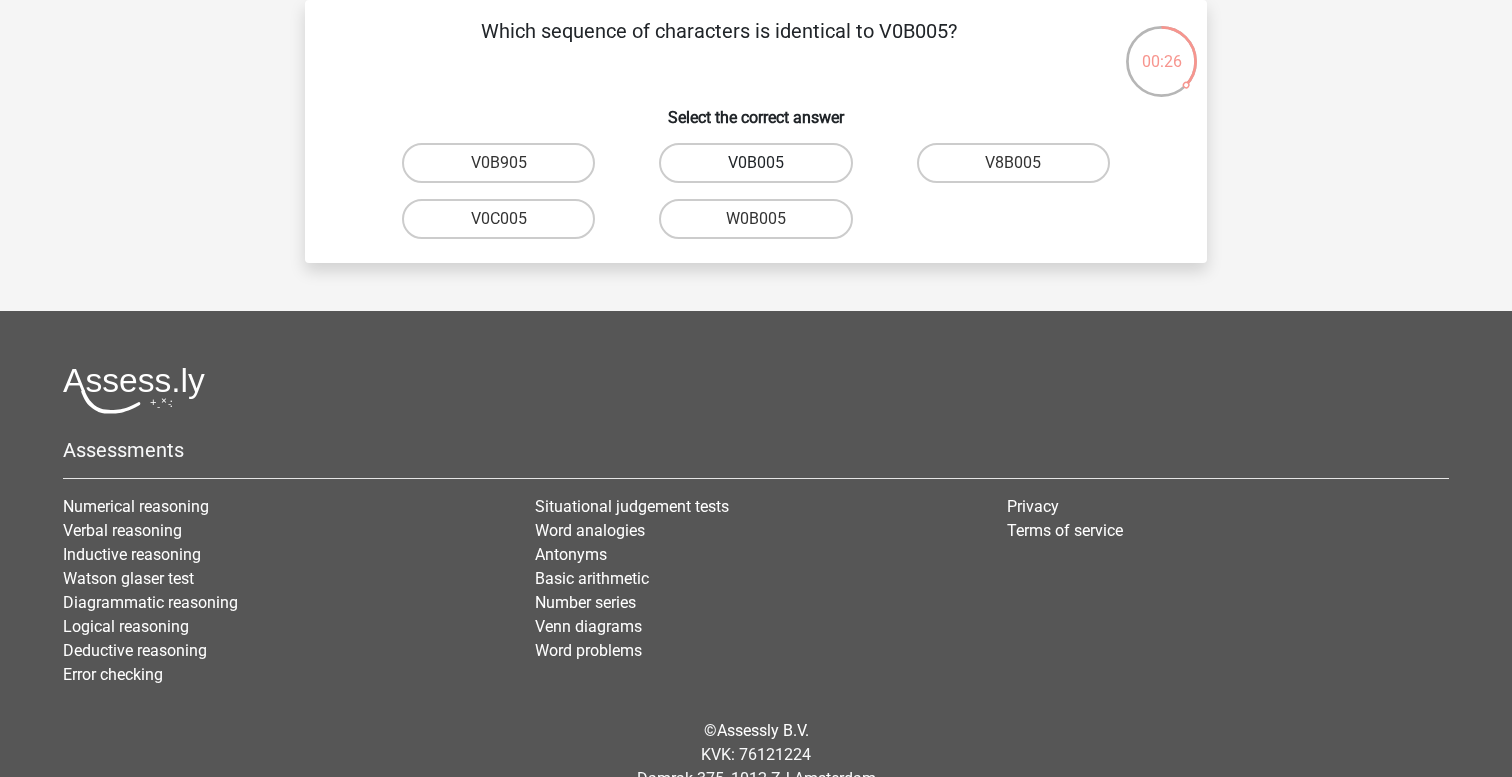click on "V0B005" at bounding box center (755, 163) 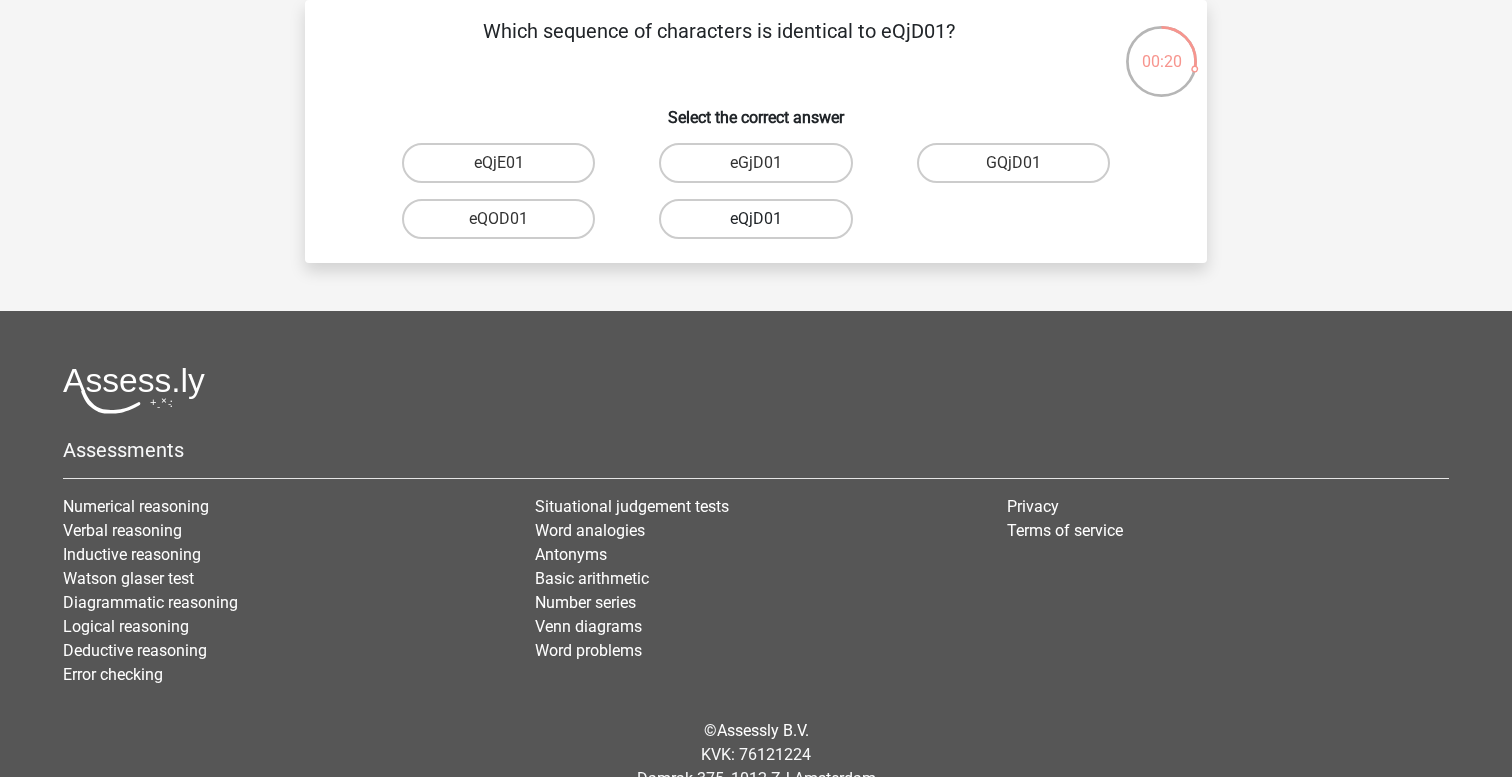 click on "eQjD01" at bounding box center [755, 219] 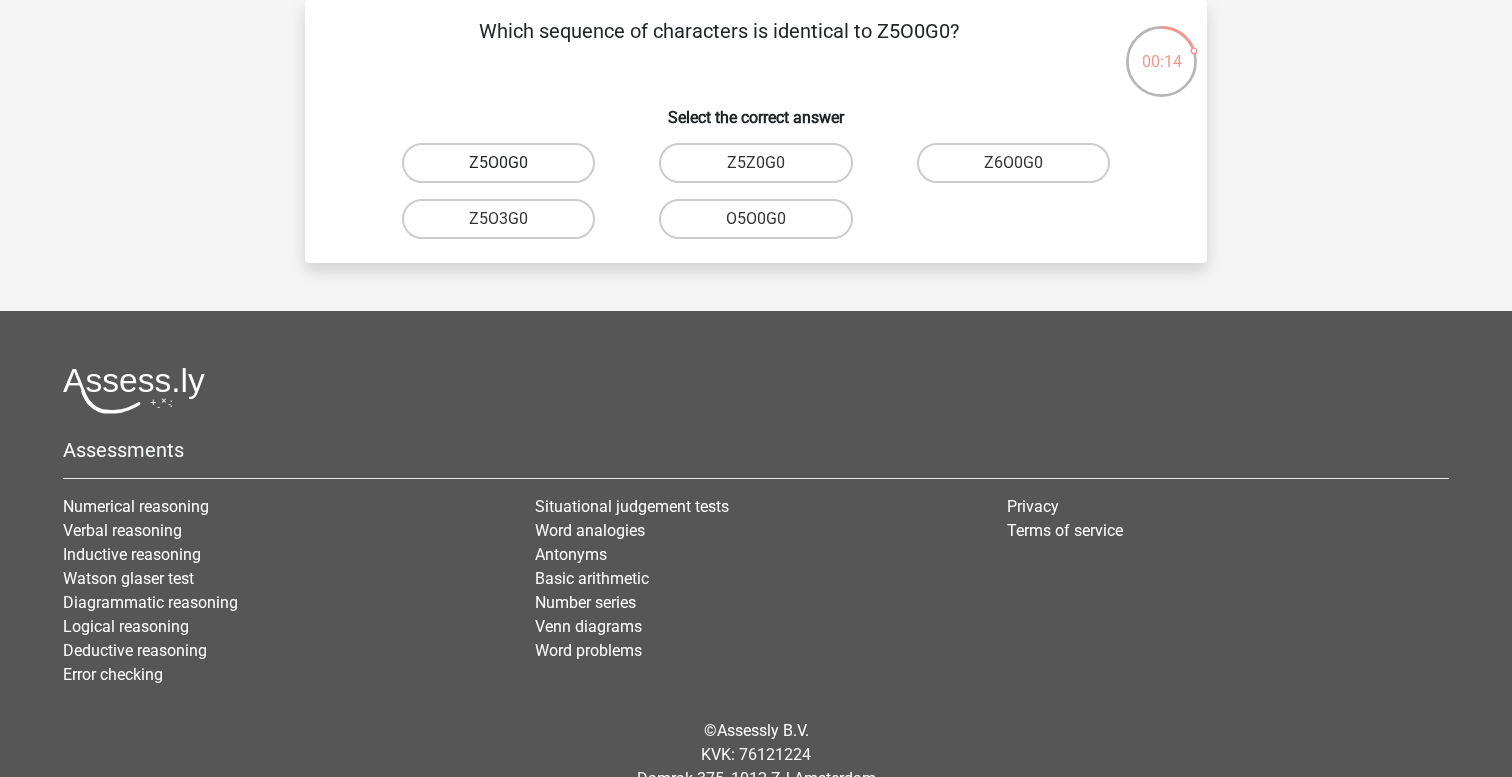 click on "Z5O0G0" at bounding box center (498, 163) 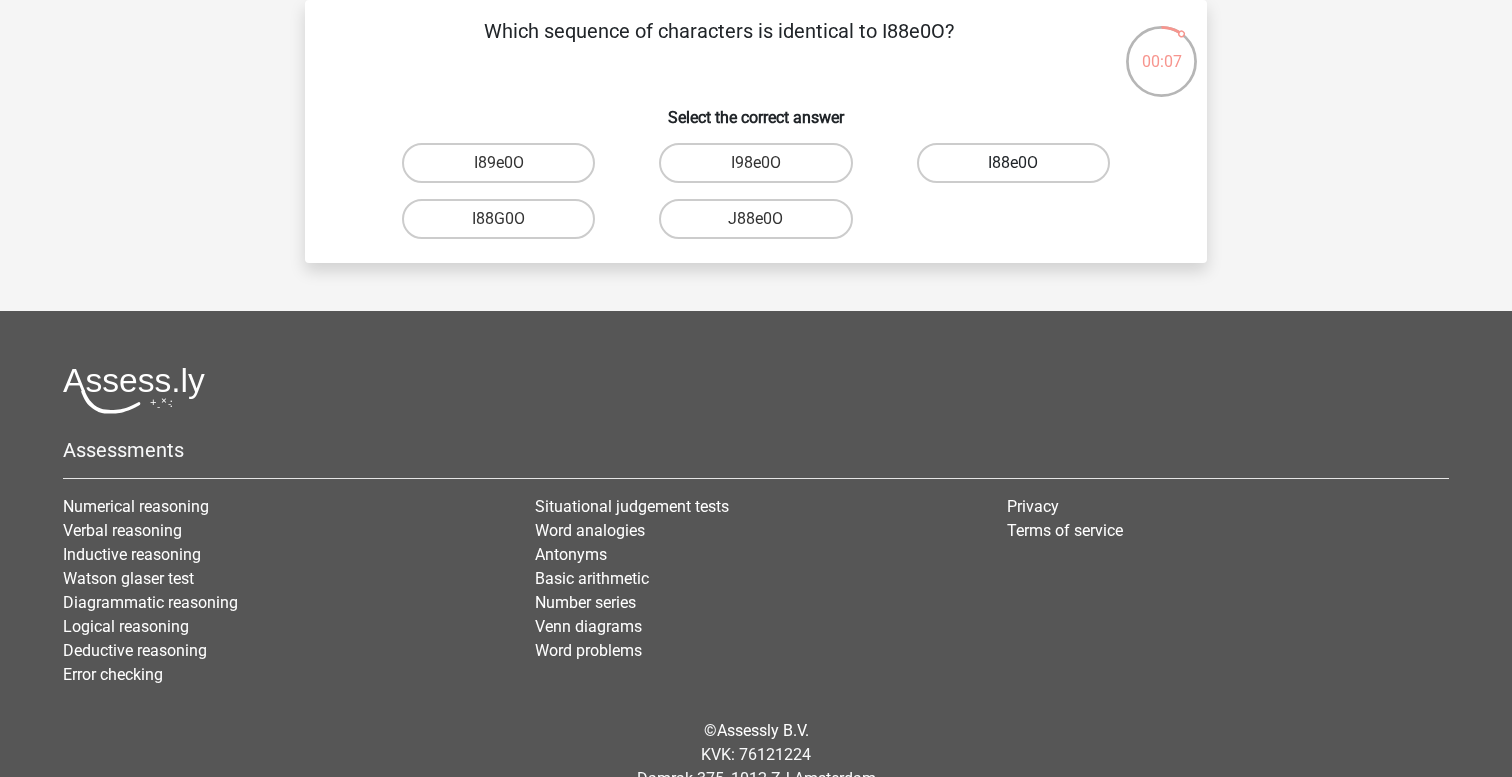 click on "I88e0O" at bounding box center [1013, 163] 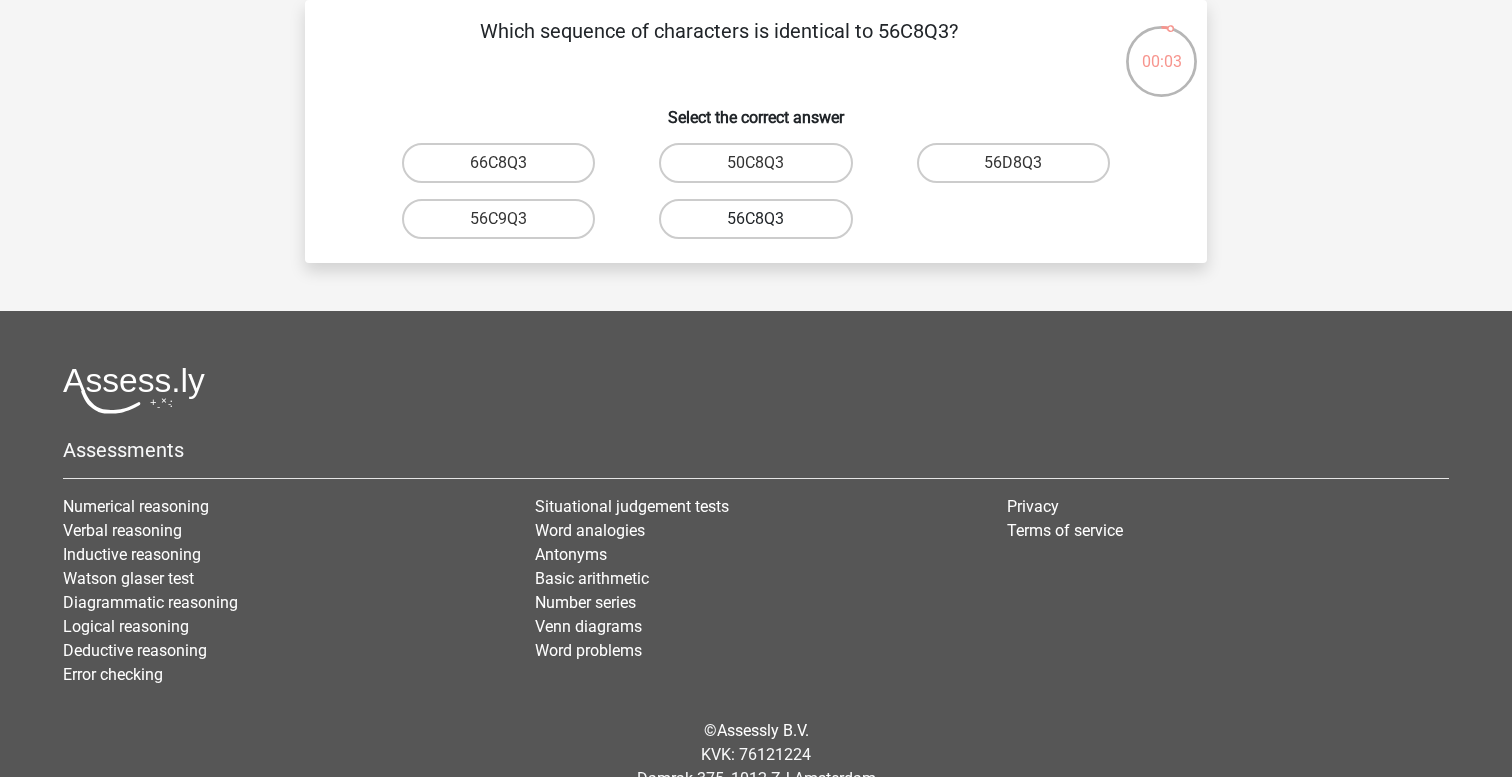 click on "56C8Q3" at bounding box center [755, 219] 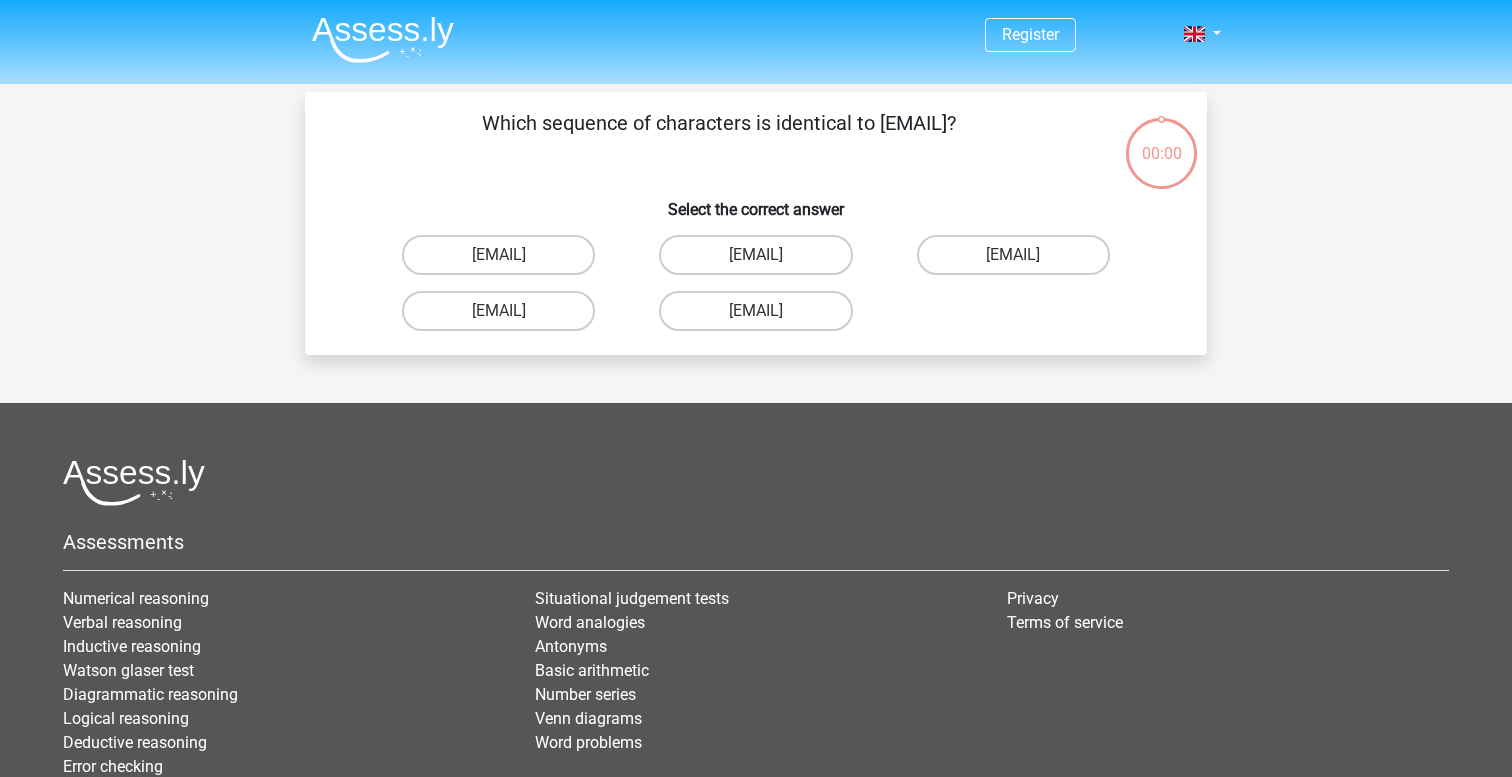 scroll, scrollTop: 92, scrollLeft: 0, axis: vertical 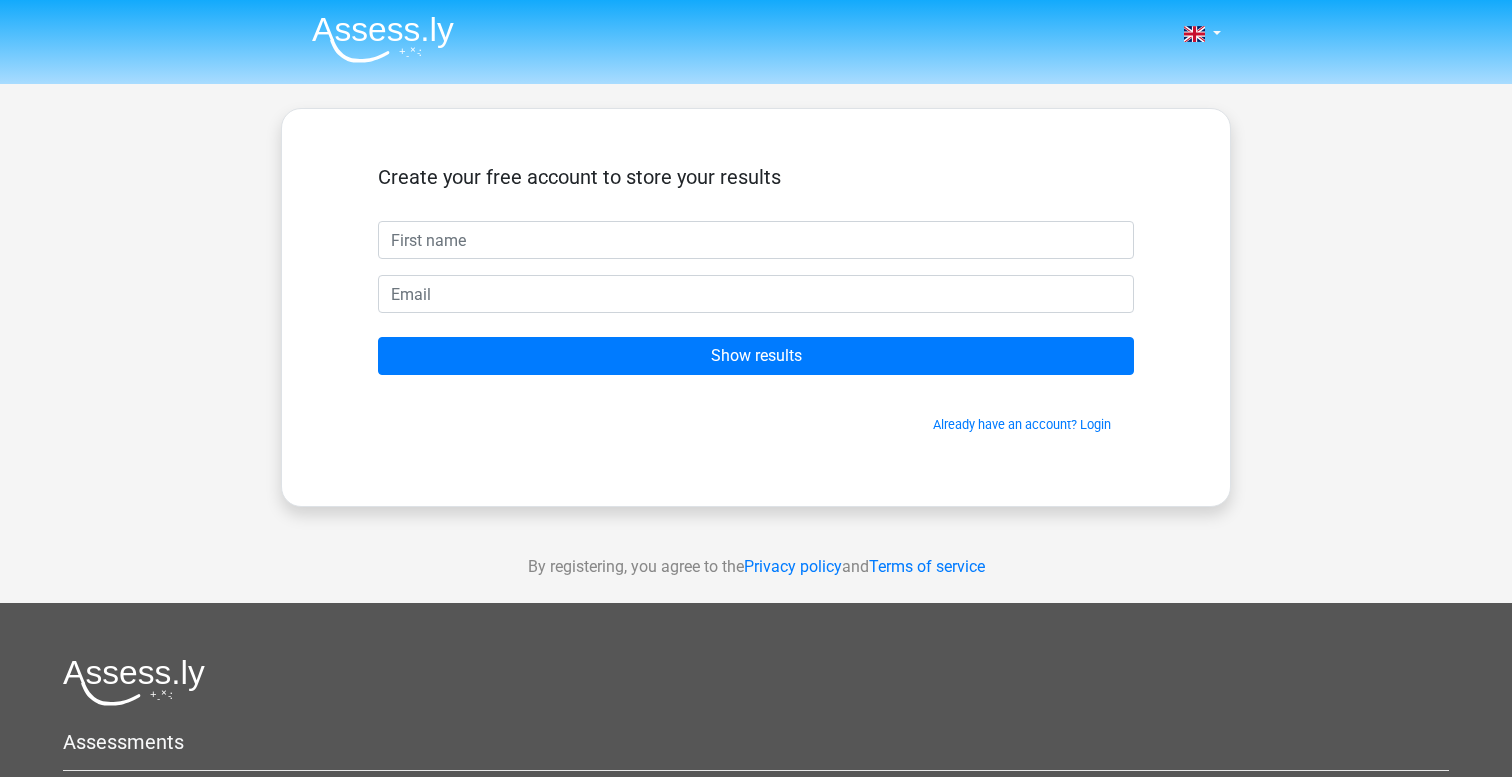 click on "Create your free account to store your results" at bounding box center [756, 193] 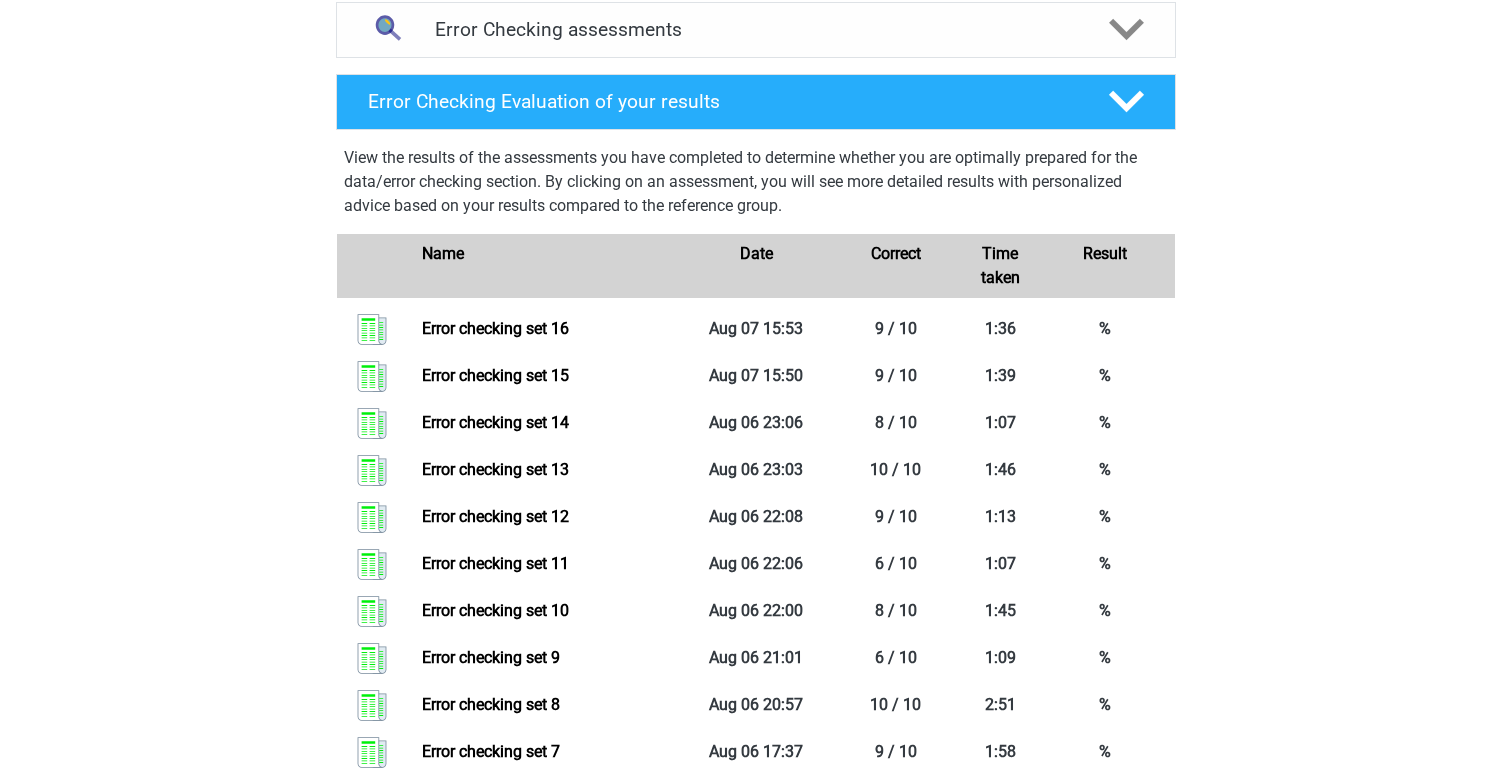 scroll, scrollTop: 1247, scrollLeft: 0, axis: vertical 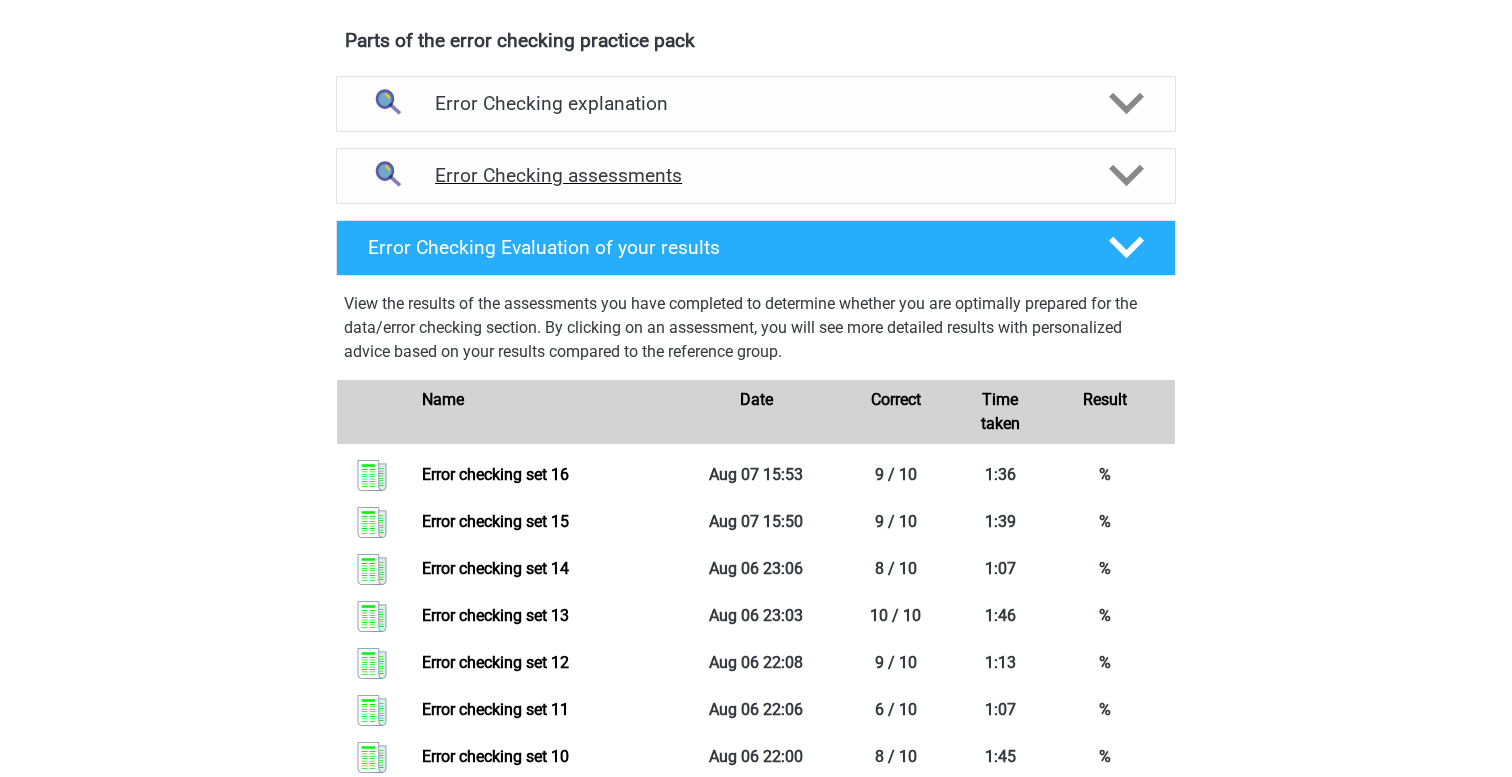 click on "Error Checking assessments" at bounding box center [756, 176] 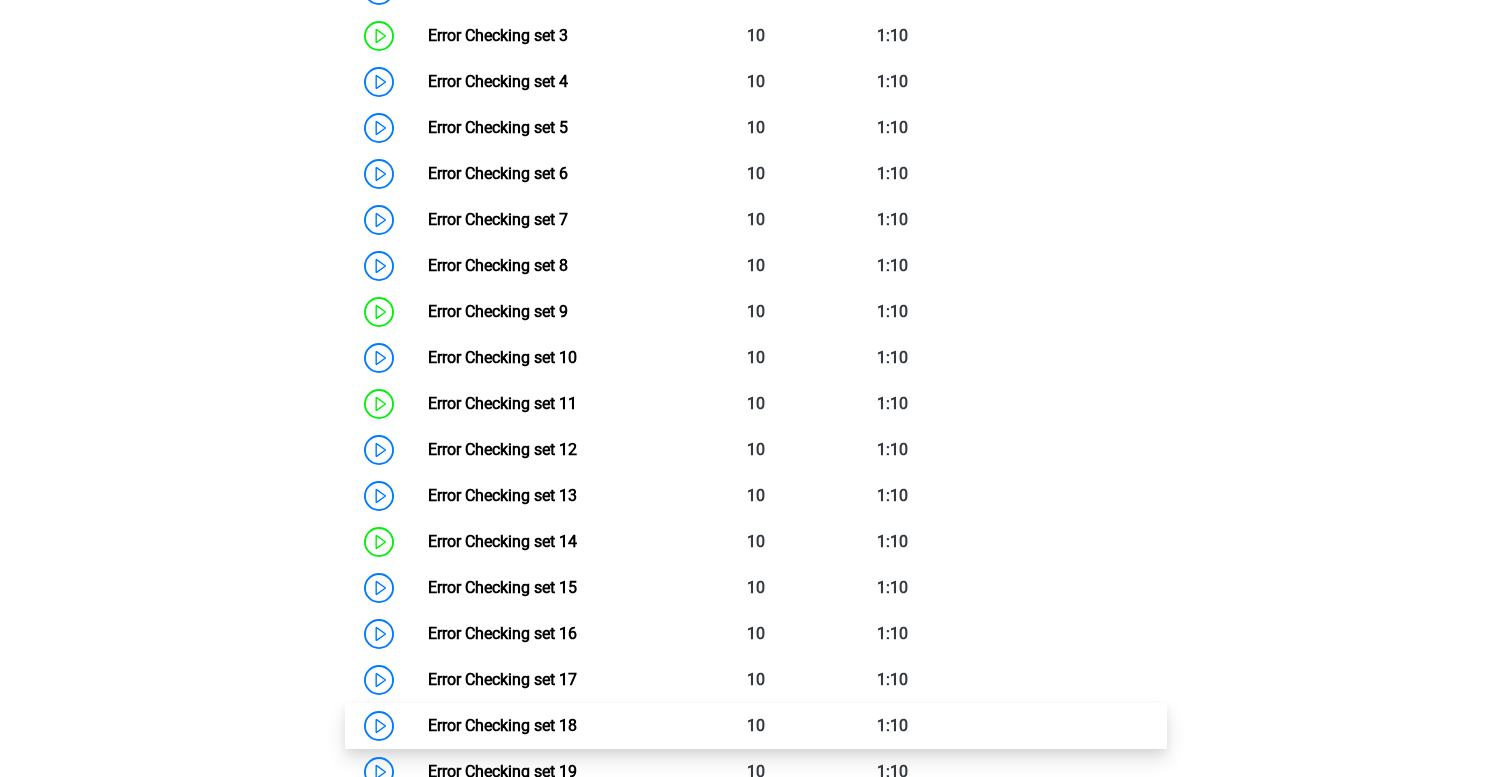 scroll, scrollTop: 1573, scrollLeft: 0, axis: vertical 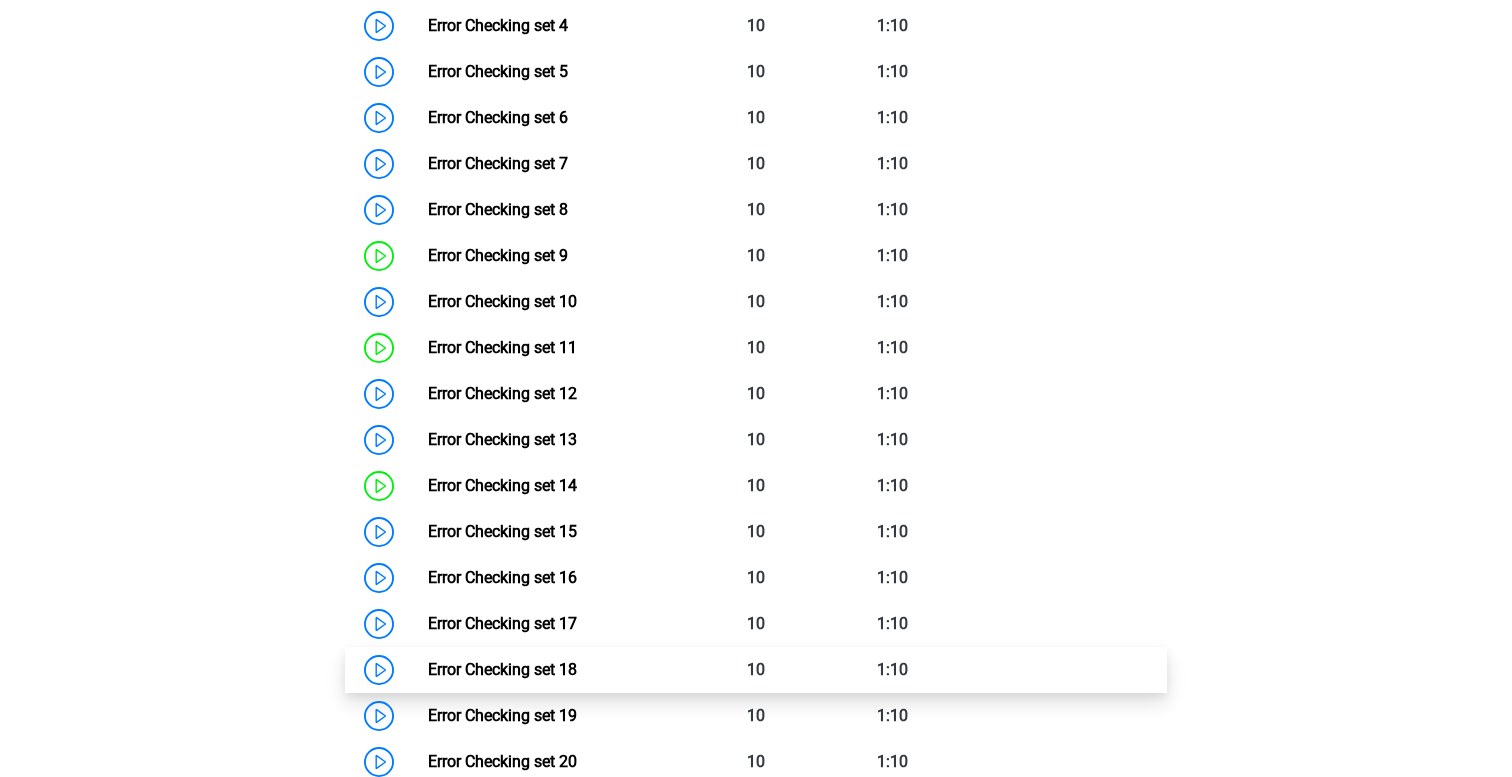click on "Error Checking
set 18" at bounding box center [502, 669] 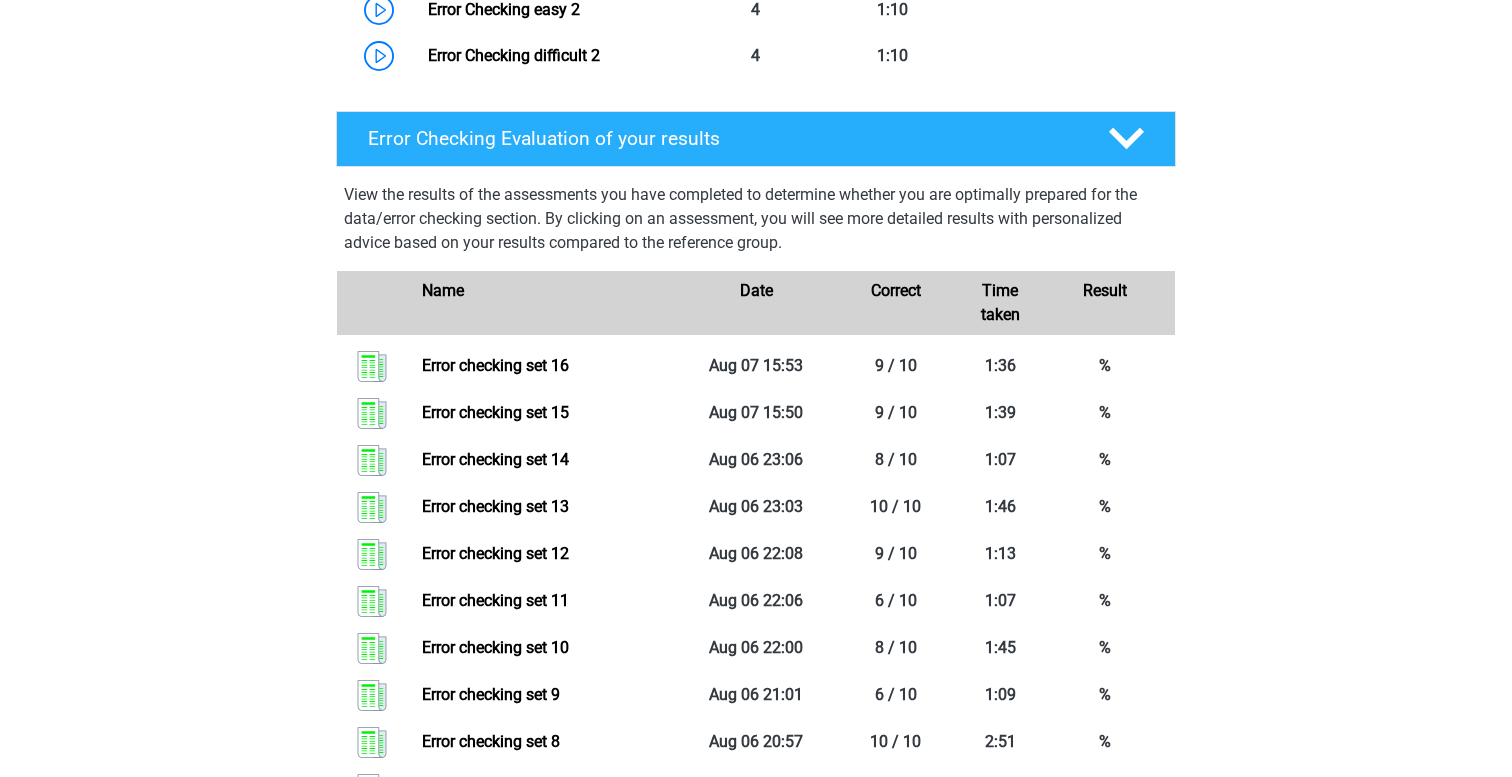 scroll, scrollTop: 2645, scrollLeft: 0, axis: vertical 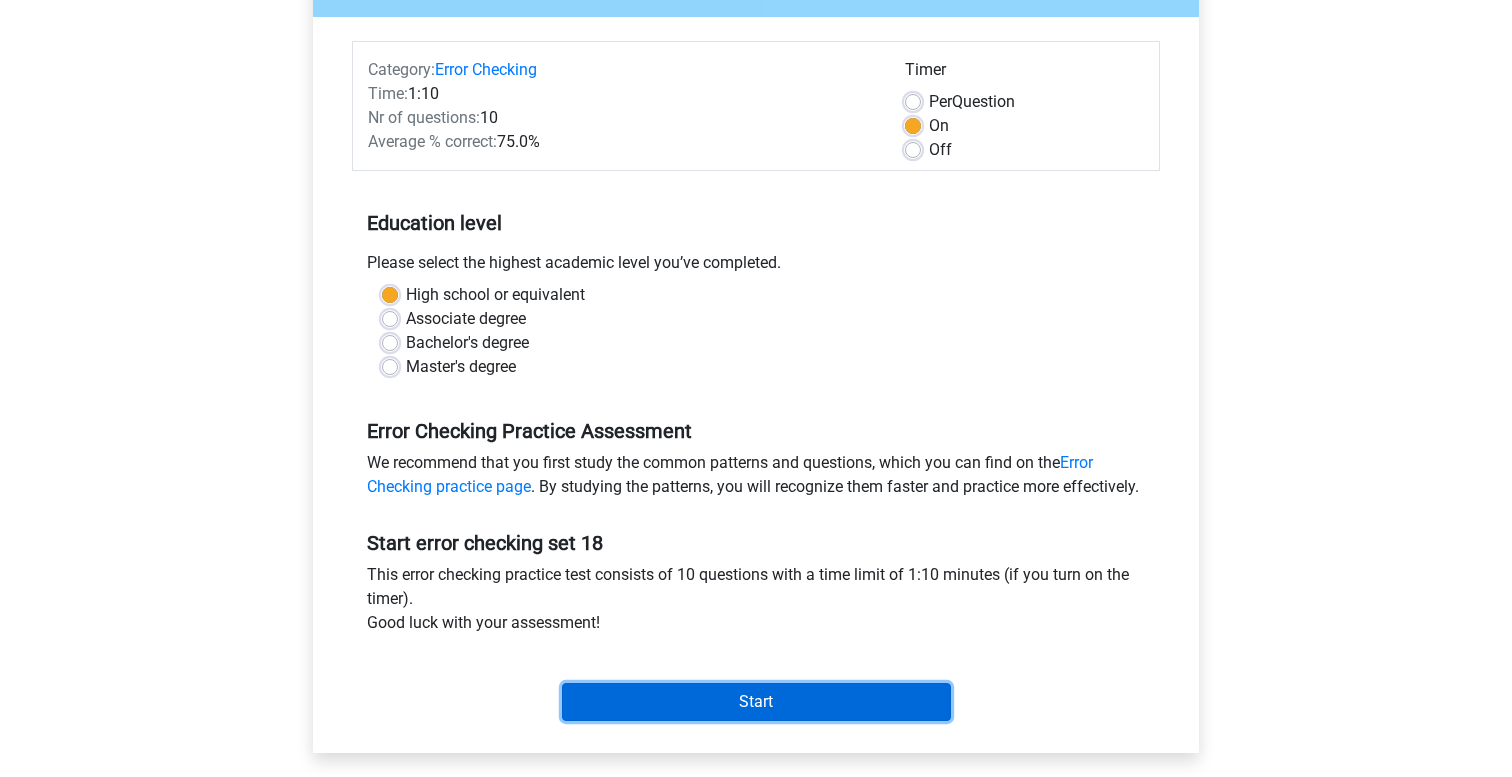 click on "Start" at bounding box center (756, 702) 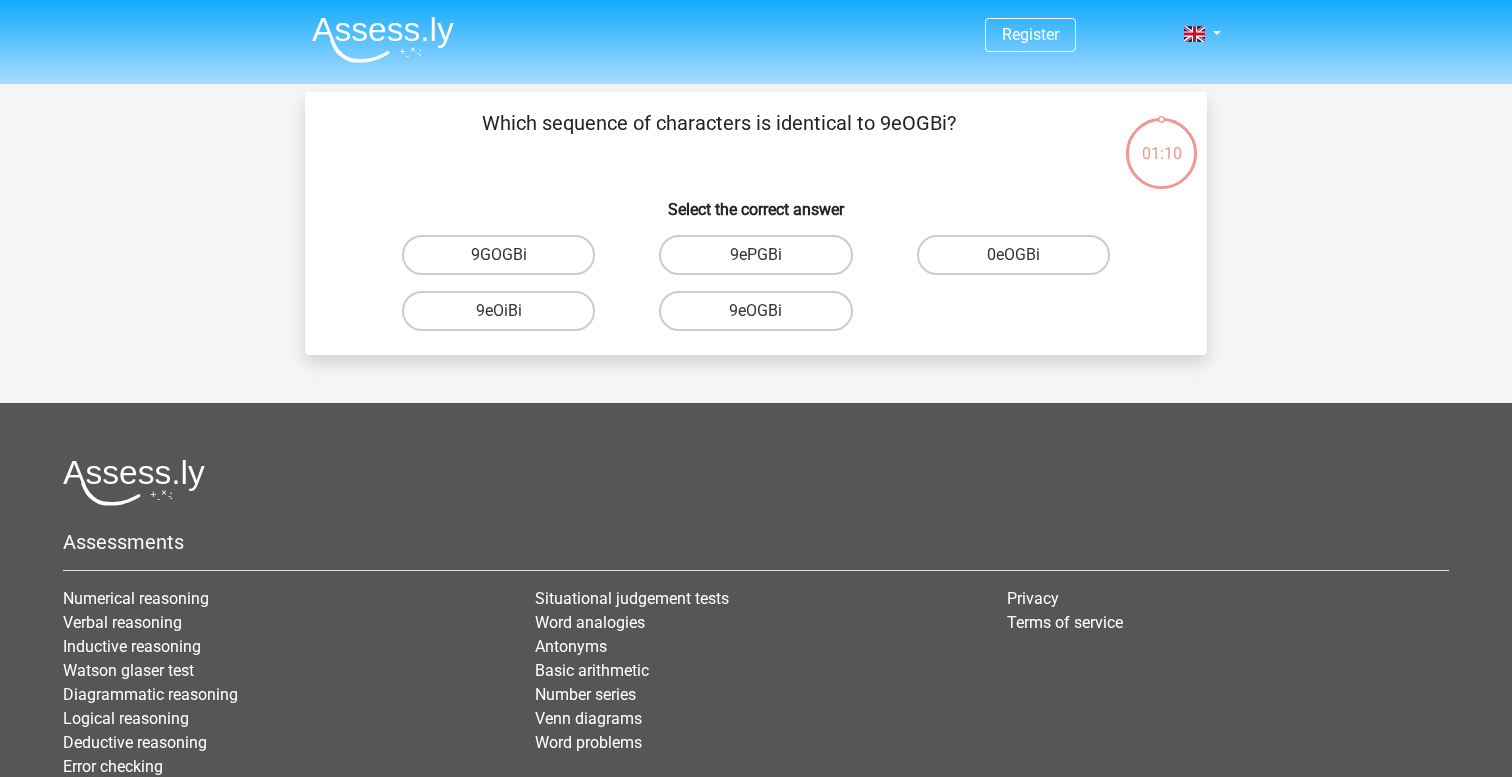 scroll, scrollTop: 0, scrollLeft: 0, axis: both 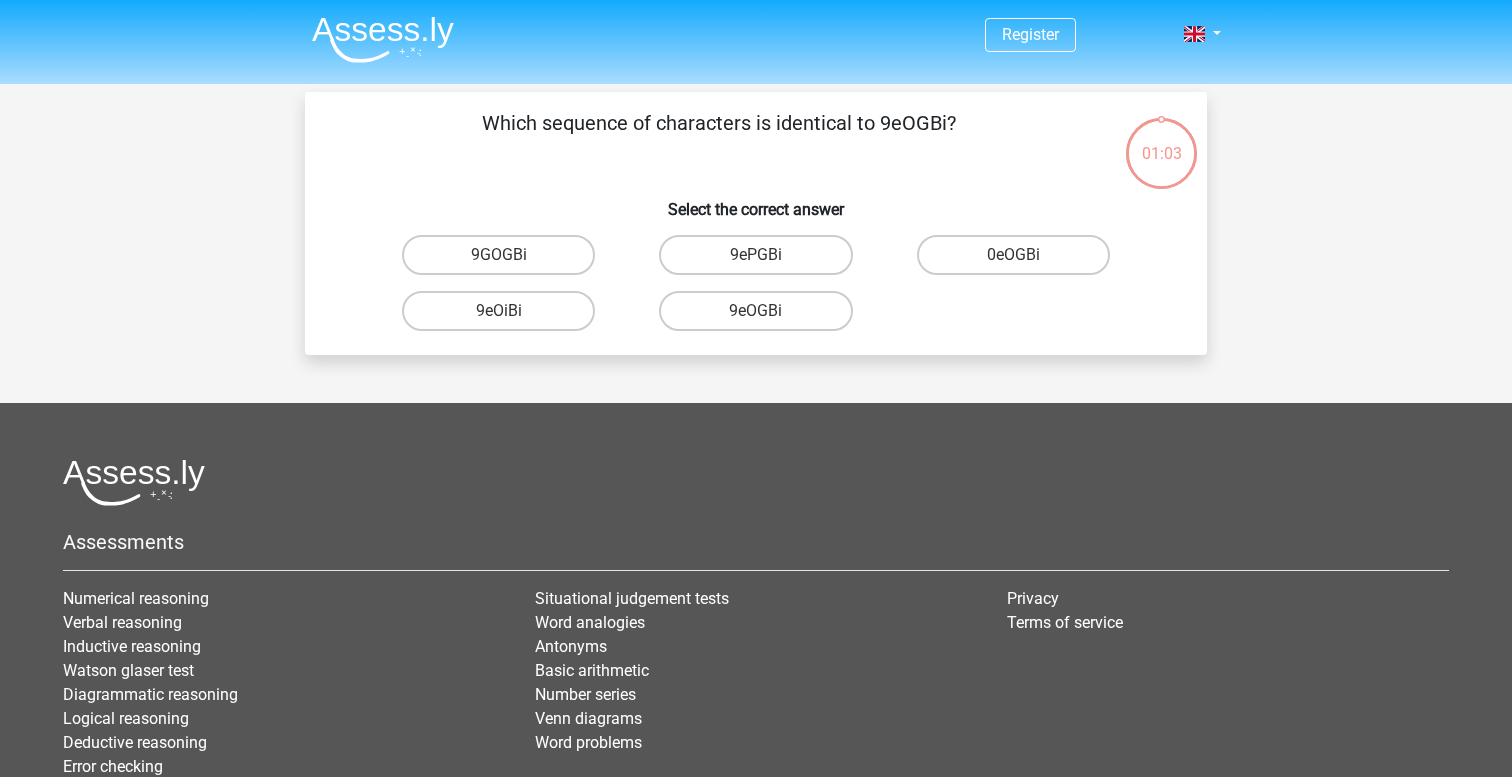 click on "9eOGBi" at bounding box center [762, 317] 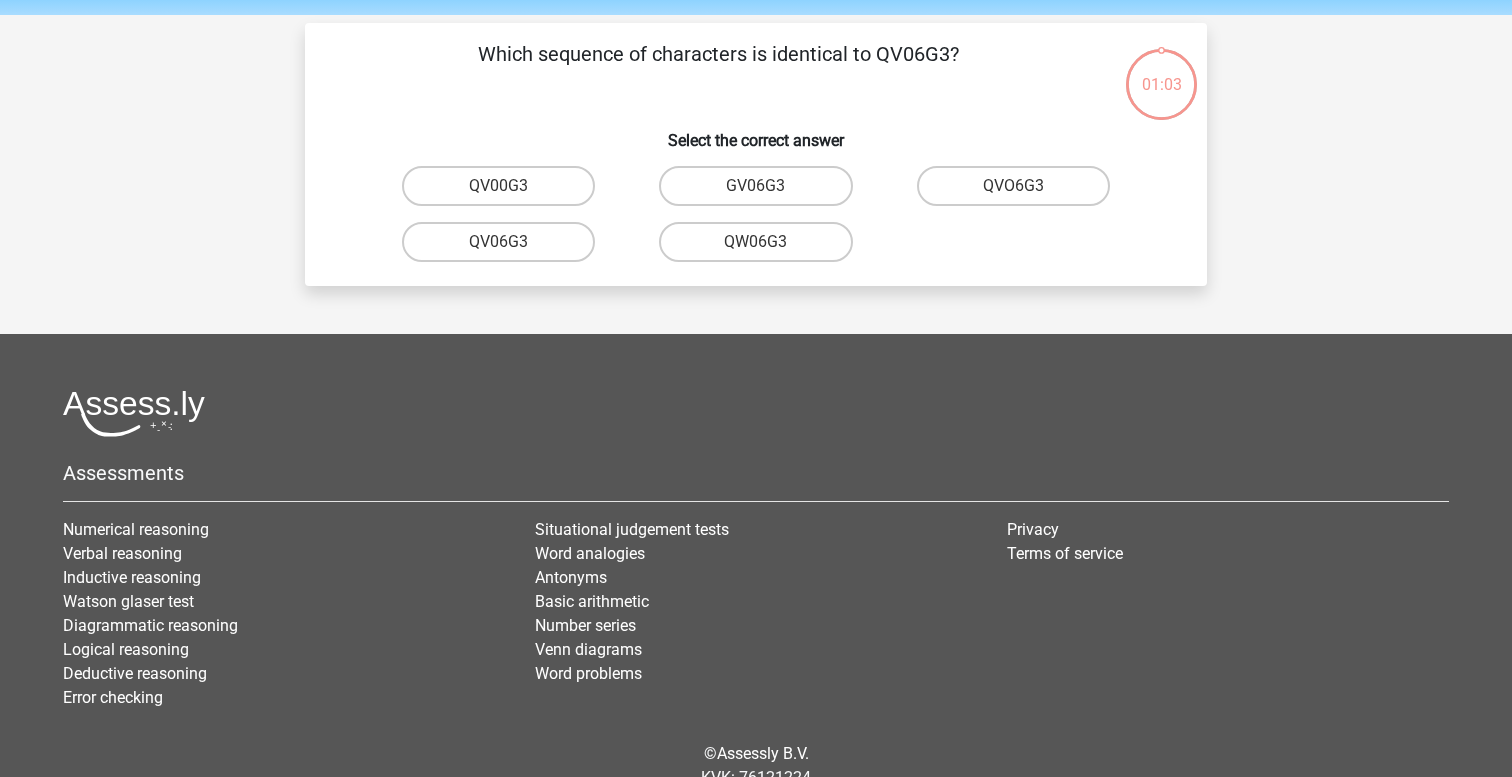 scroll, scrollTop: 58, scrollLeft: 0, axis: vertical 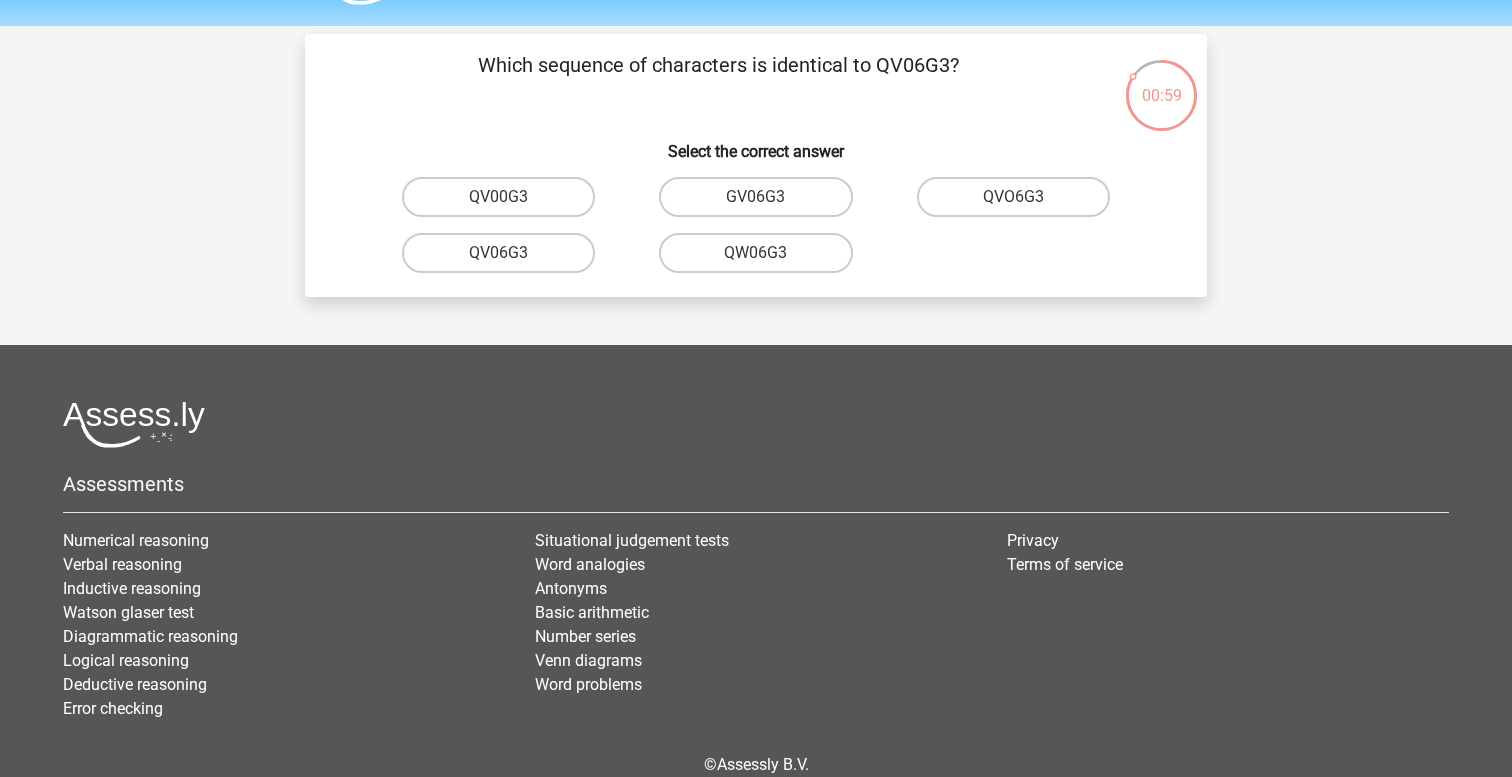 click on "GV06G3" at bounding box center [762, 203] 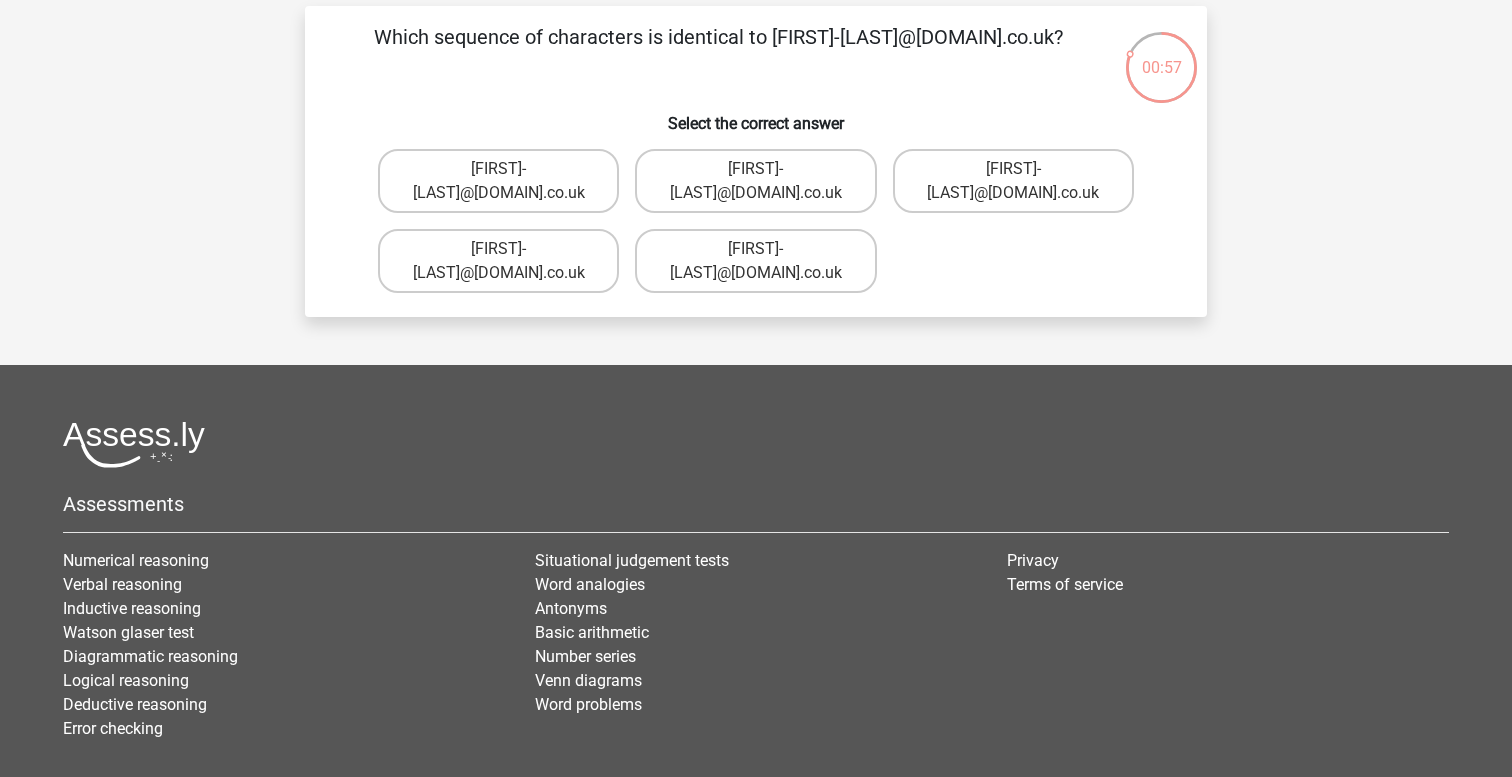 scroll, scrollTop: 84, scrollLeft: 0, axis: vertical 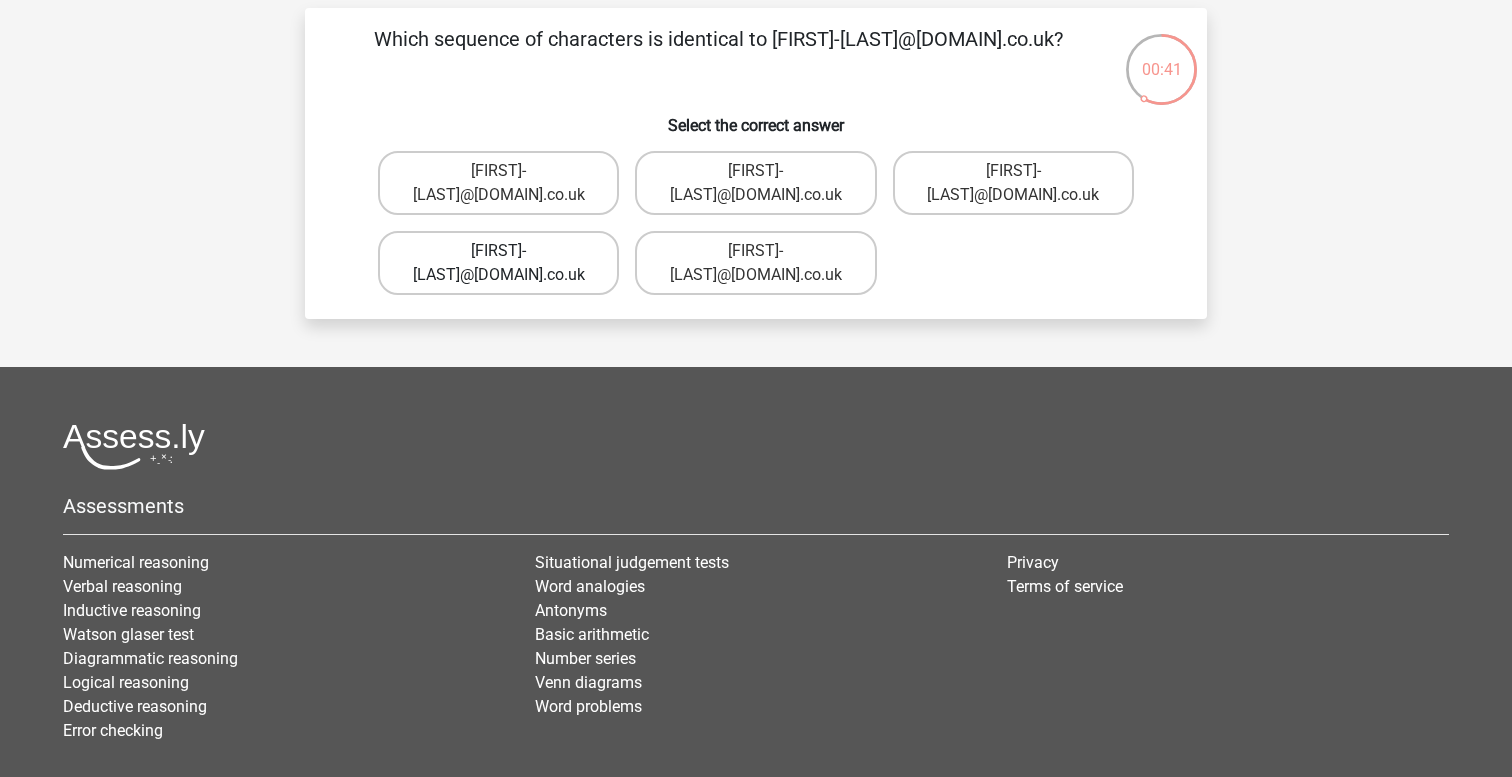 click on "Freya-Barker@gmail.com.uk" at bounding box center [498, 263] 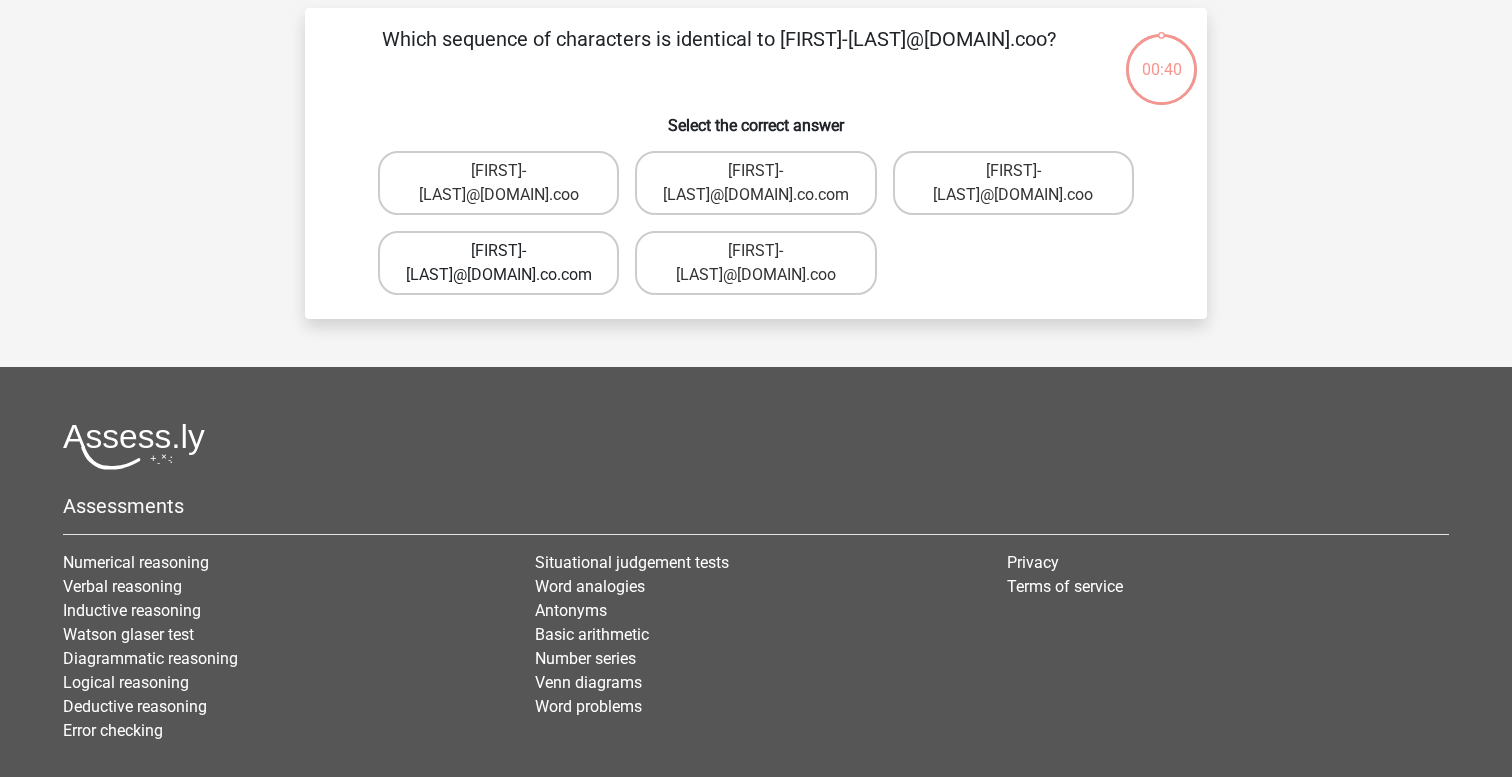 scroll, scrollTop: 92, scrollLeft: 0, axis: vertical 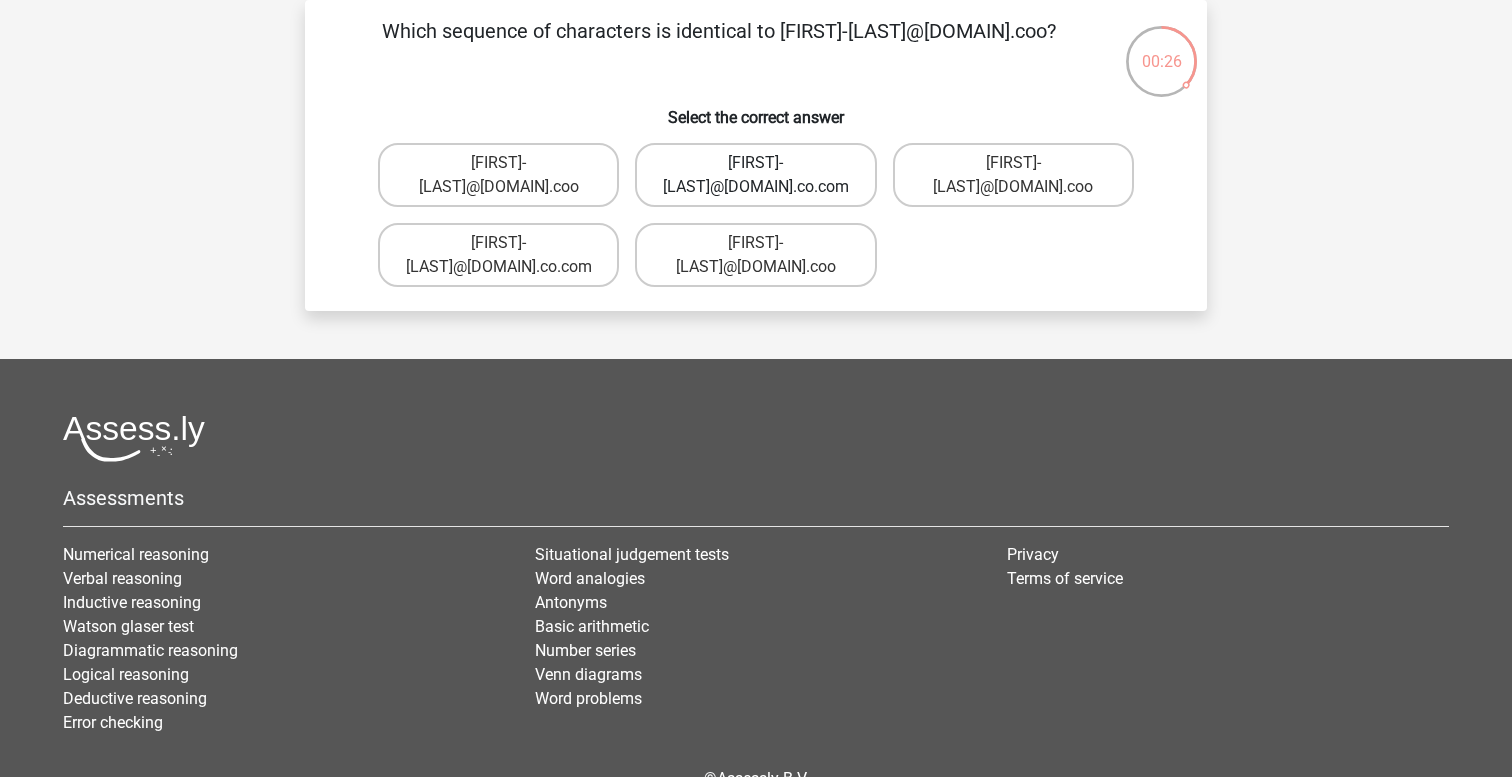 click on "William-Livingstone@joinedmail.coo" at bounding box center (755, 175) 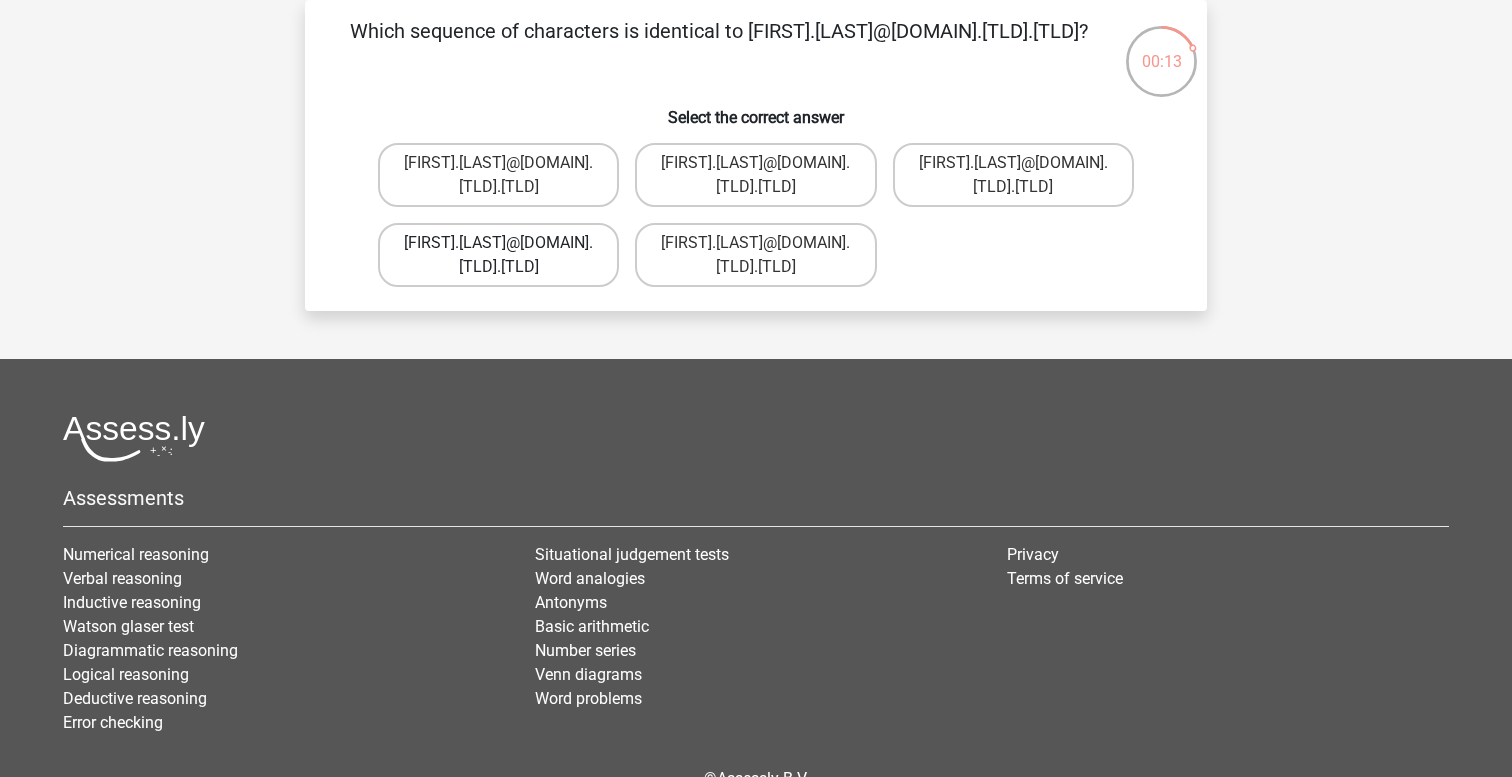 click on "Ivy.Wright@joymail.uk.co" at bounding box center [498, 255] 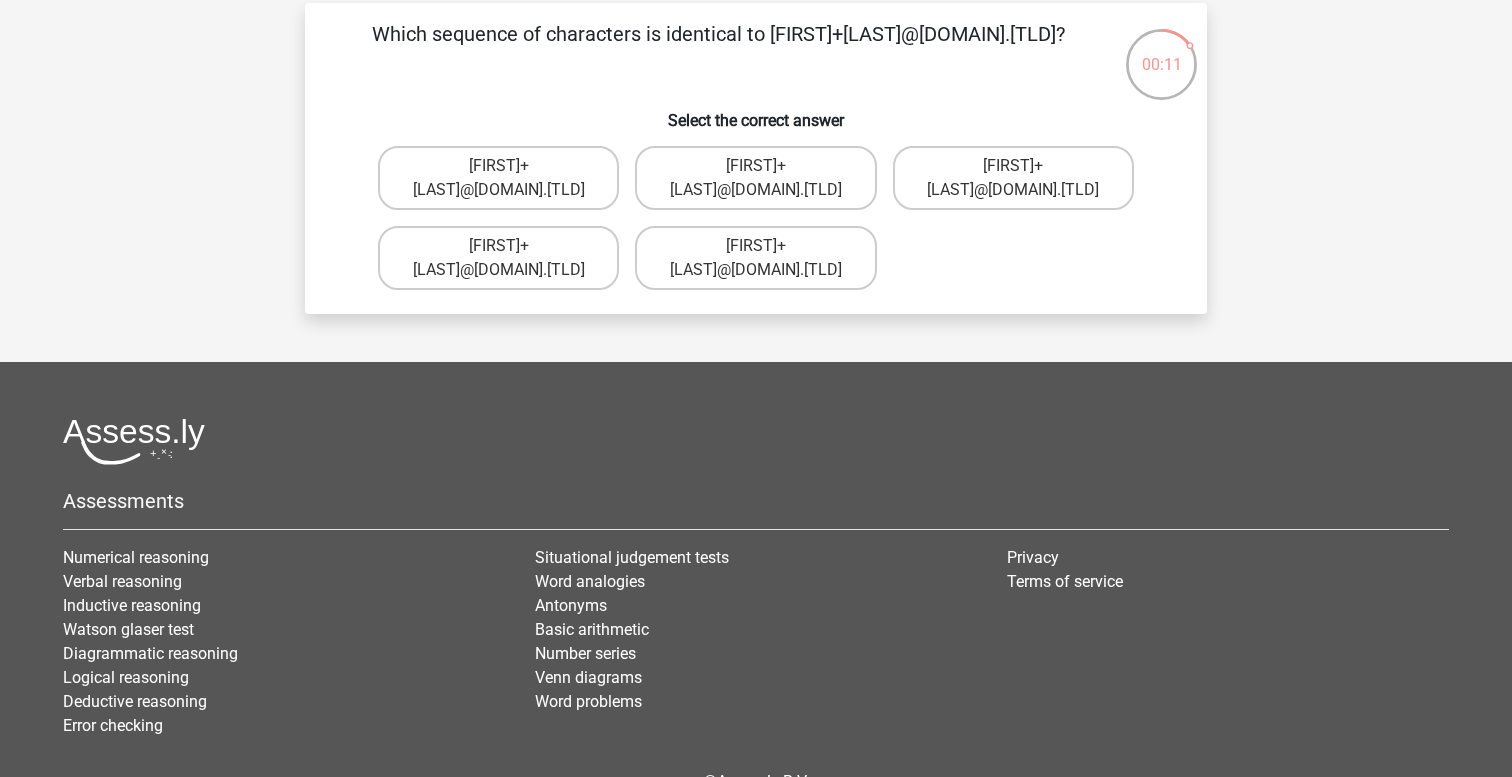 scroll, scrollTop: 88, scrollLeft: 0, axis: vertical 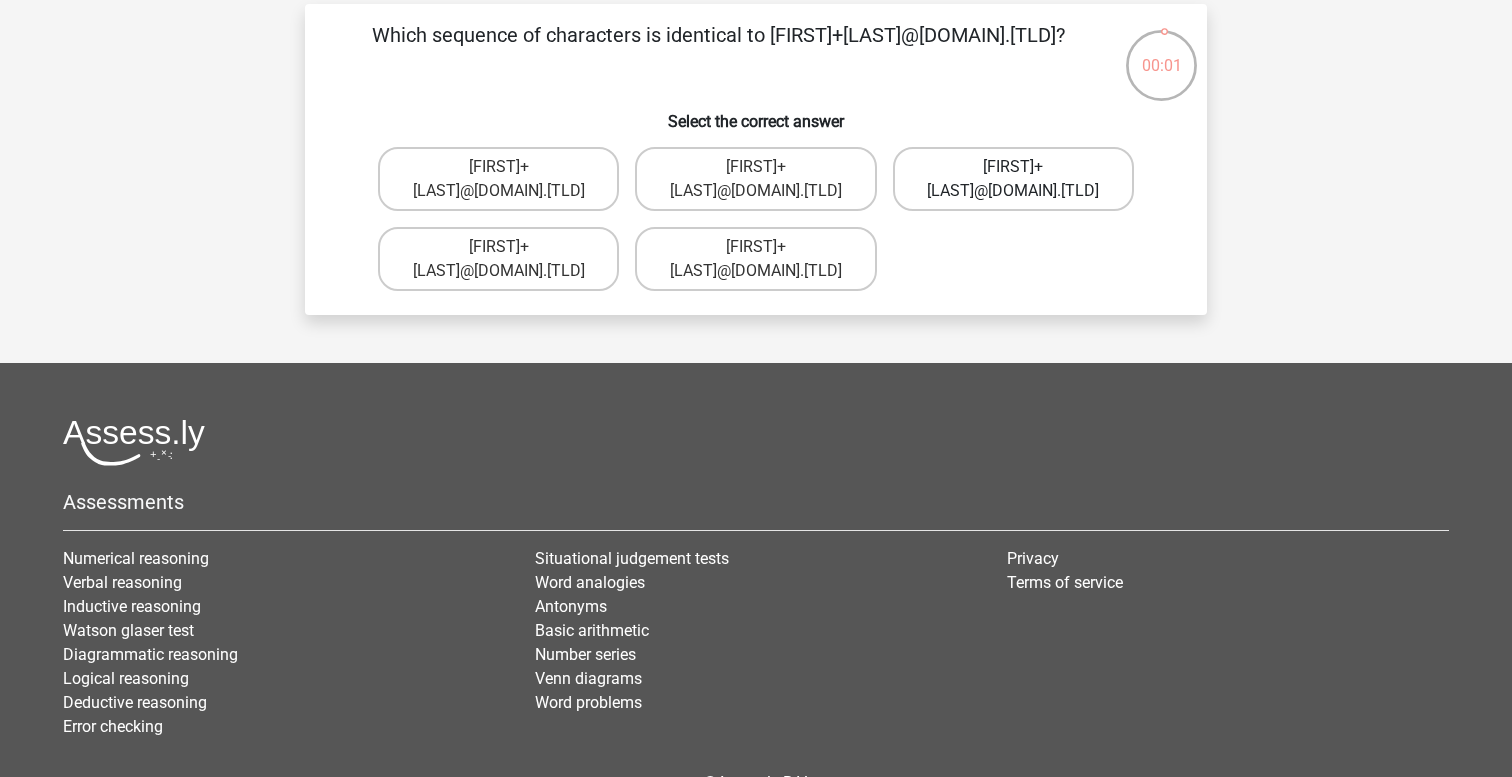 click on "Mason+Hall@g-mail.gl" at bounding box center (1013, 179) 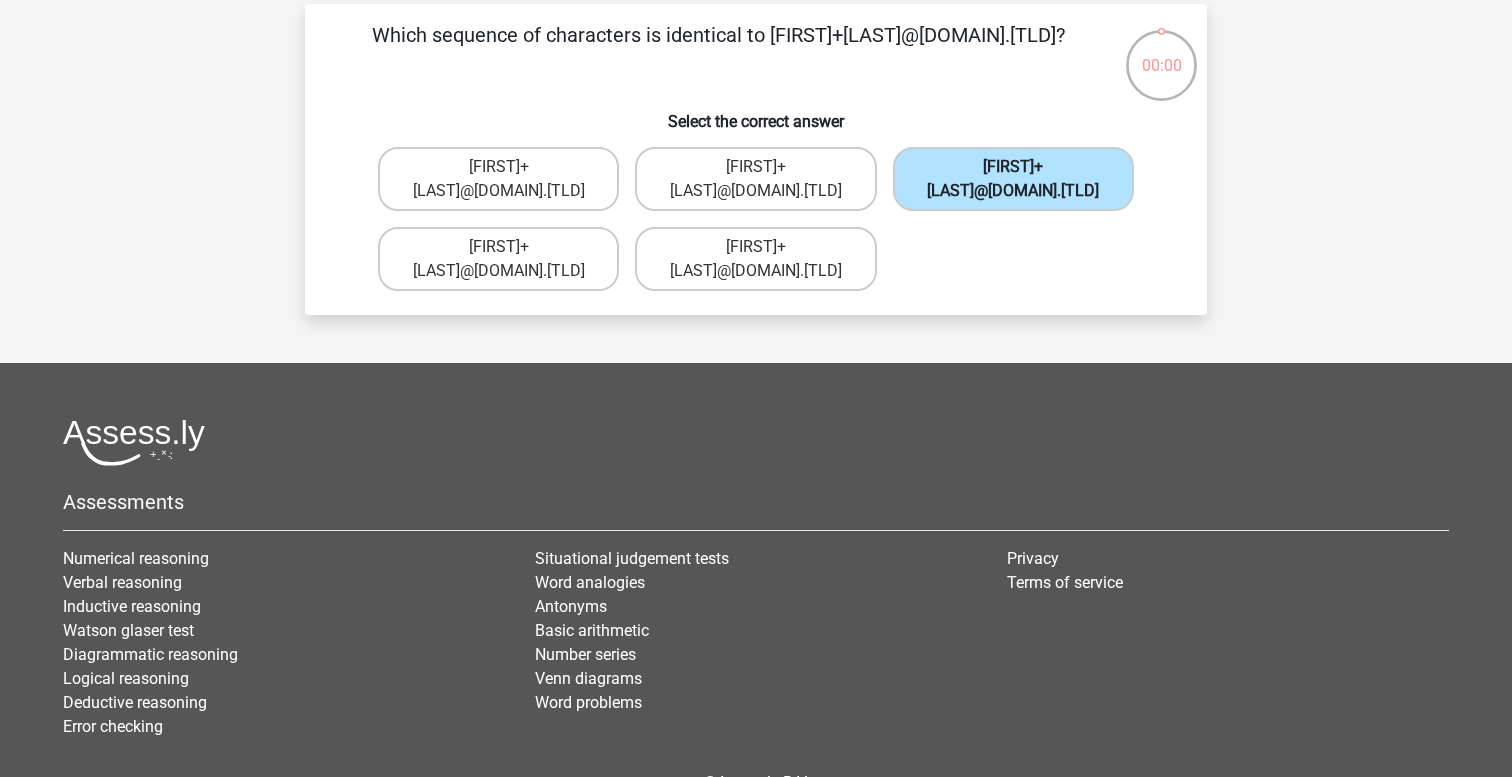 scroll, scrollTop: 92, scrollLeft: 0, axis: vertical 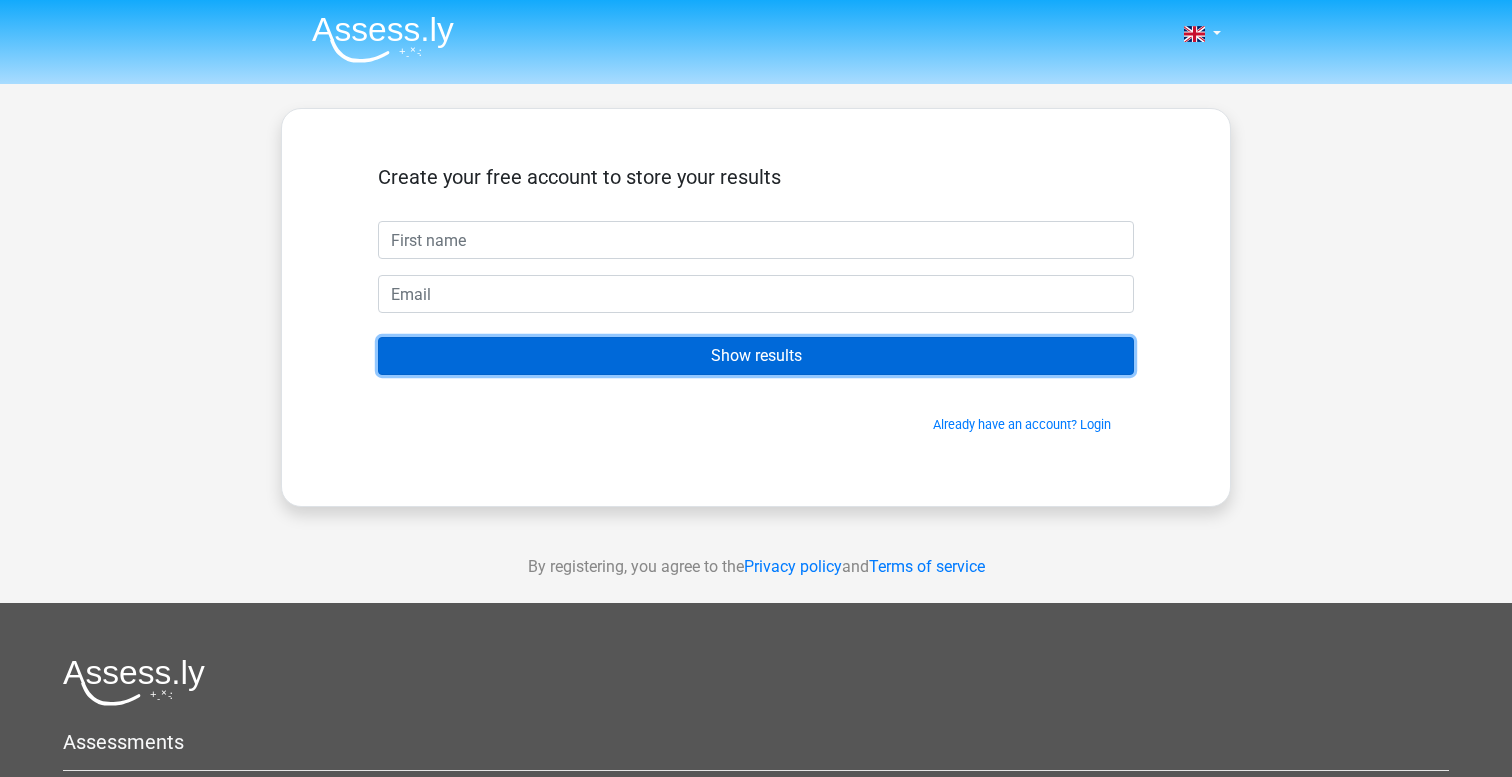 click on "Show results" at bounding box center (756, 356) 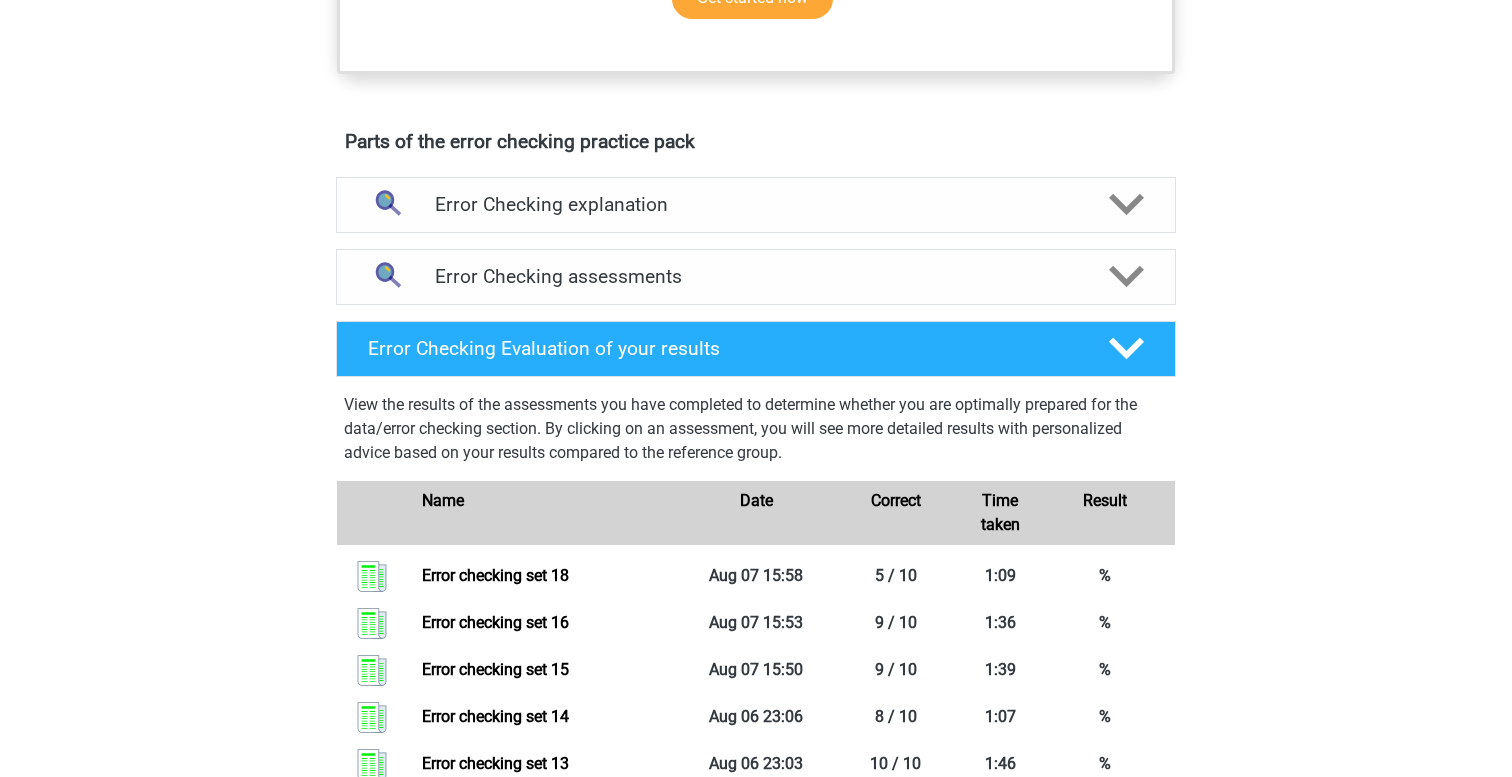 scroll, scrollTop: 710, scrollLeft: 0, axis: vertical 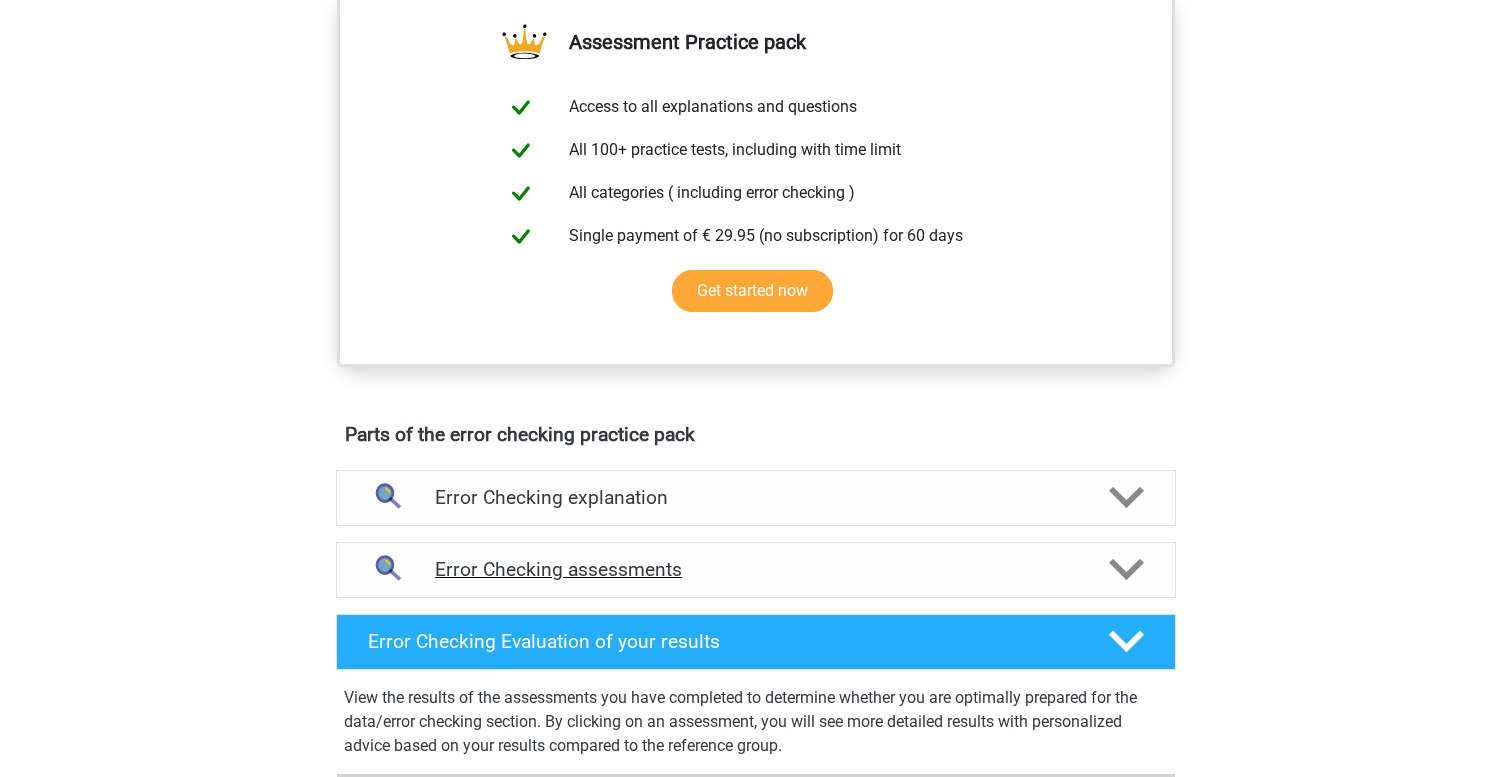 click on "Error Checking assessments" at bounding box center [756, 569] 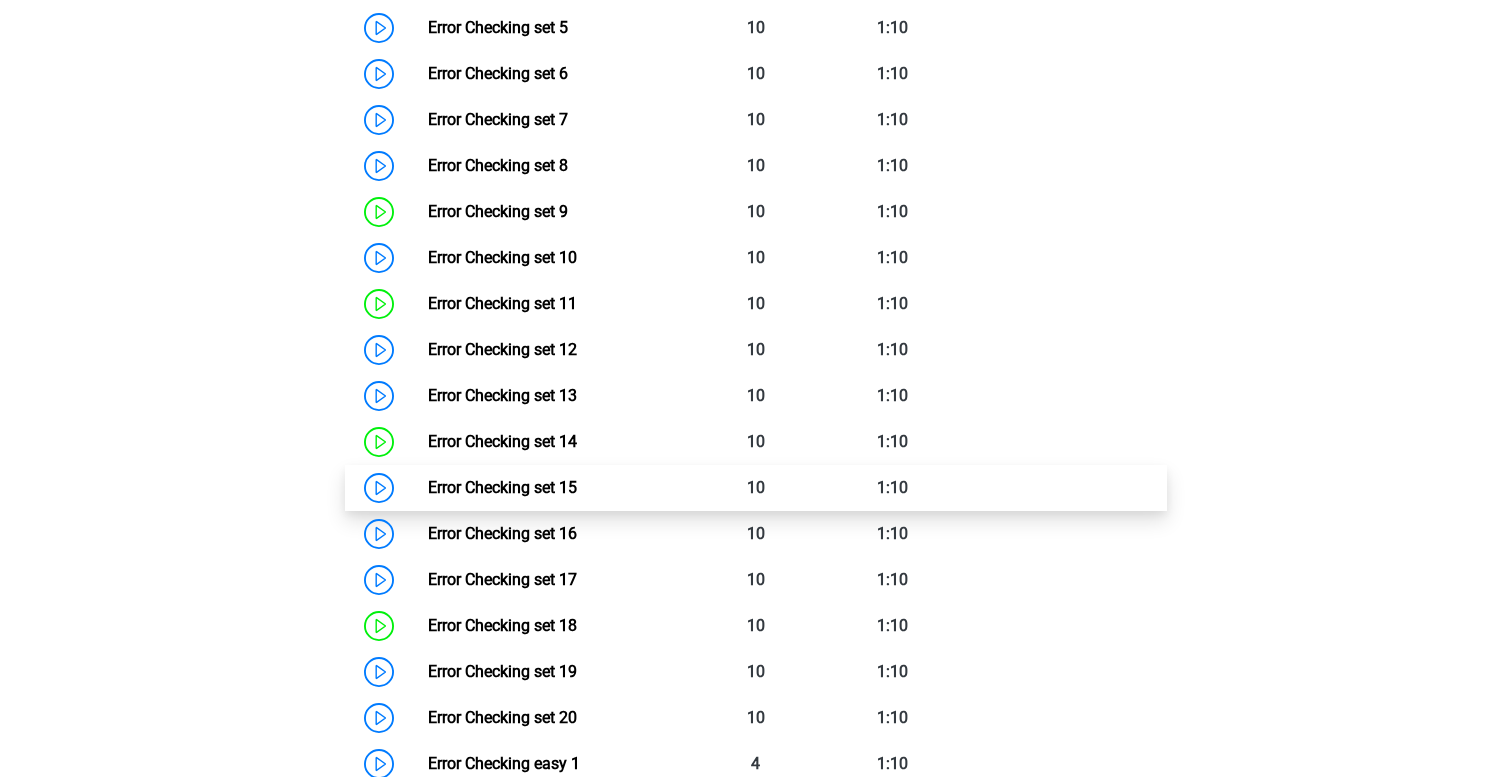 scroll, scrollTop: 1619, scrollLeft: 0, axis: vertical 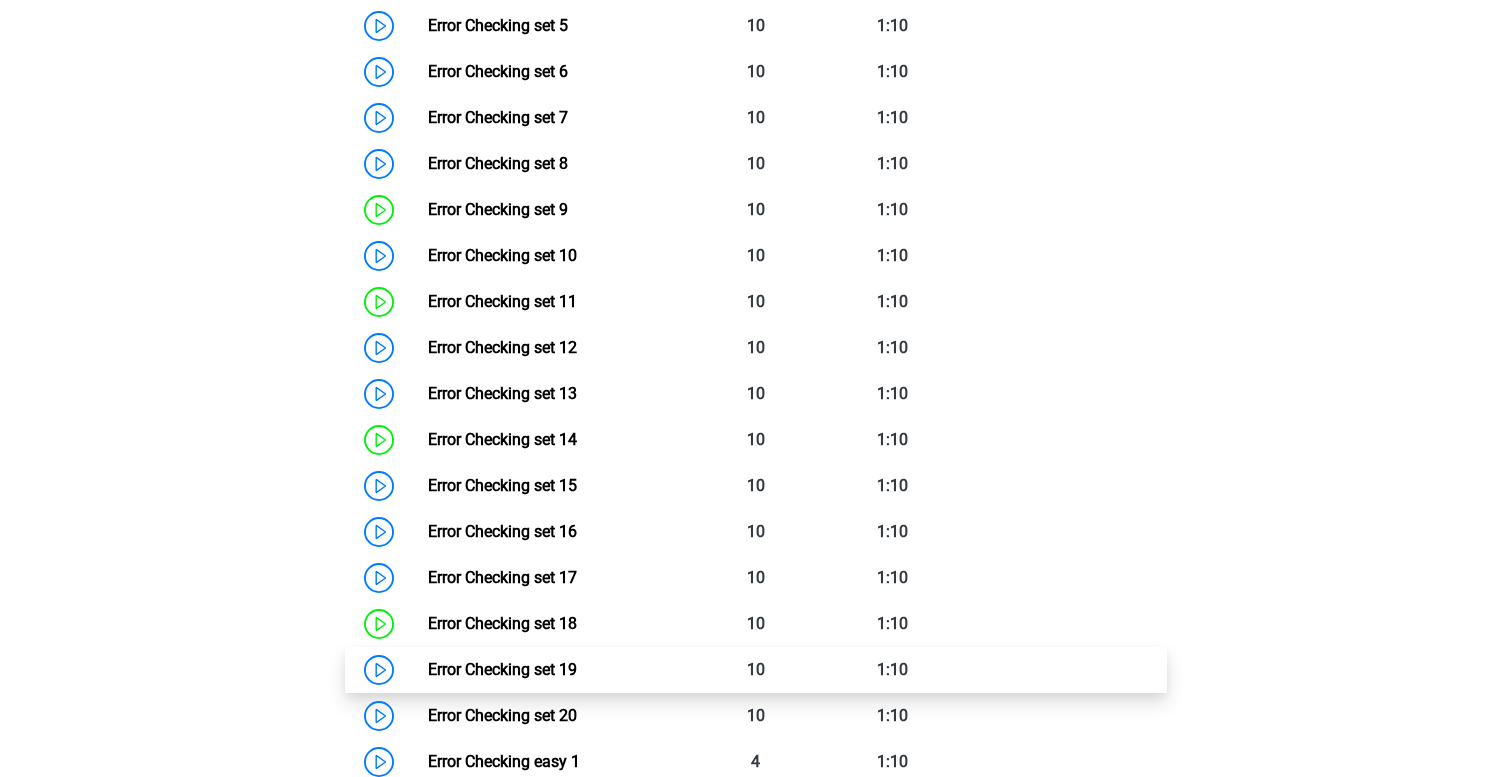 click on "Error Checking
set 19" at bounding box center [502, 669] 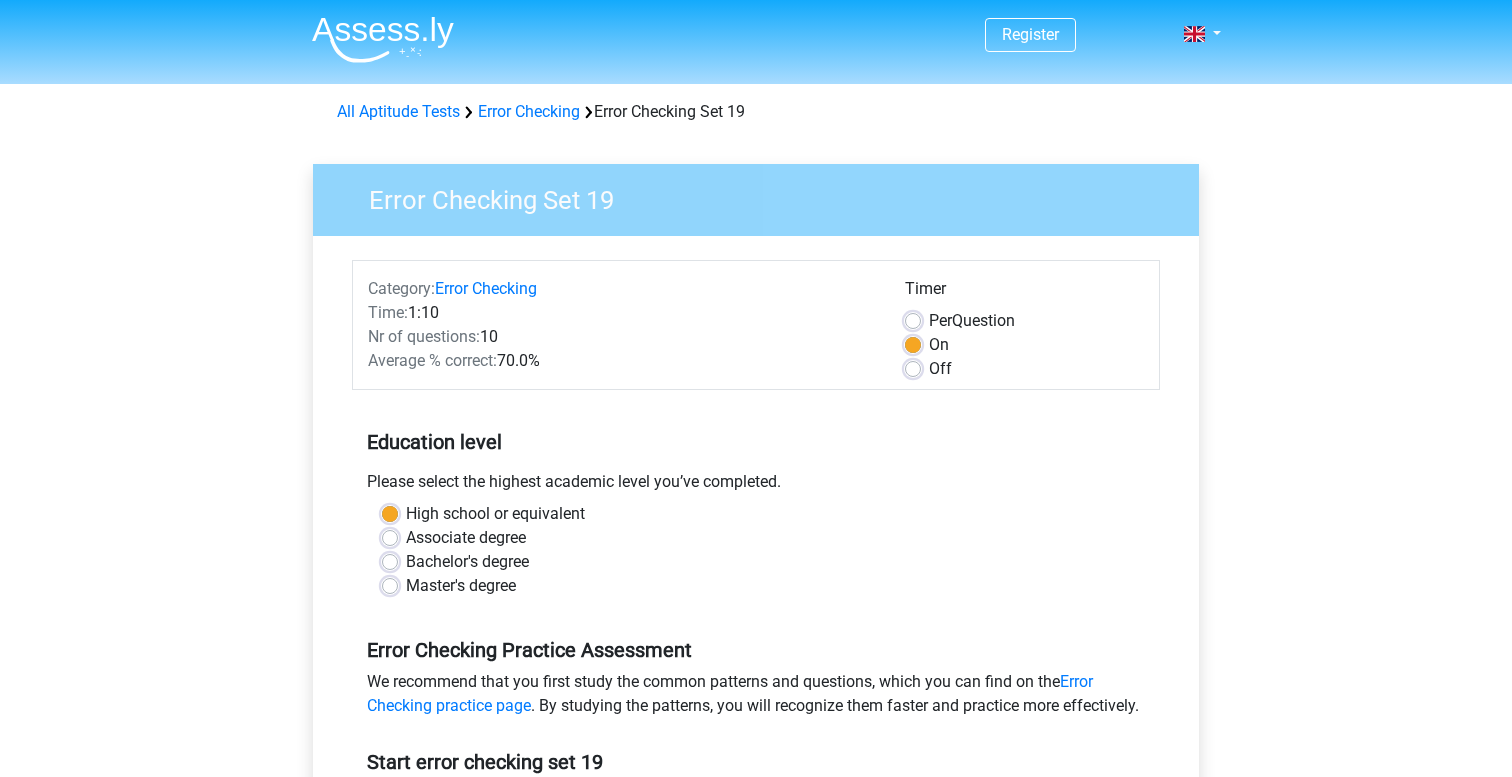 scroll, scrollTop: 0, scrollLeft: 0, axis: both 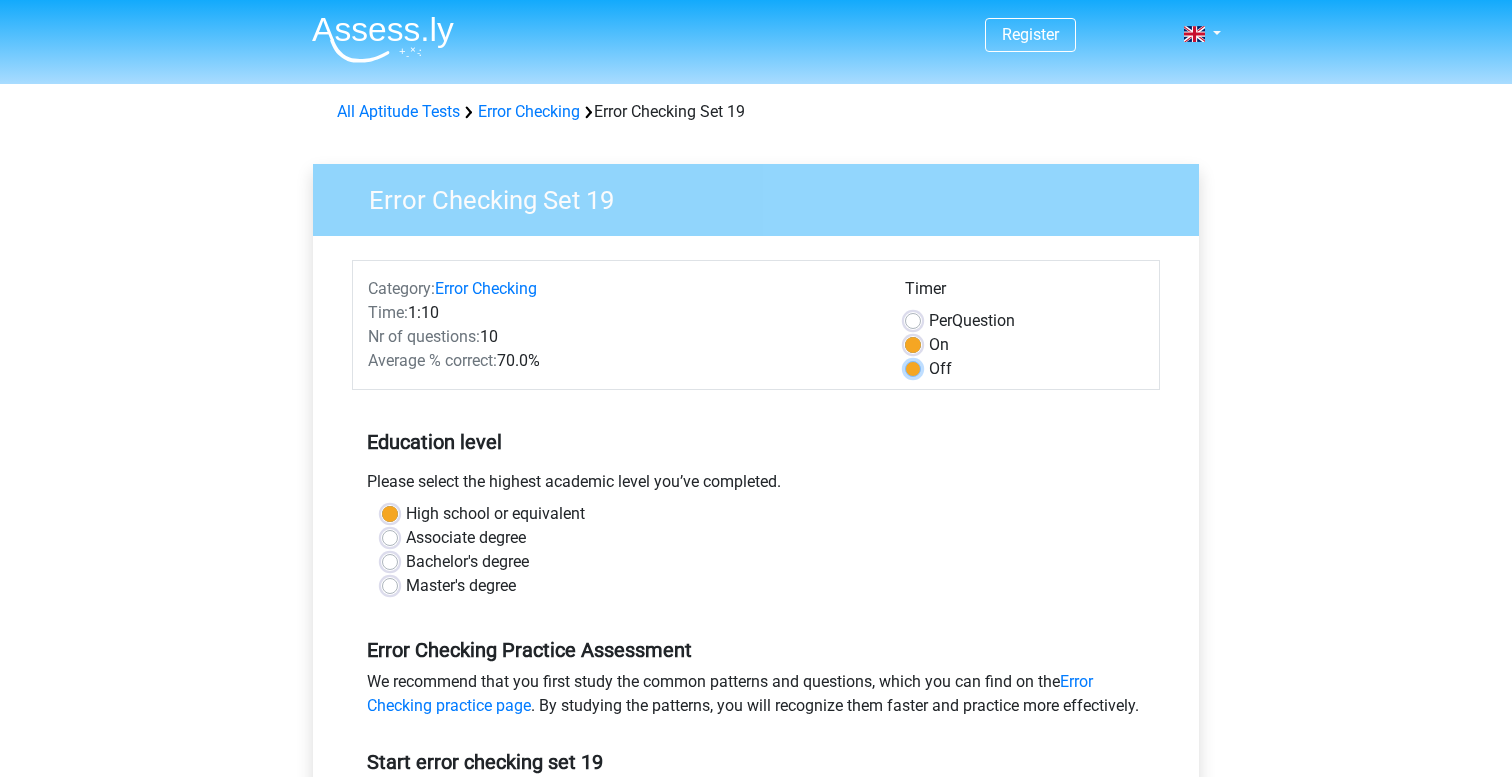 click on "Off" at bounding box center (913, 367) 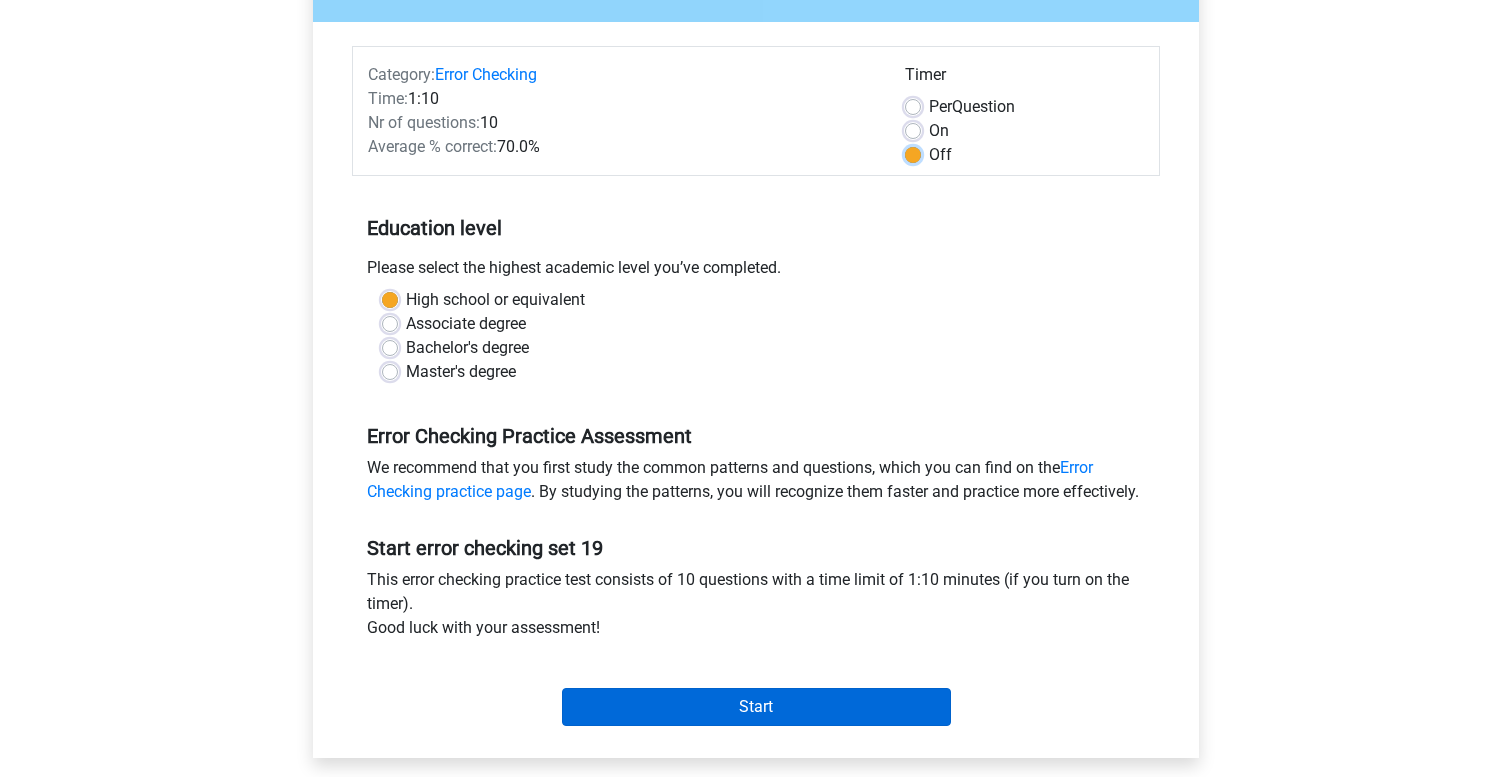 scroll, scrollTop: 632, scrollLeft: 0, axis: vertical 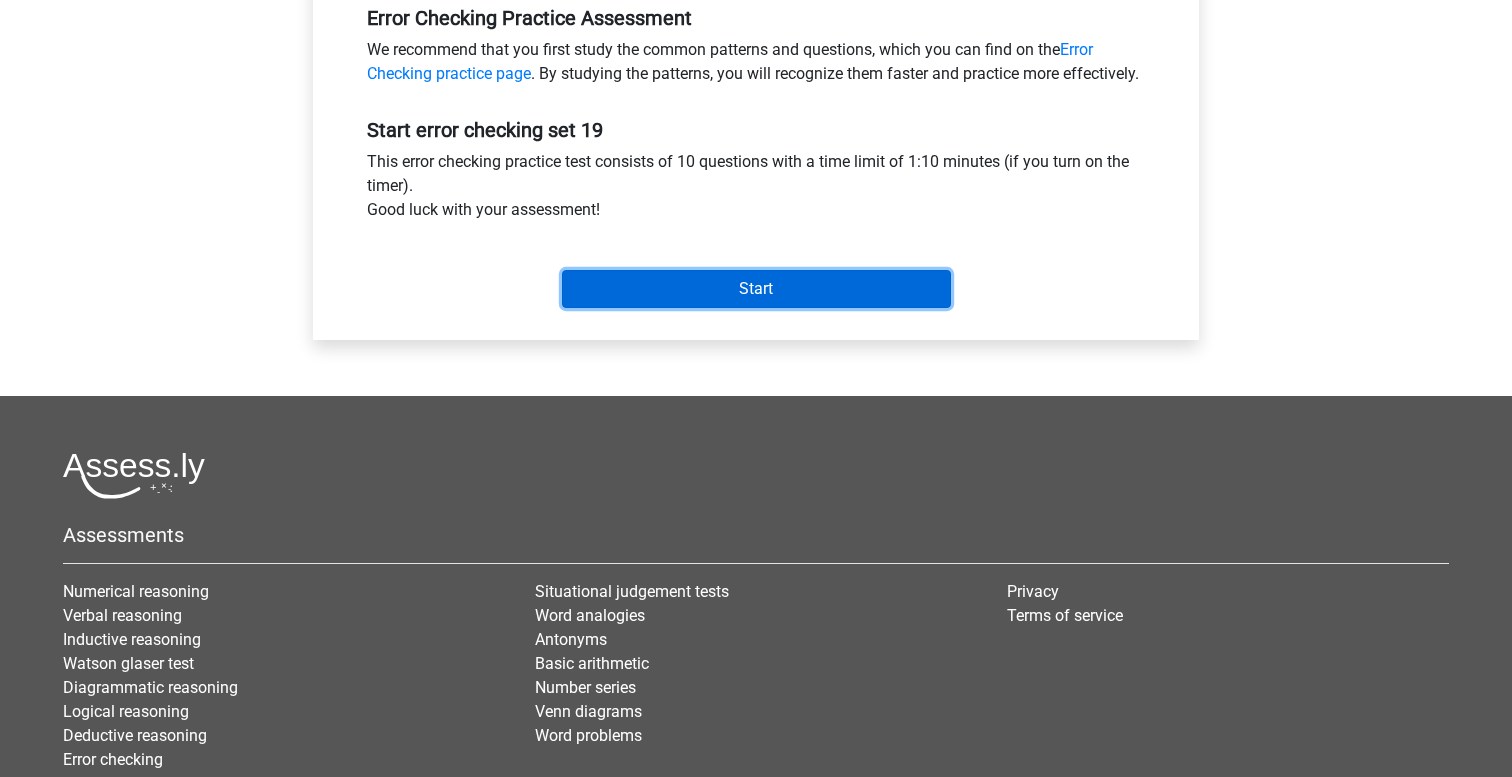 click on "Start" at bounding box center (756, 289) 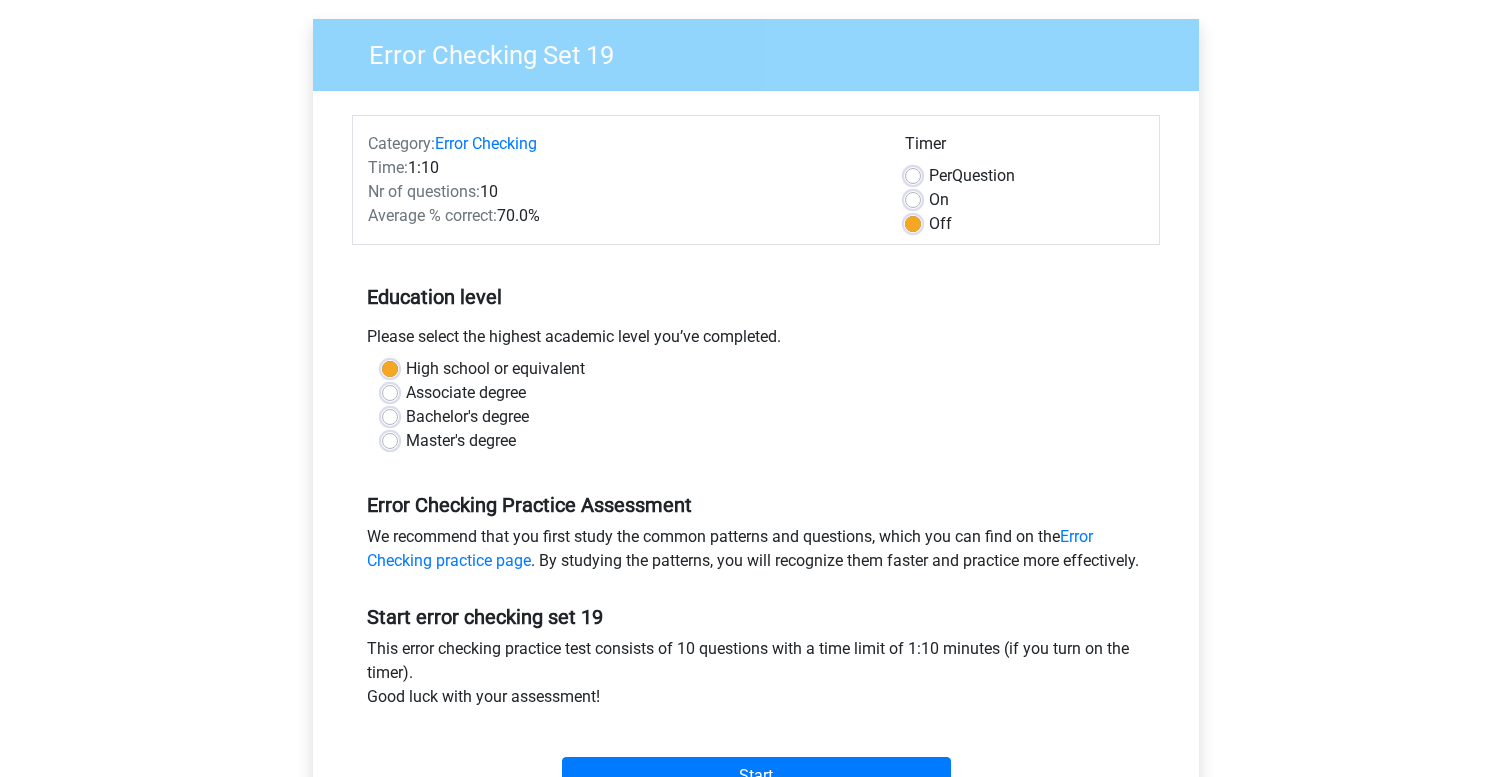 scroll, scrollTop: 0, scrollLeft: 0, axis: both 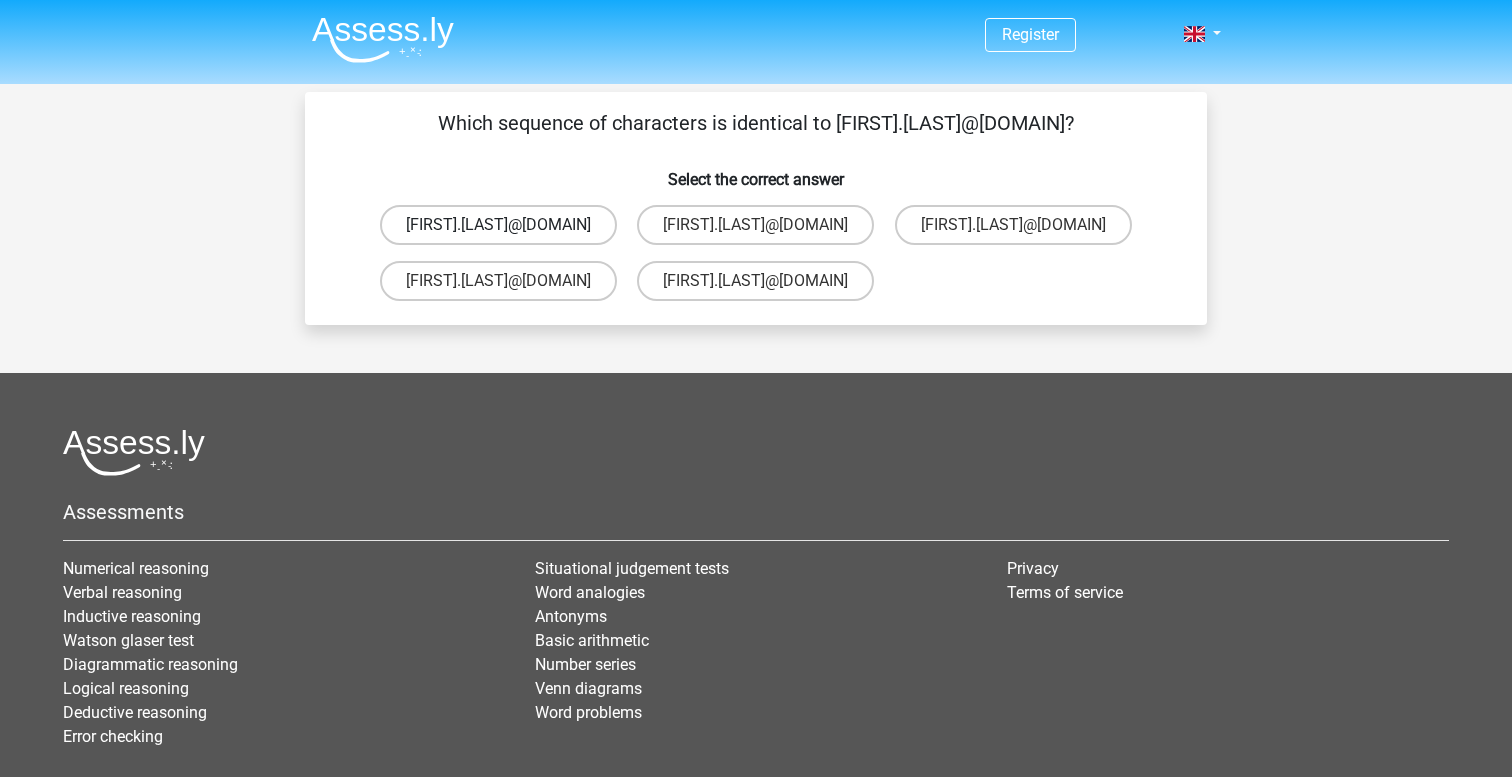 click on "[FIRST].[LAST]@[DOMAIN]" at bounding box center (498, 225) 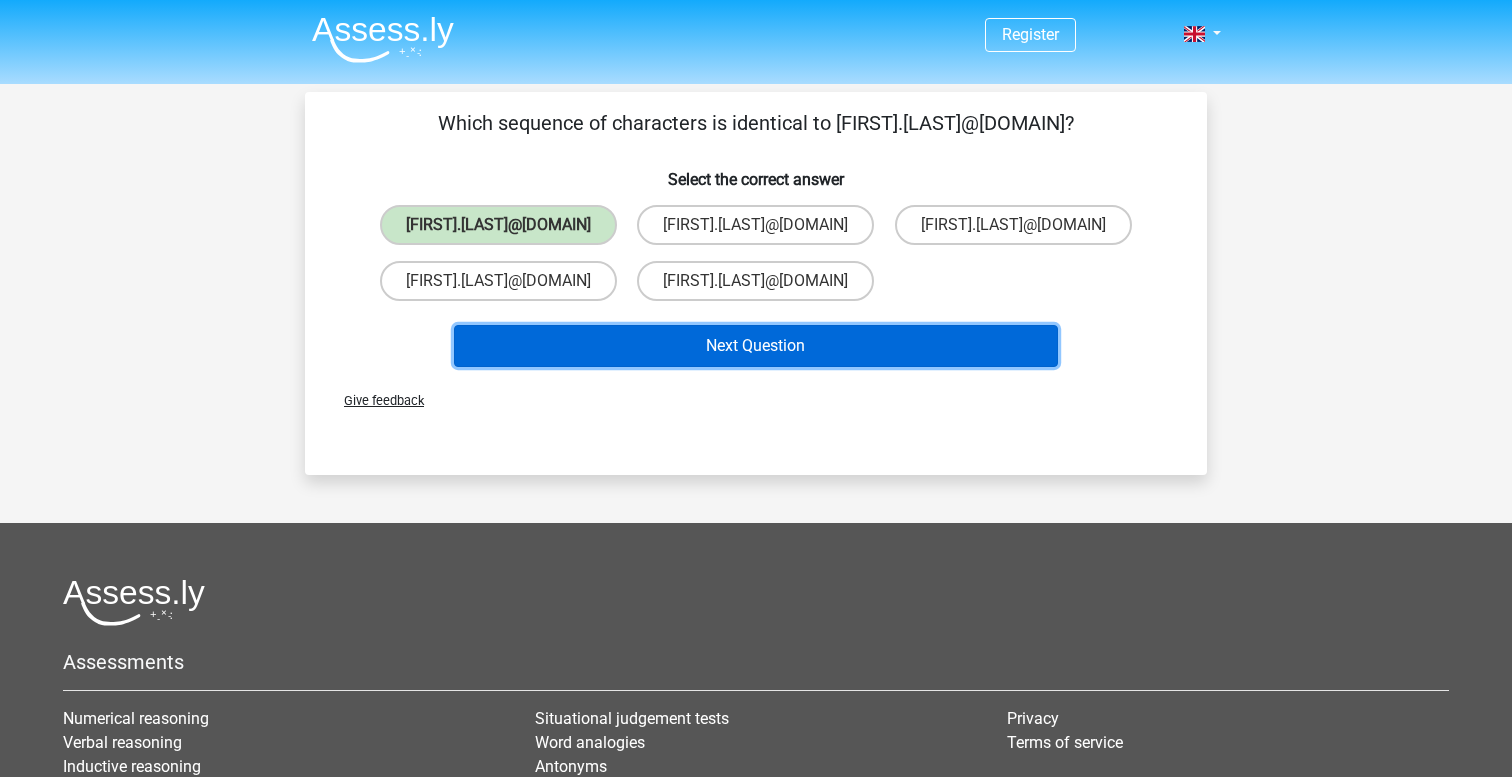click on "Next Question" at bounding box center (756, 346) 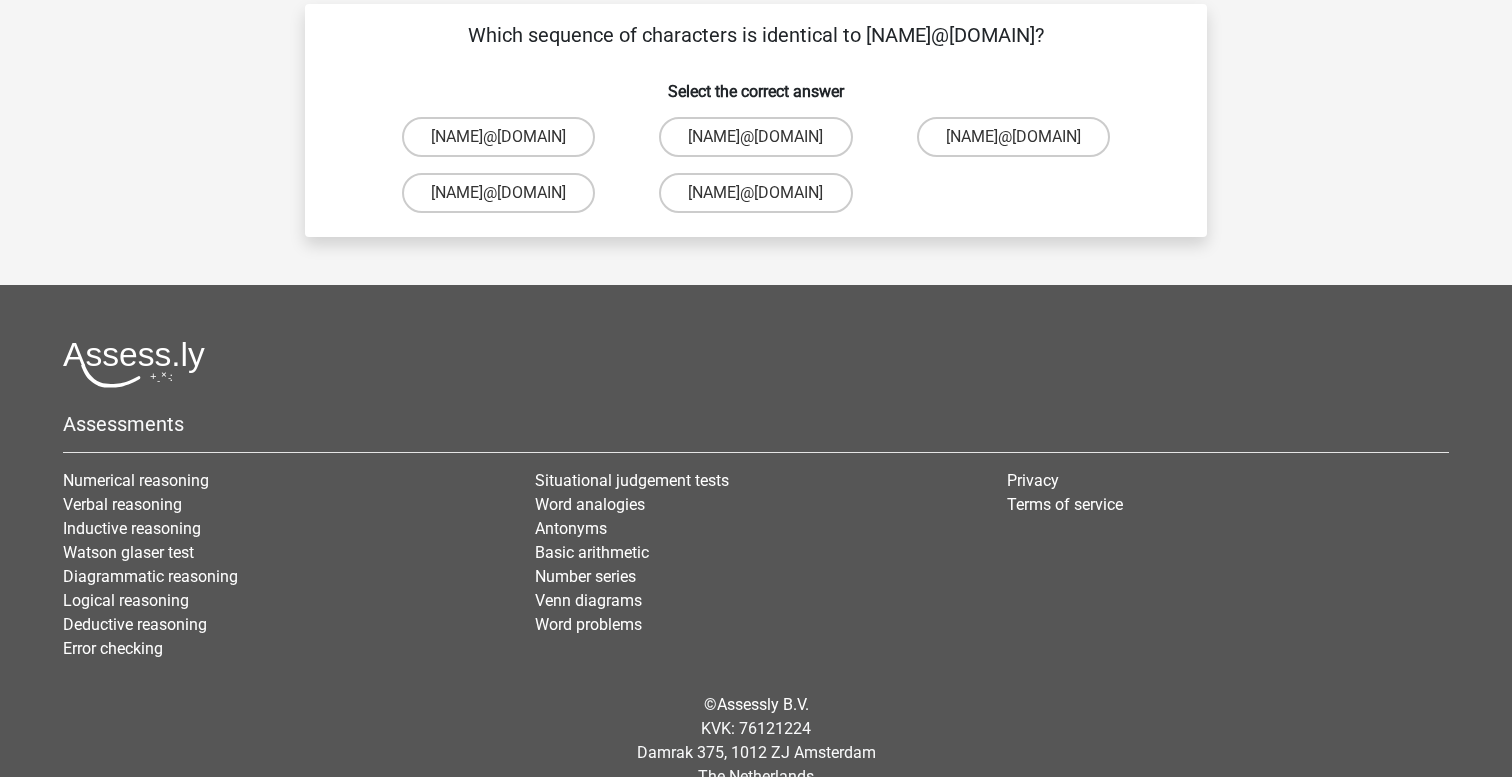 scroll, scrollTop: 81, scrollLeft: 0, axis: vertical 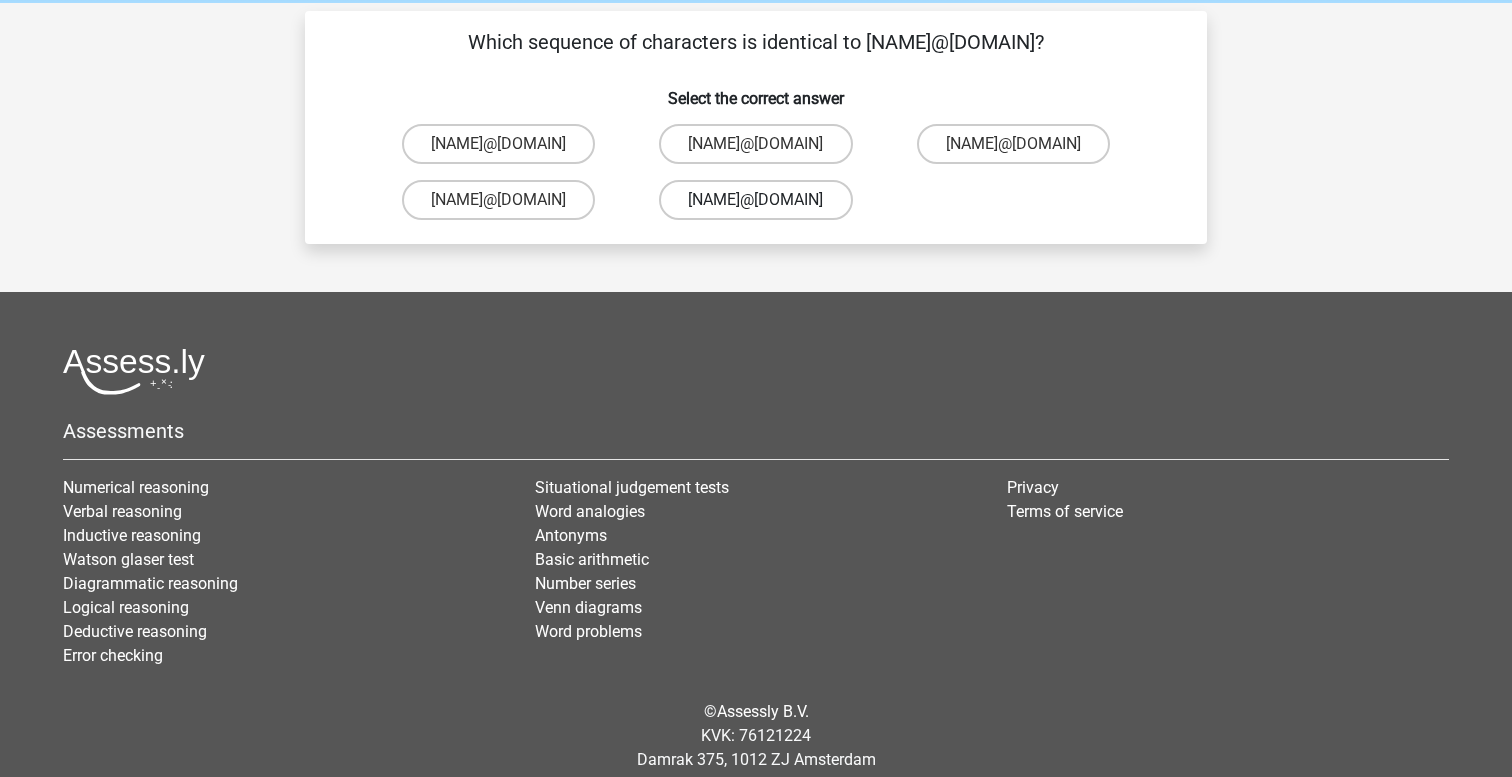 click on "Emily-Land@email.com" at bounding box center (755, 200) 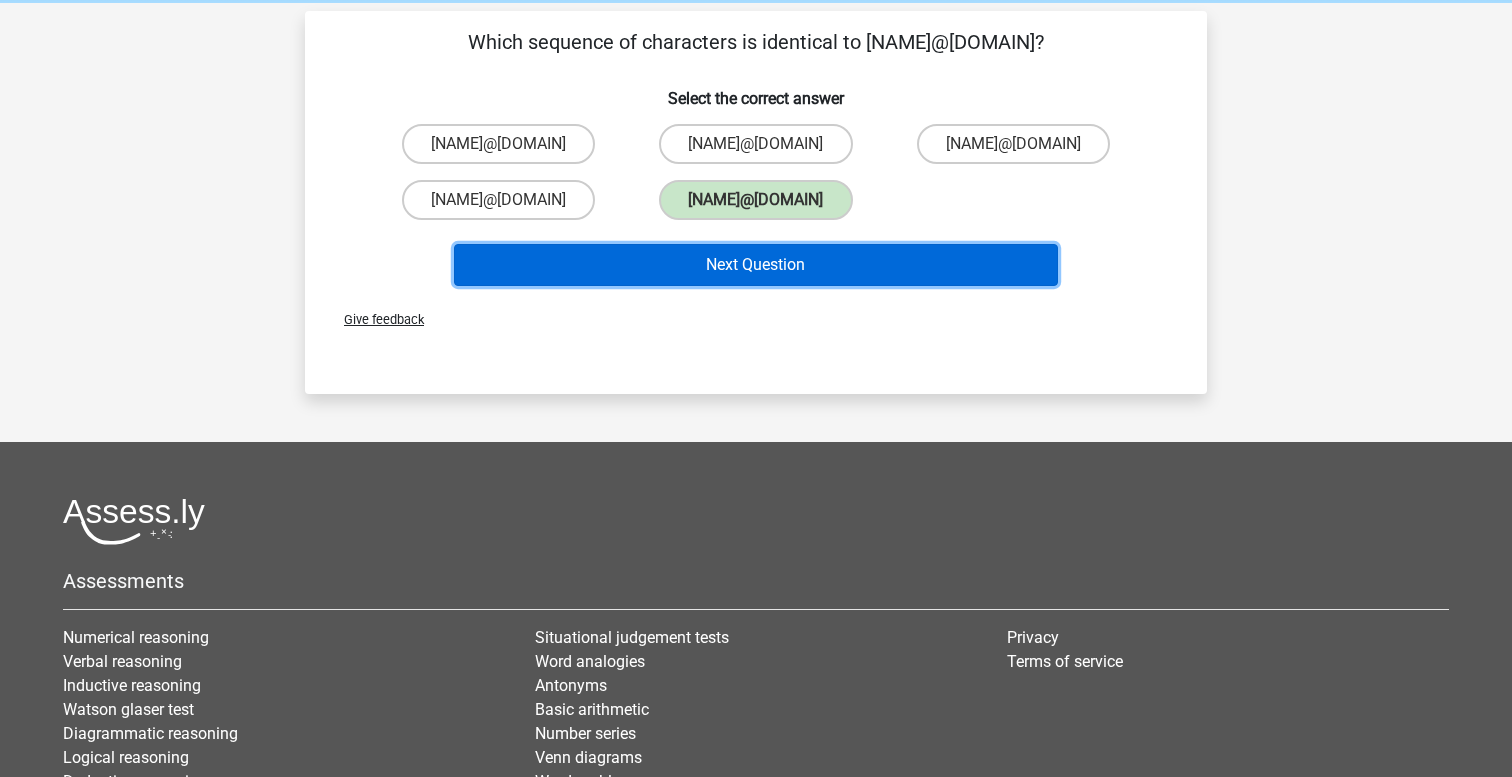 click on "Next Question" at bounding box center (756, 265) 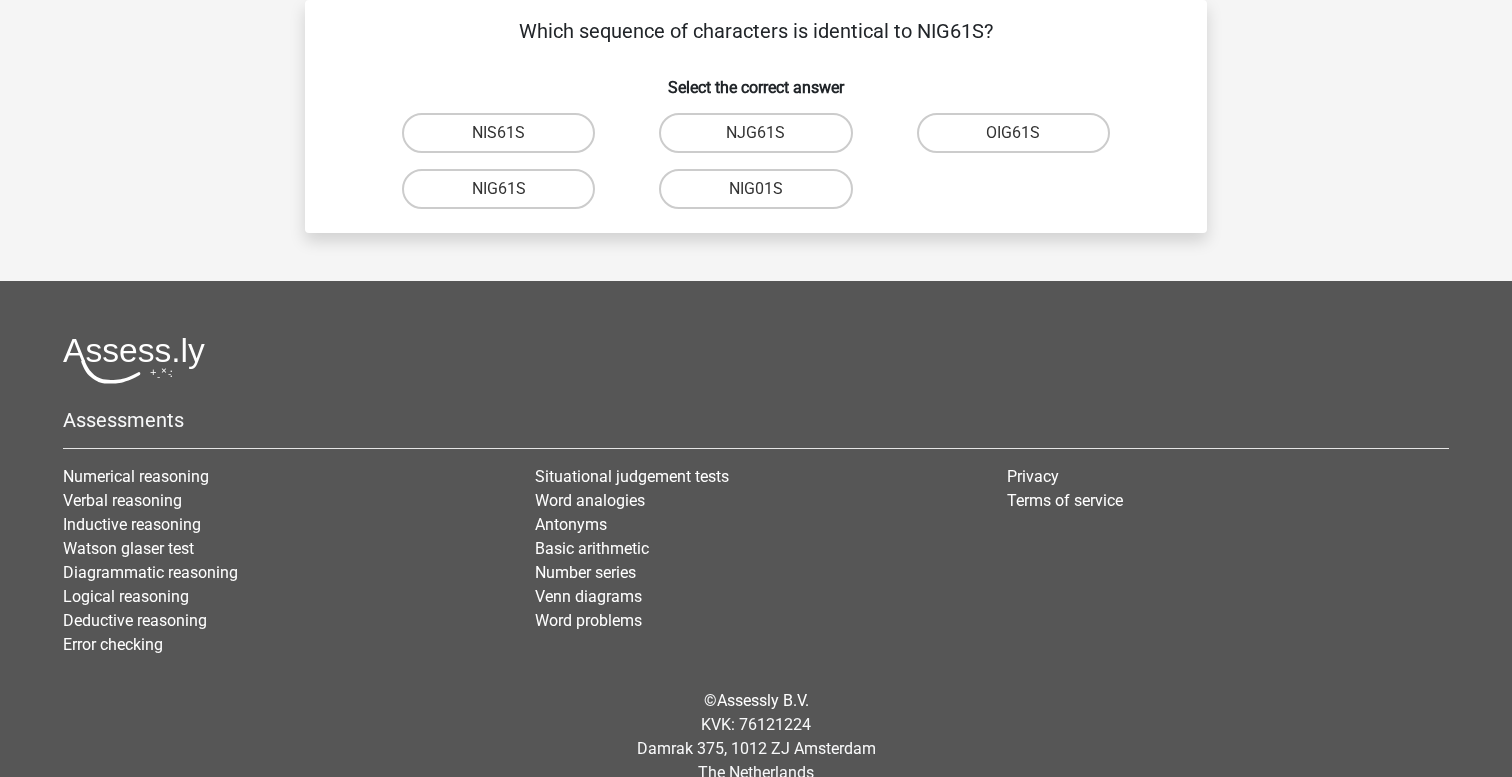 scroll, scrollTop: 88, scrollLeft: 0, axis: vertical 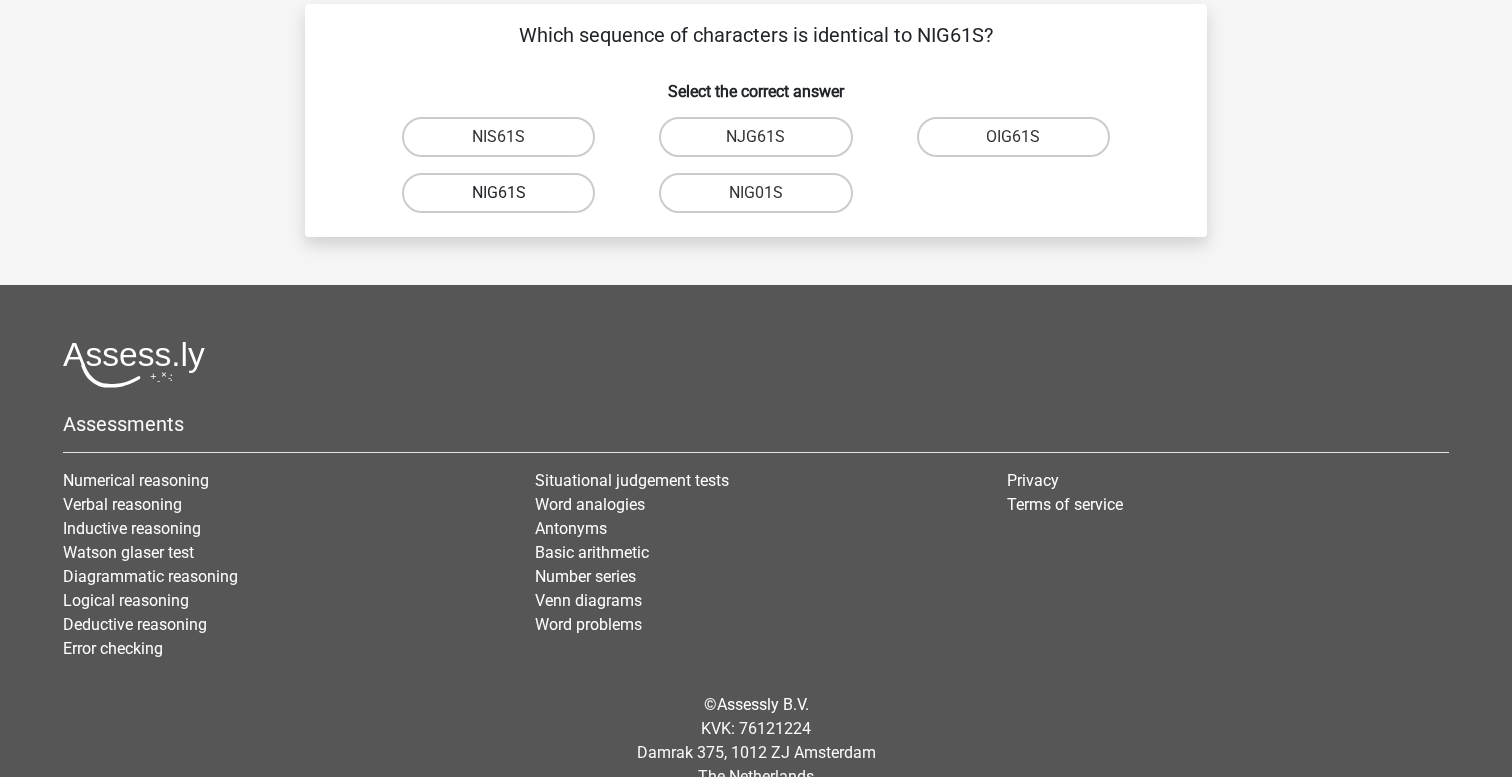 click on "NIG61S" at bounding box center [498, 193] 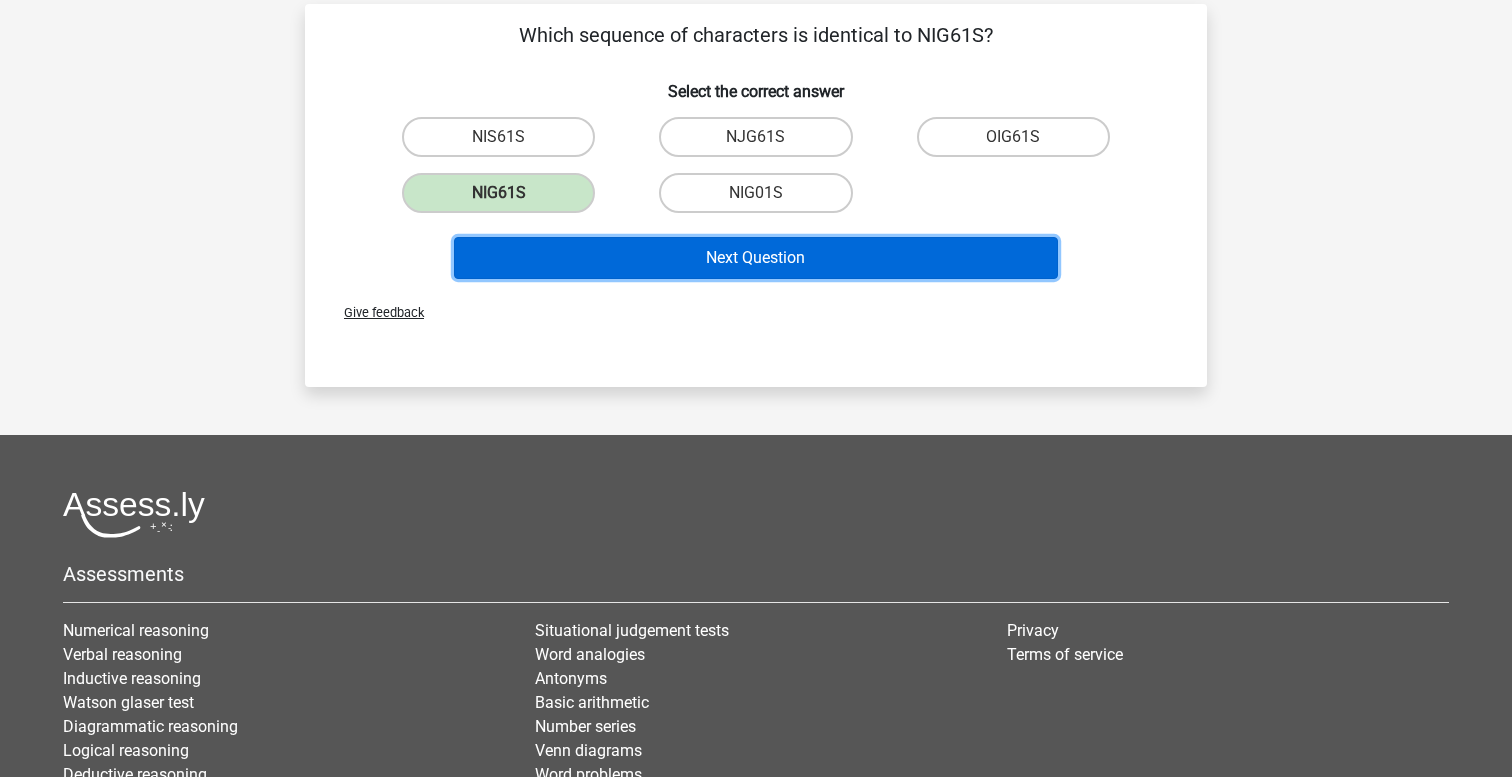 click on "Next Question" at bounding box center (756, 258) 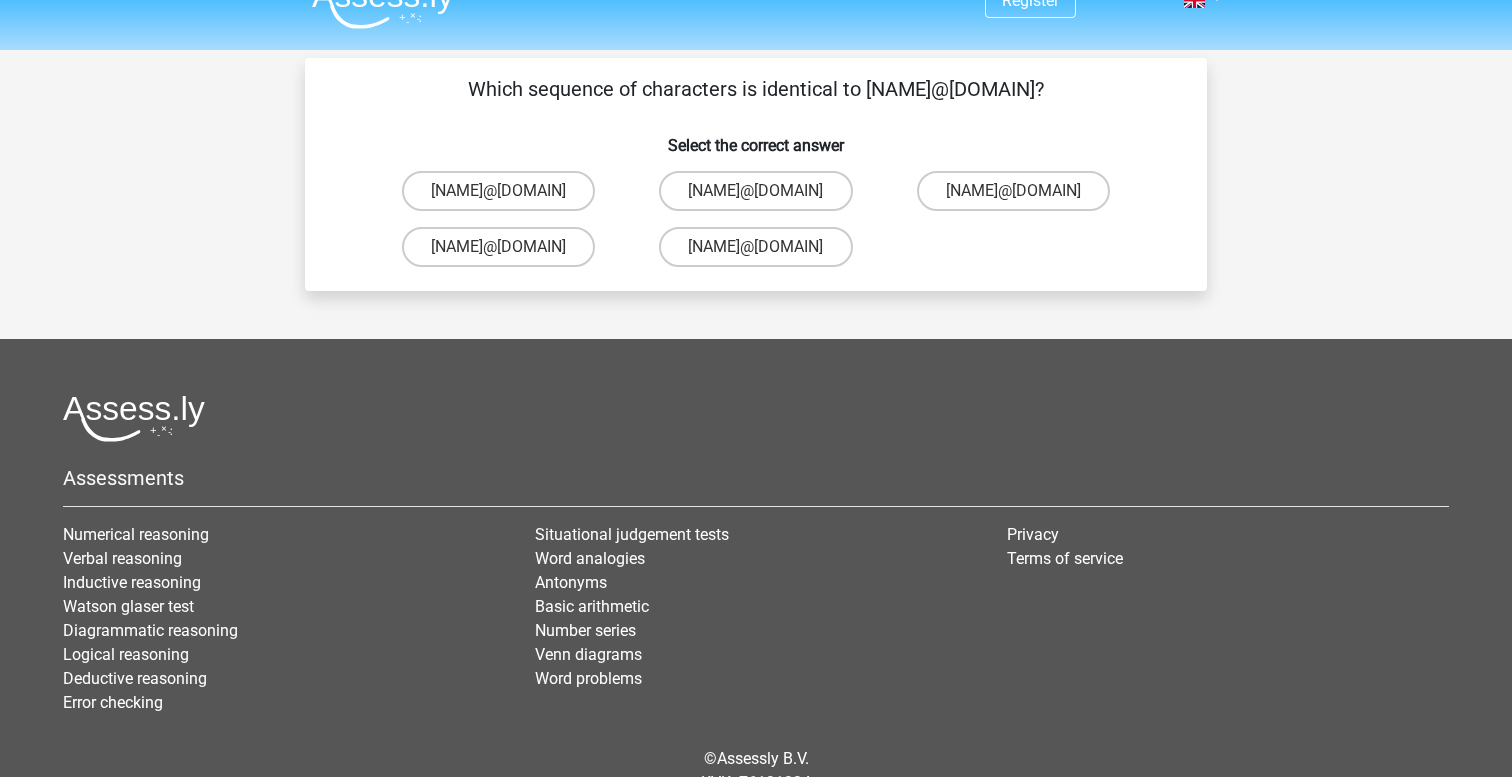 scroll, scrollTop: 13, scrollLeft: 0, axis: vertical 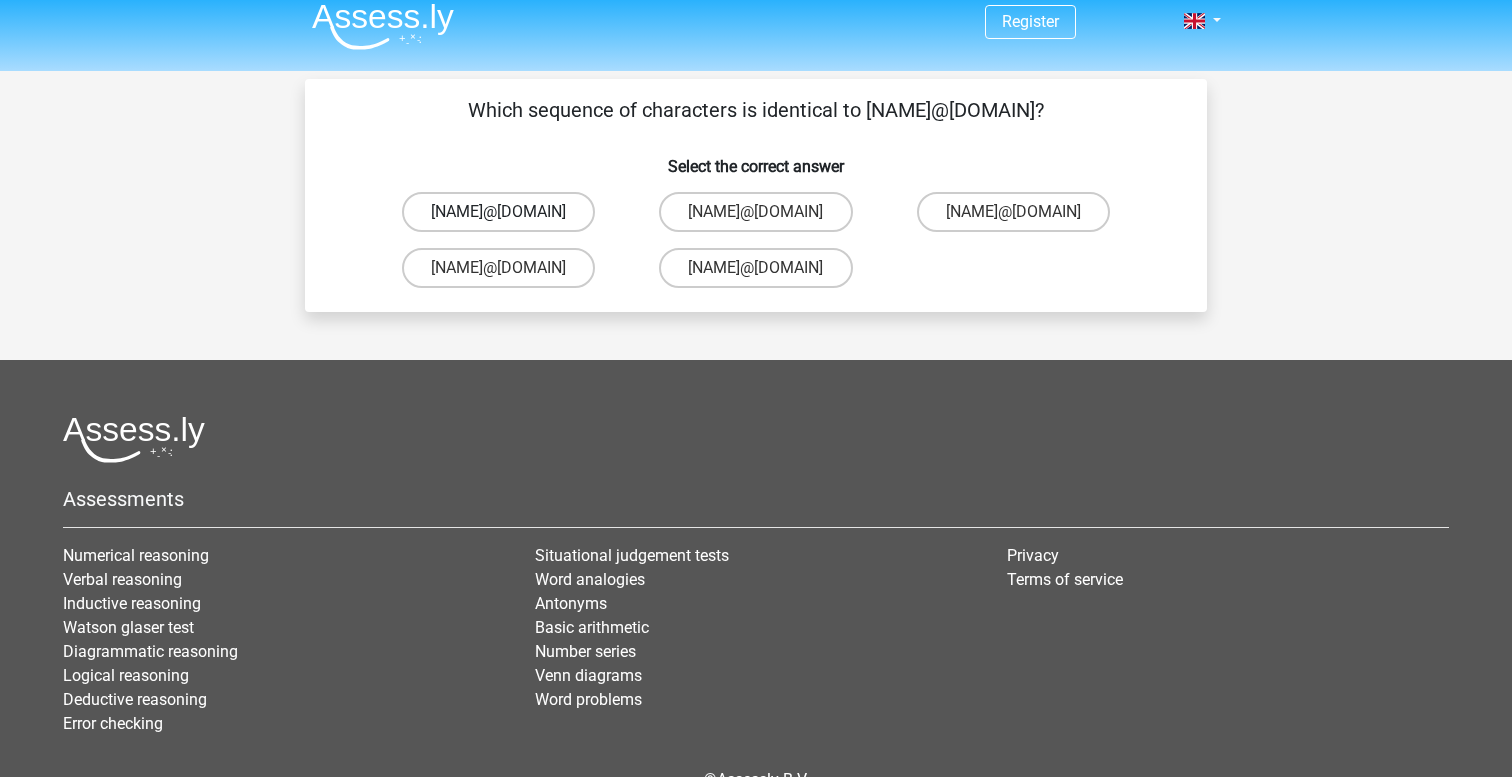click on "Robert.Sadler@jointmail.com.uk" at bounding box center [498, 212] 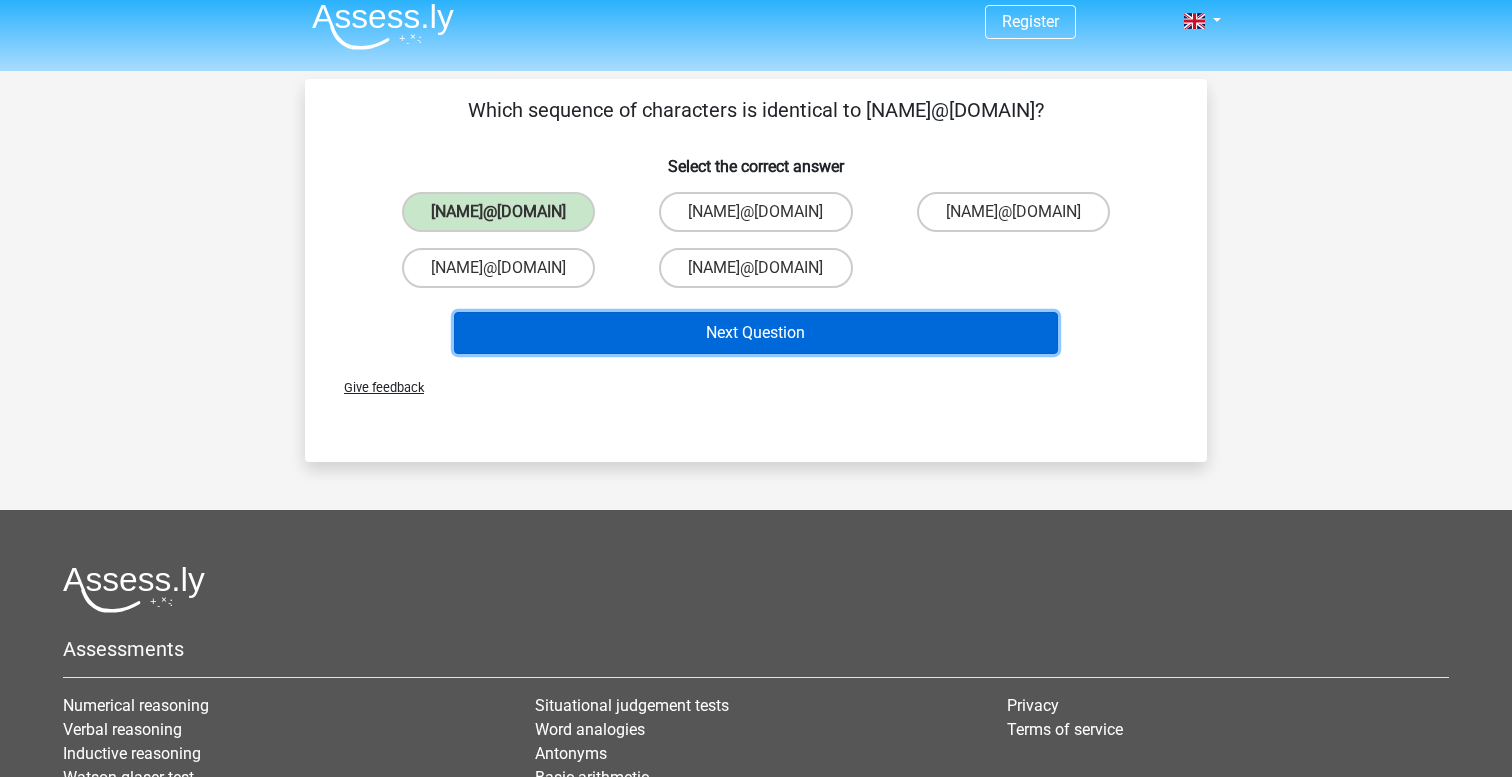 click on "Next Question" at bounding box center [756, 333] 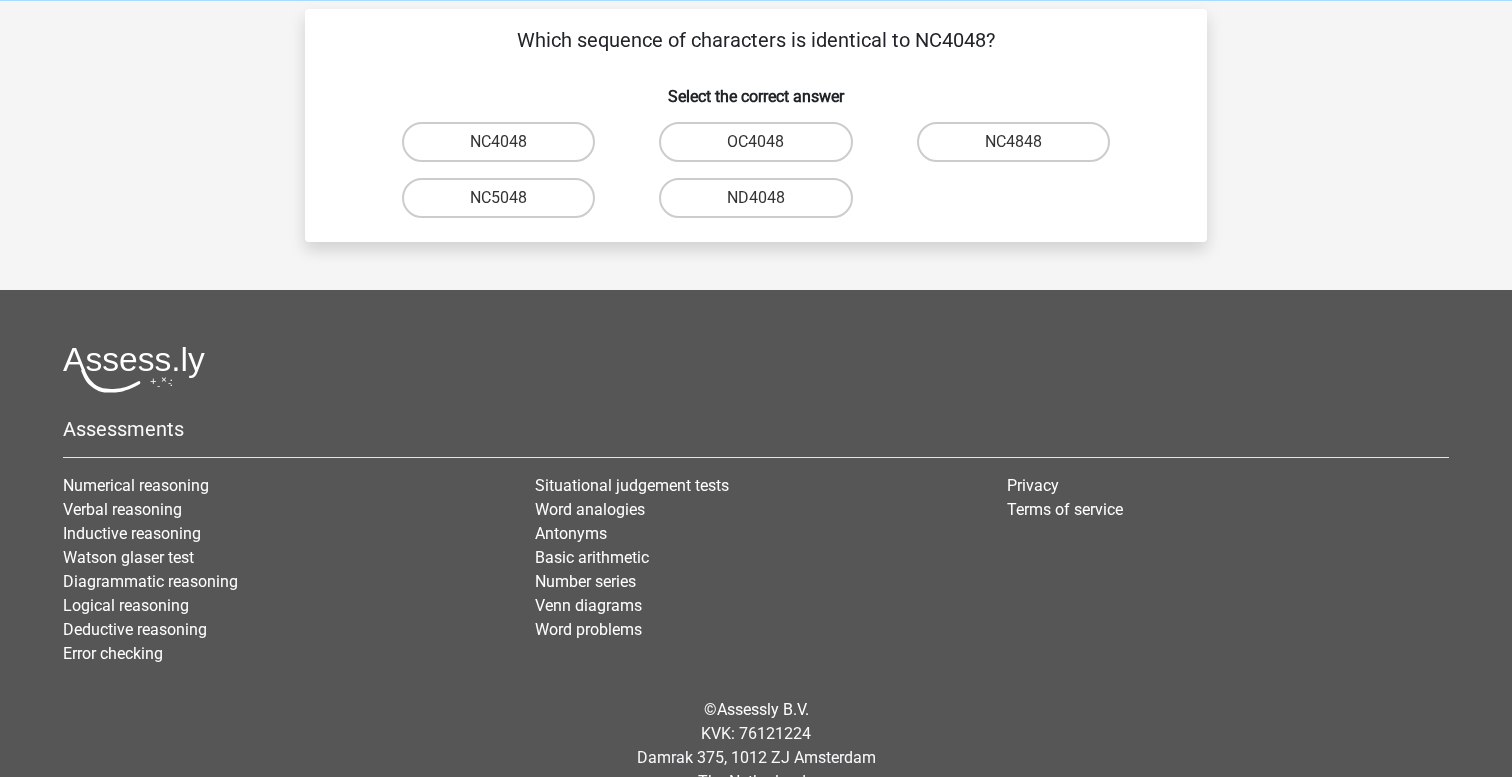 scroll, scrollTop: 82, scrollLeft: 0, axis: vertical 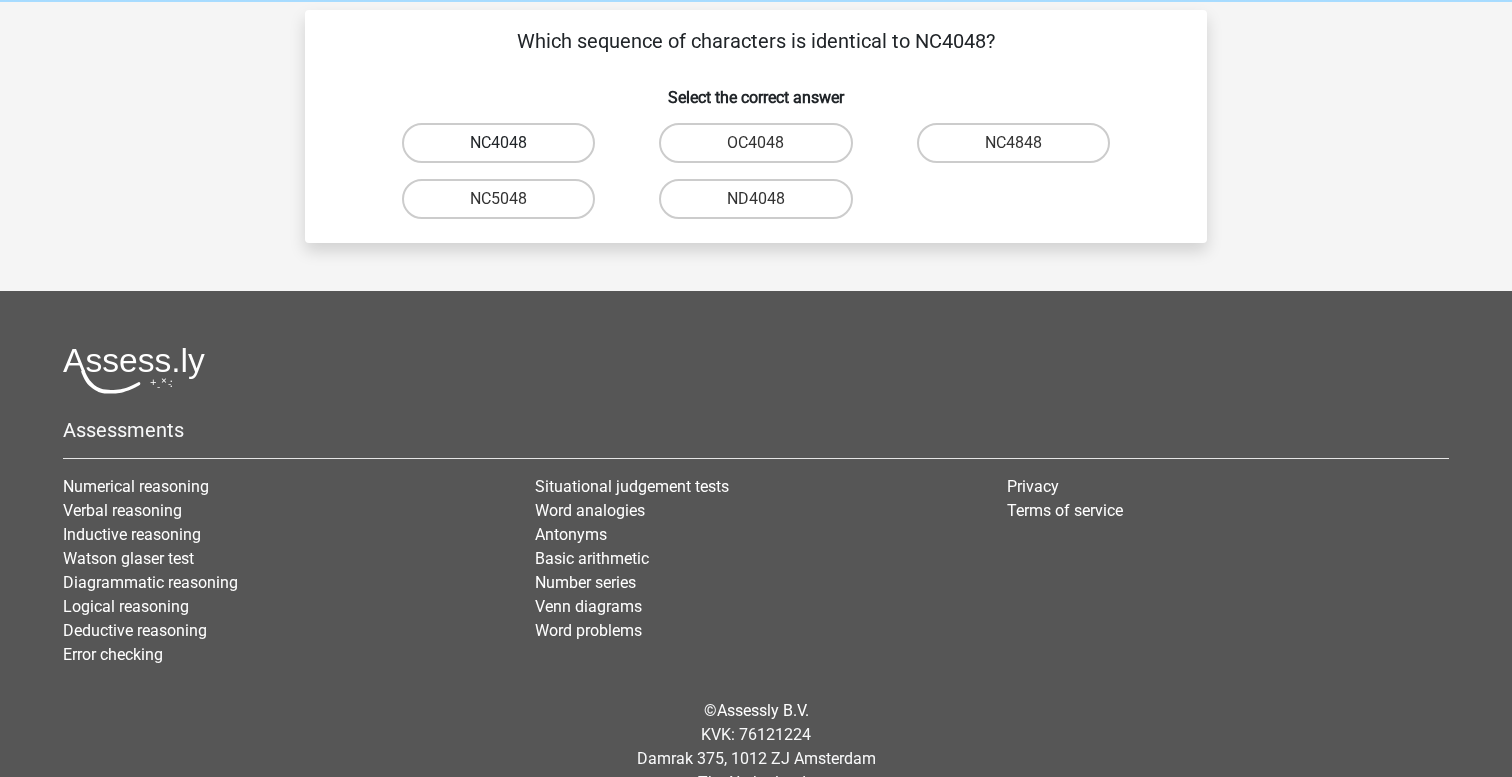 click on "NC4048" at bounding box center [498, 143] 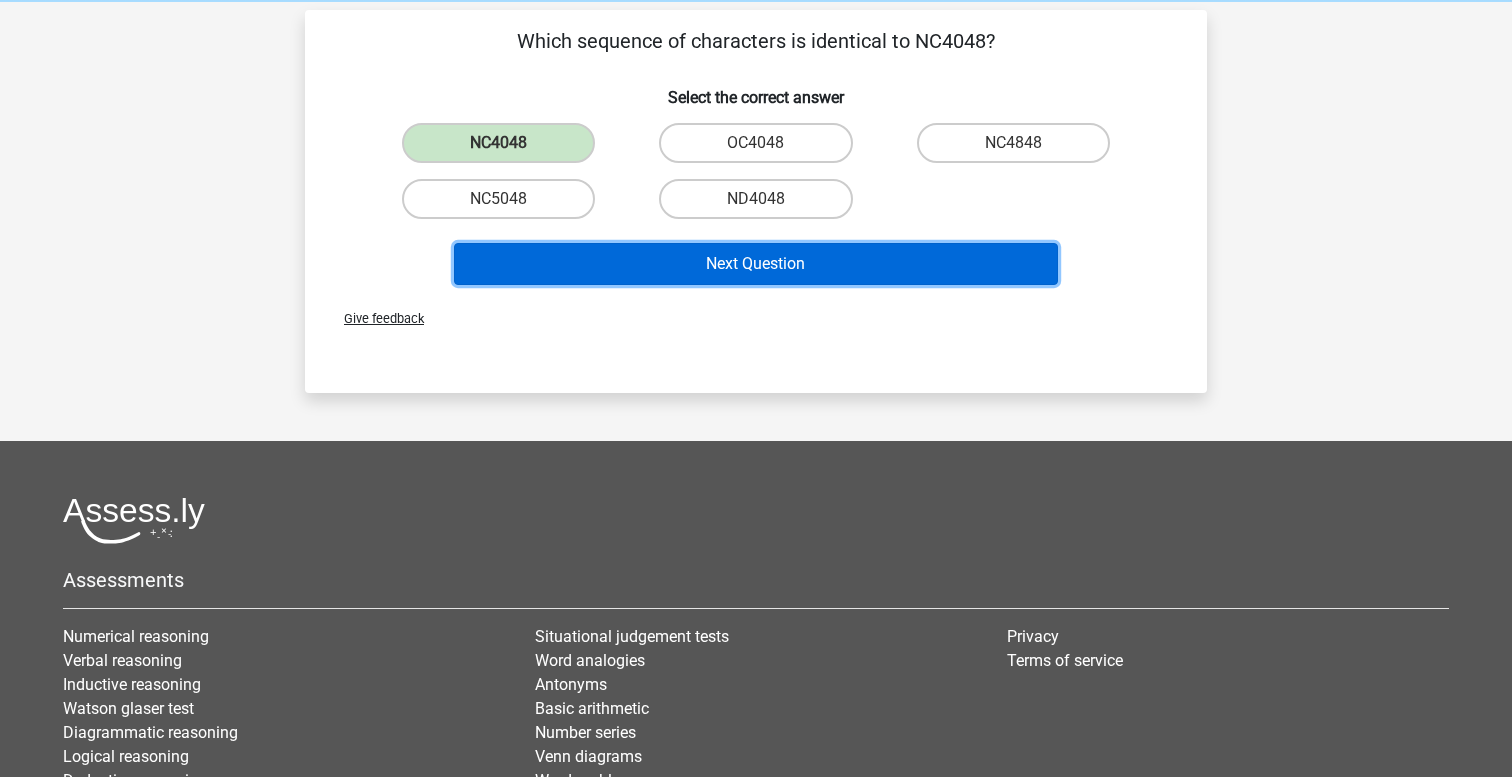 click on "Next Question" at bounding box center (756, 264) 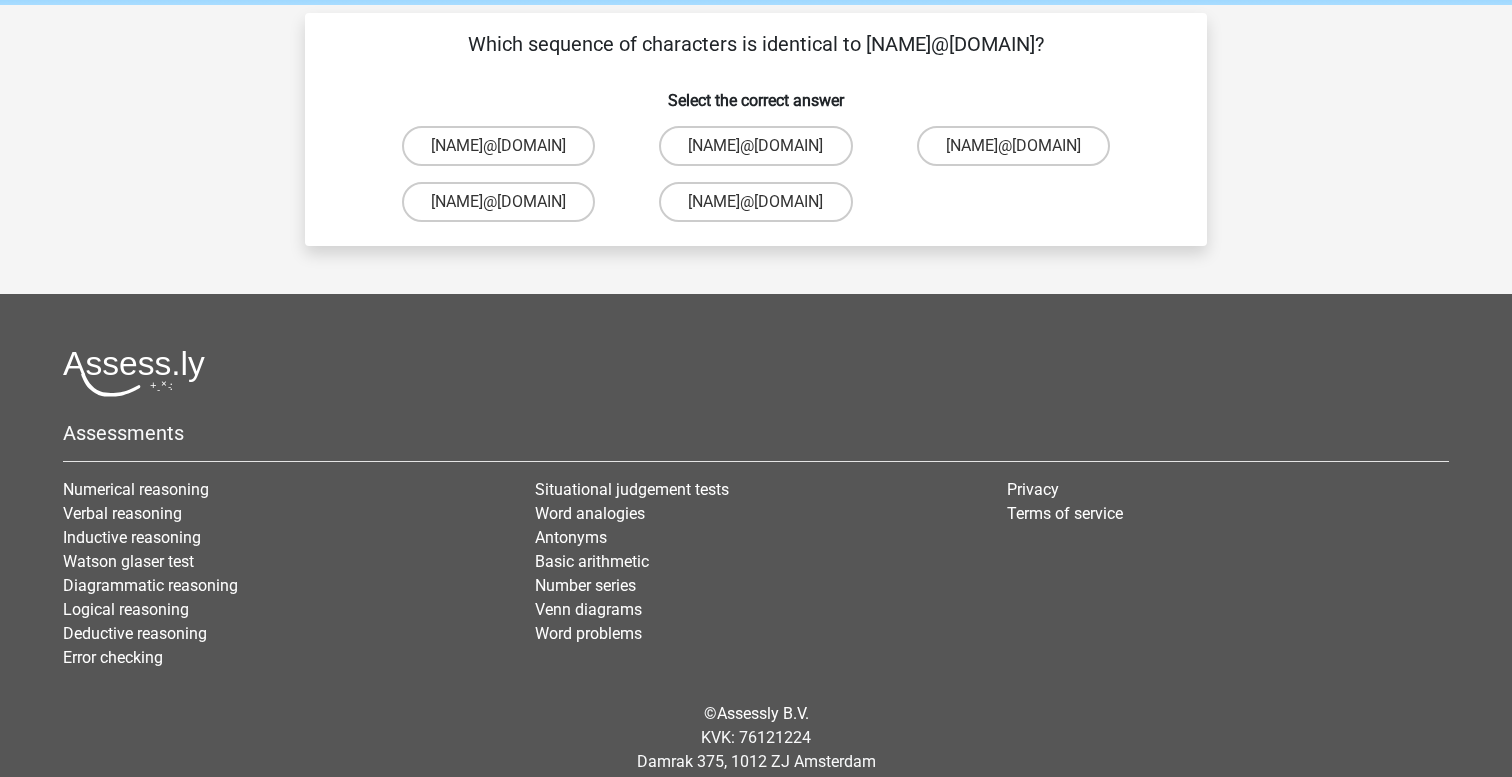 scroll, scrollTop: 63, scrollLeft: 0, axis: vertical 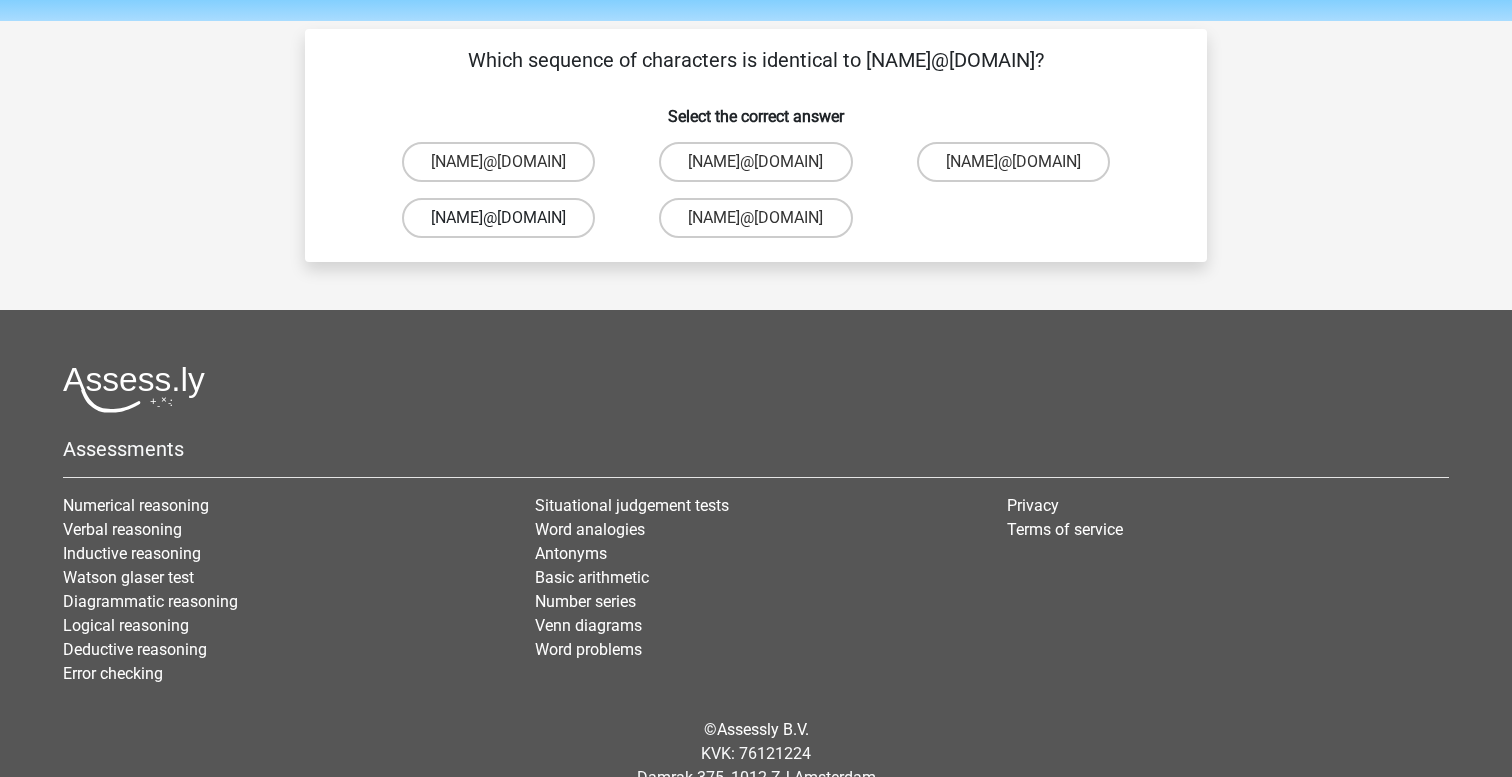 click on "Henry_Grey@memail.com.co" at bounding box center (498, 218) 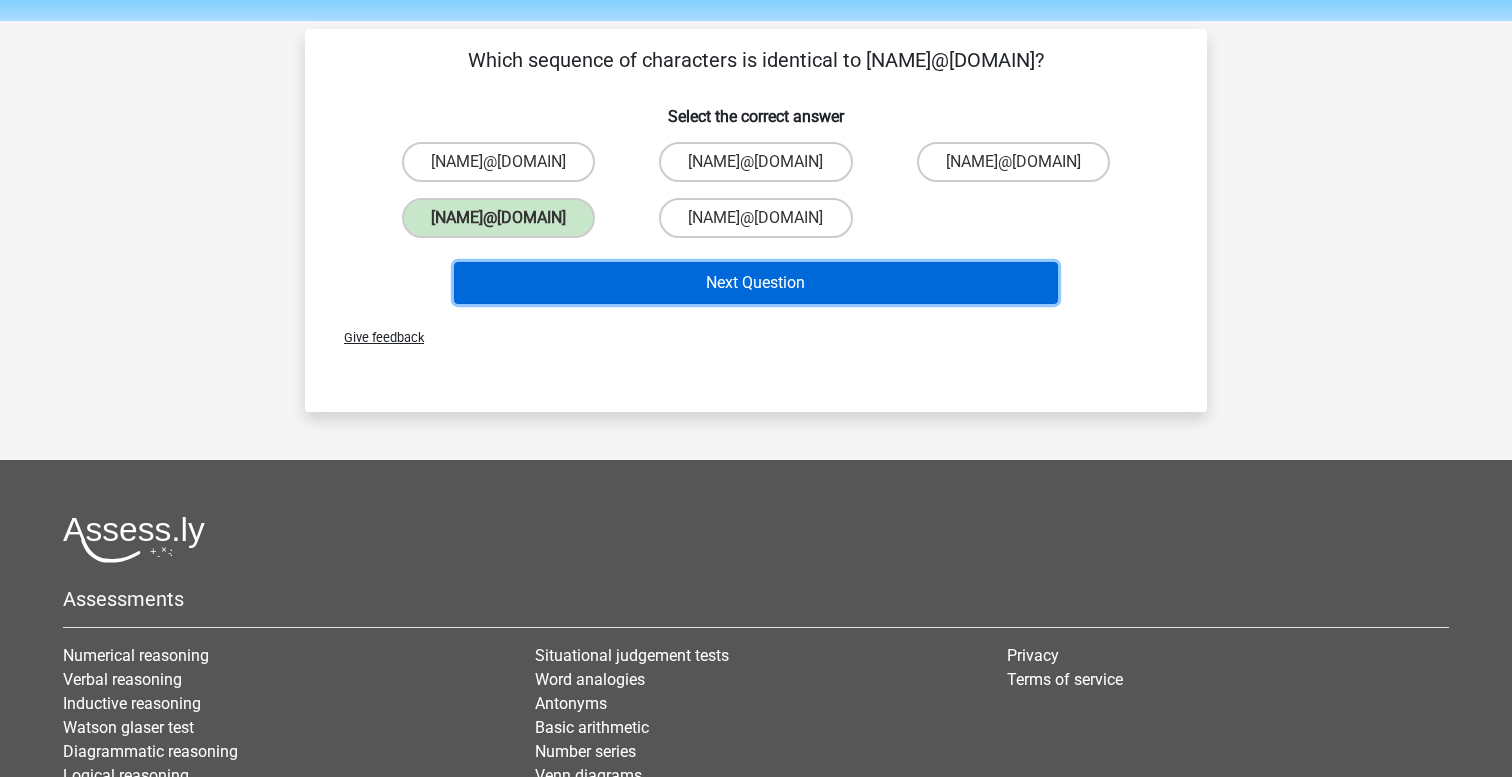 click on "Next Question" at bounding box center [756, 283] 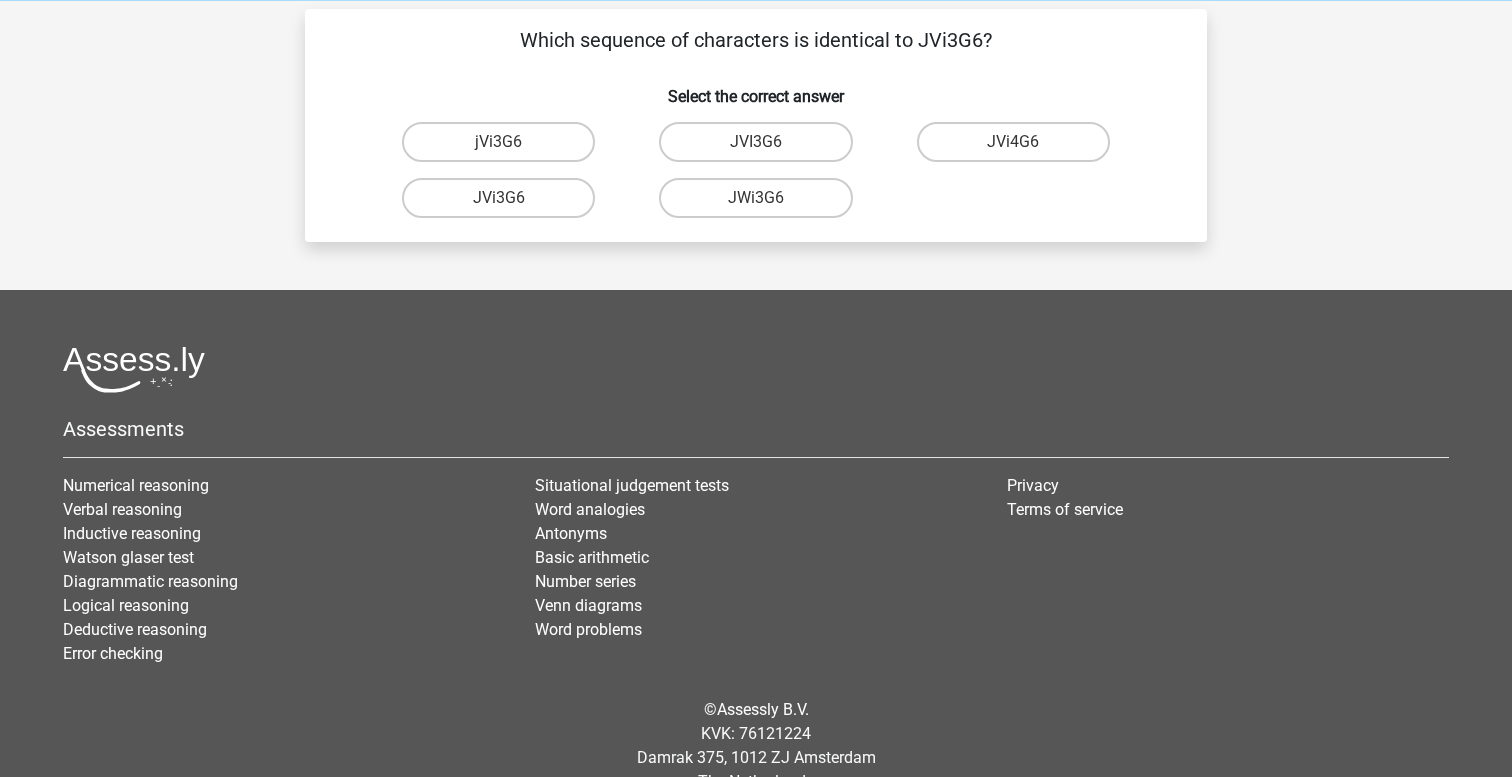 scroll, scrollTop: 73, scrollLeft: 0, axis: vertical 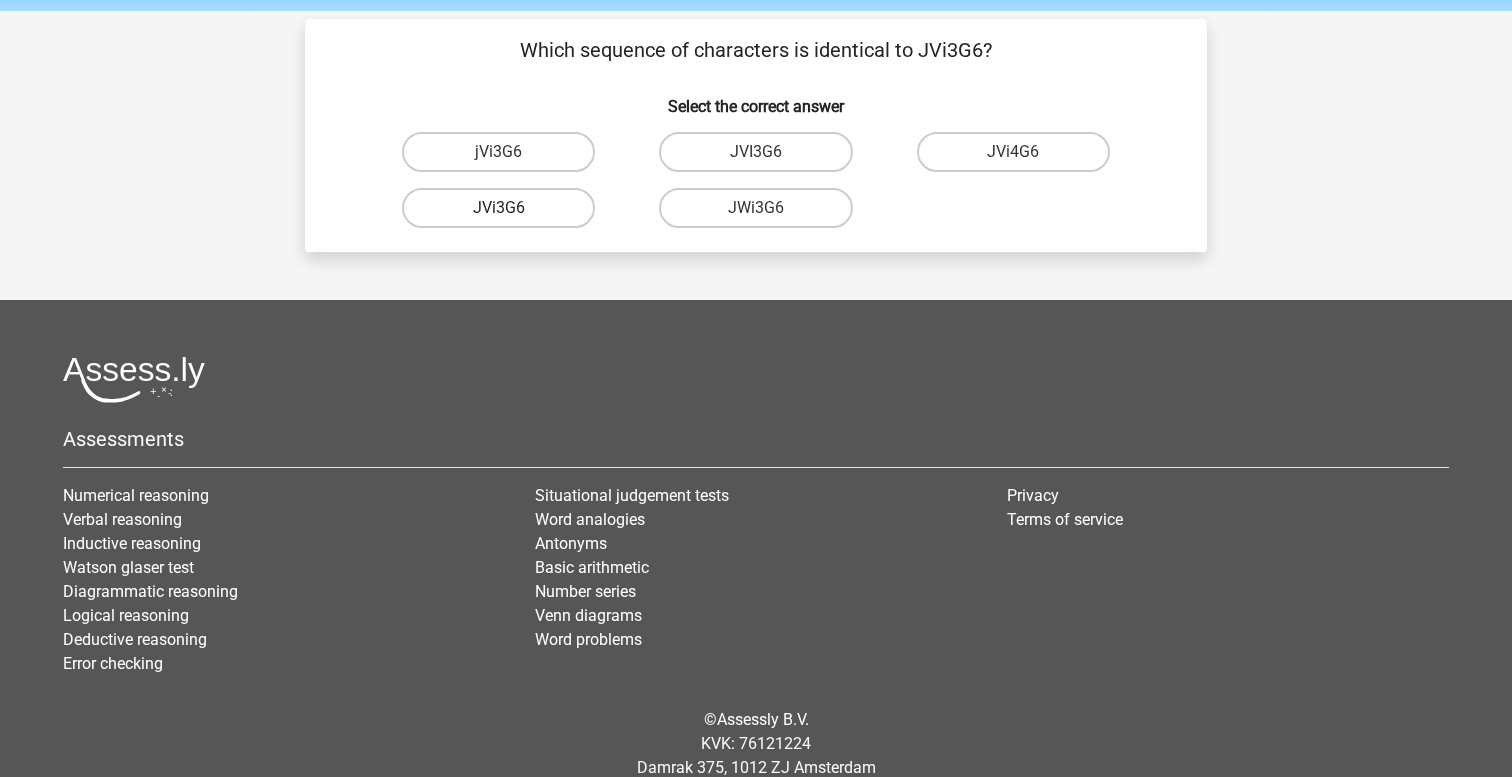 click on "JVi3G6" at bounding box center (498, 208) 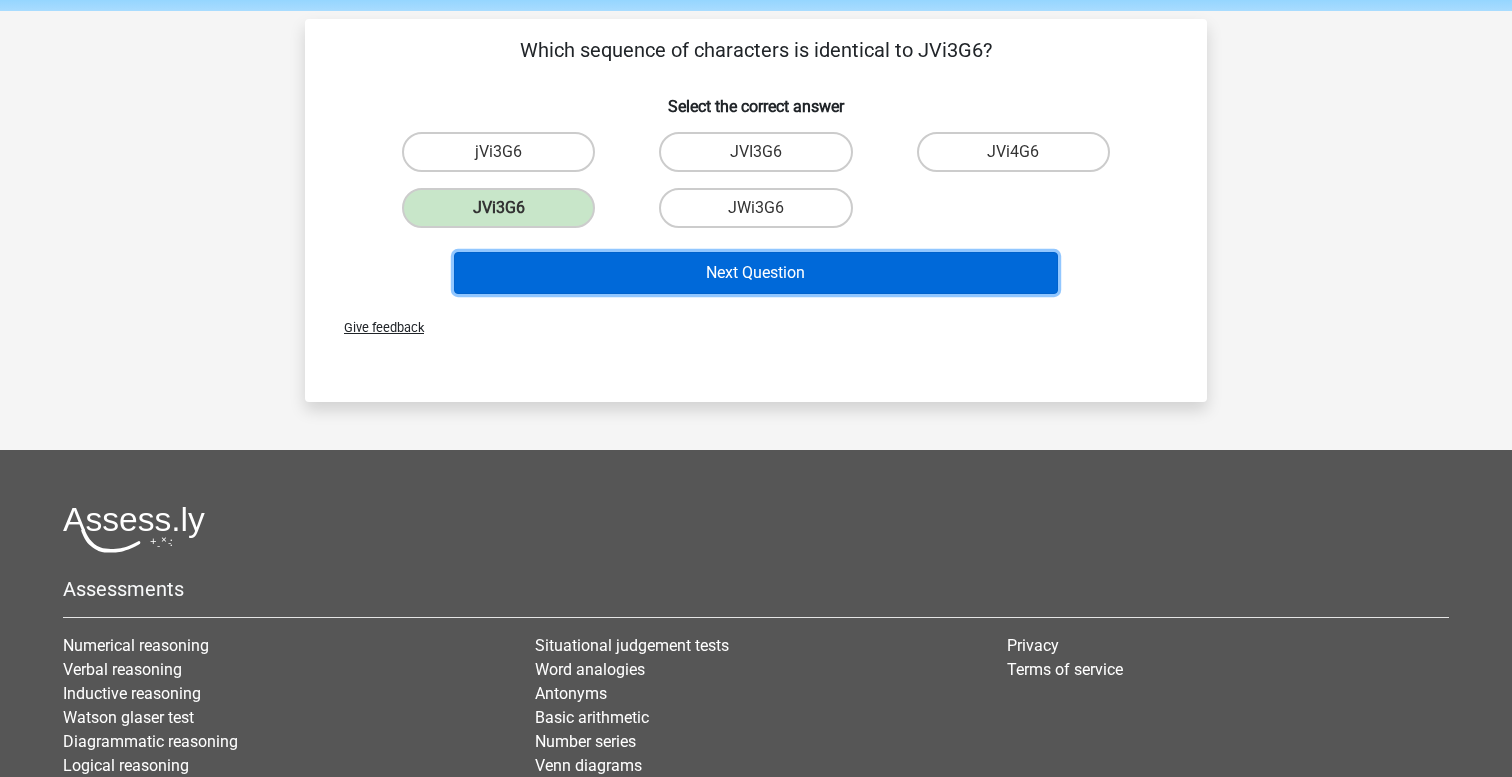 click on "Next Question" at bounding box center (756, 273) 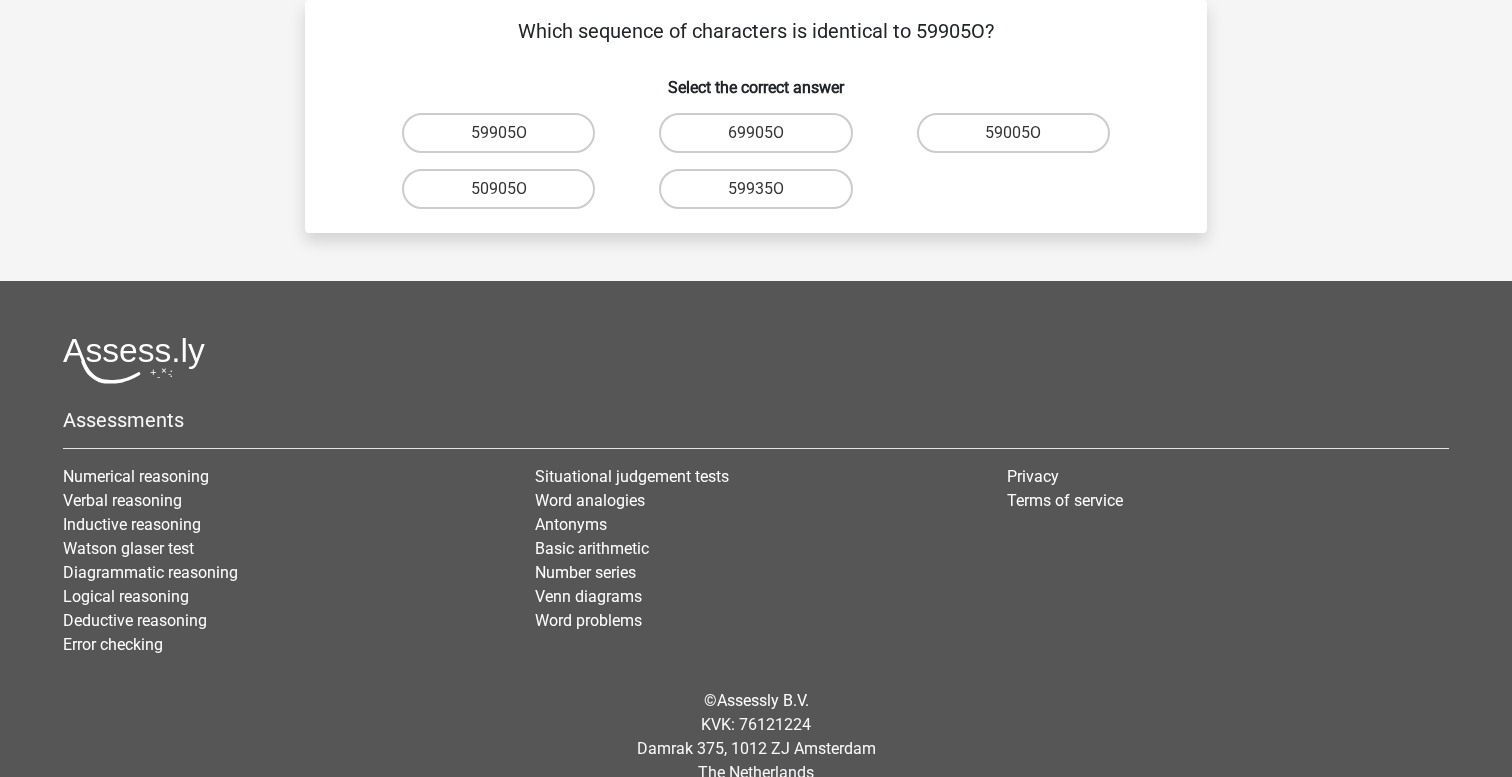 scroll, scrollTop: 88, scrollLeft: 0, axis: vertical 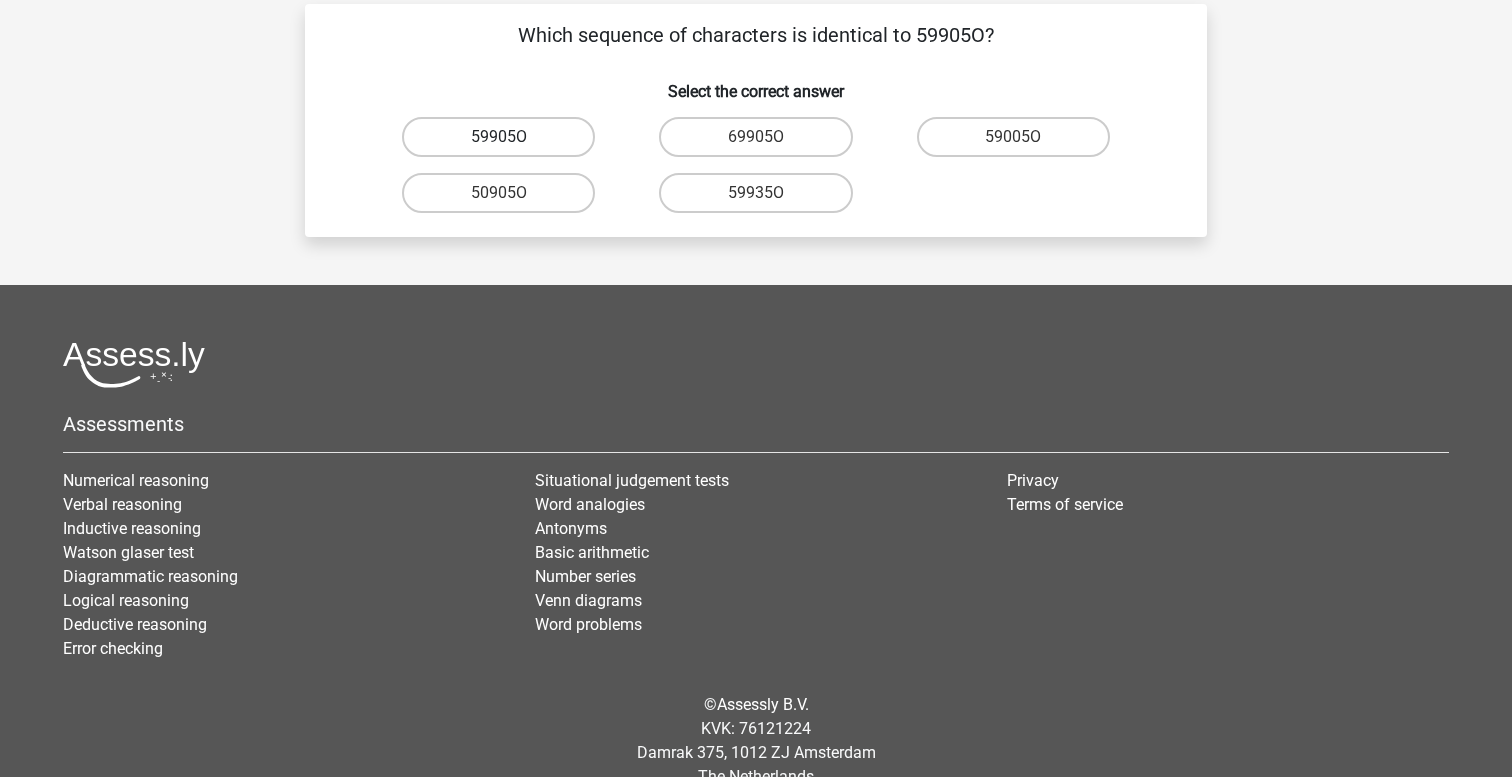 click on "59905O" at bounding box center (498, 137) 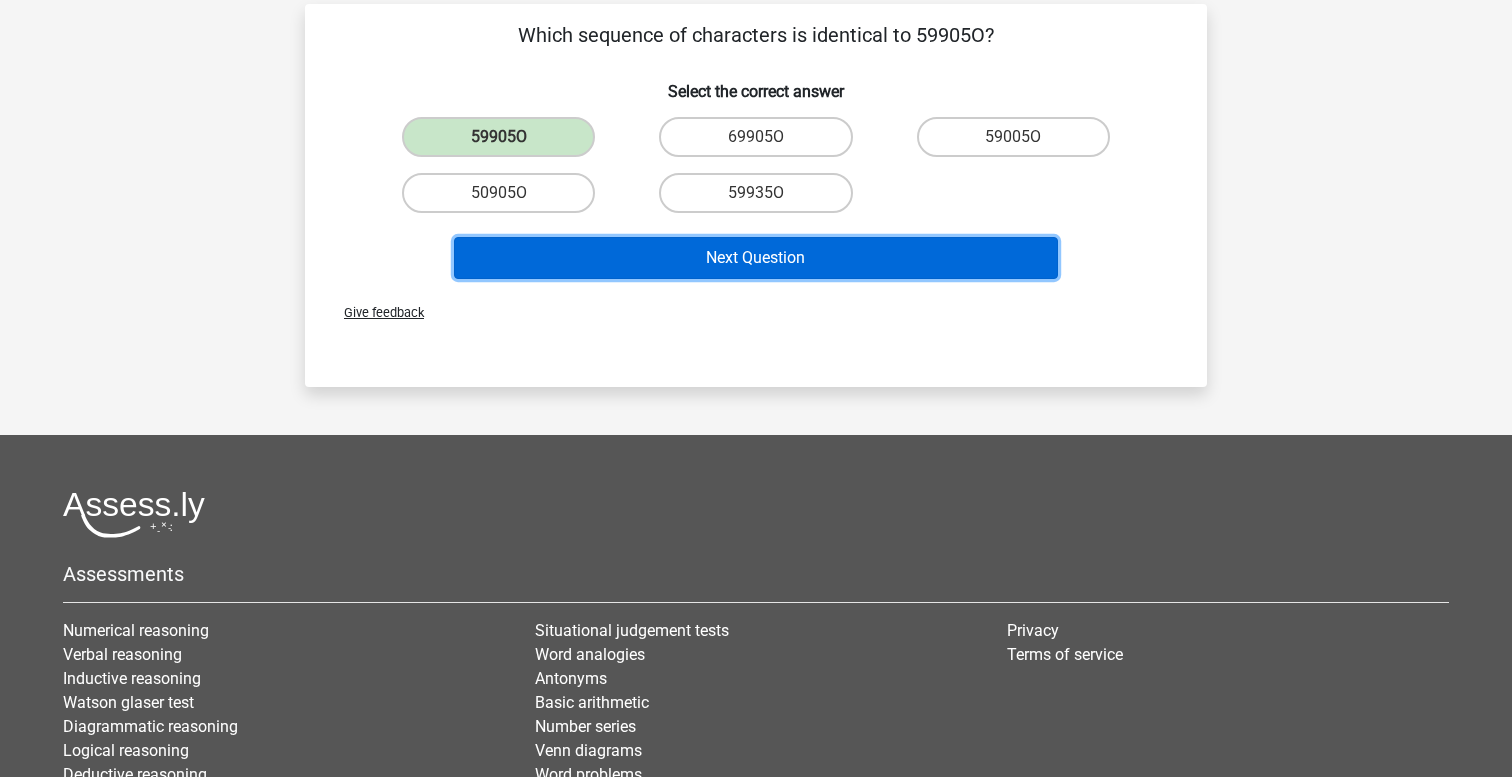 click on "Next Question" at bounding box center (756, 258) 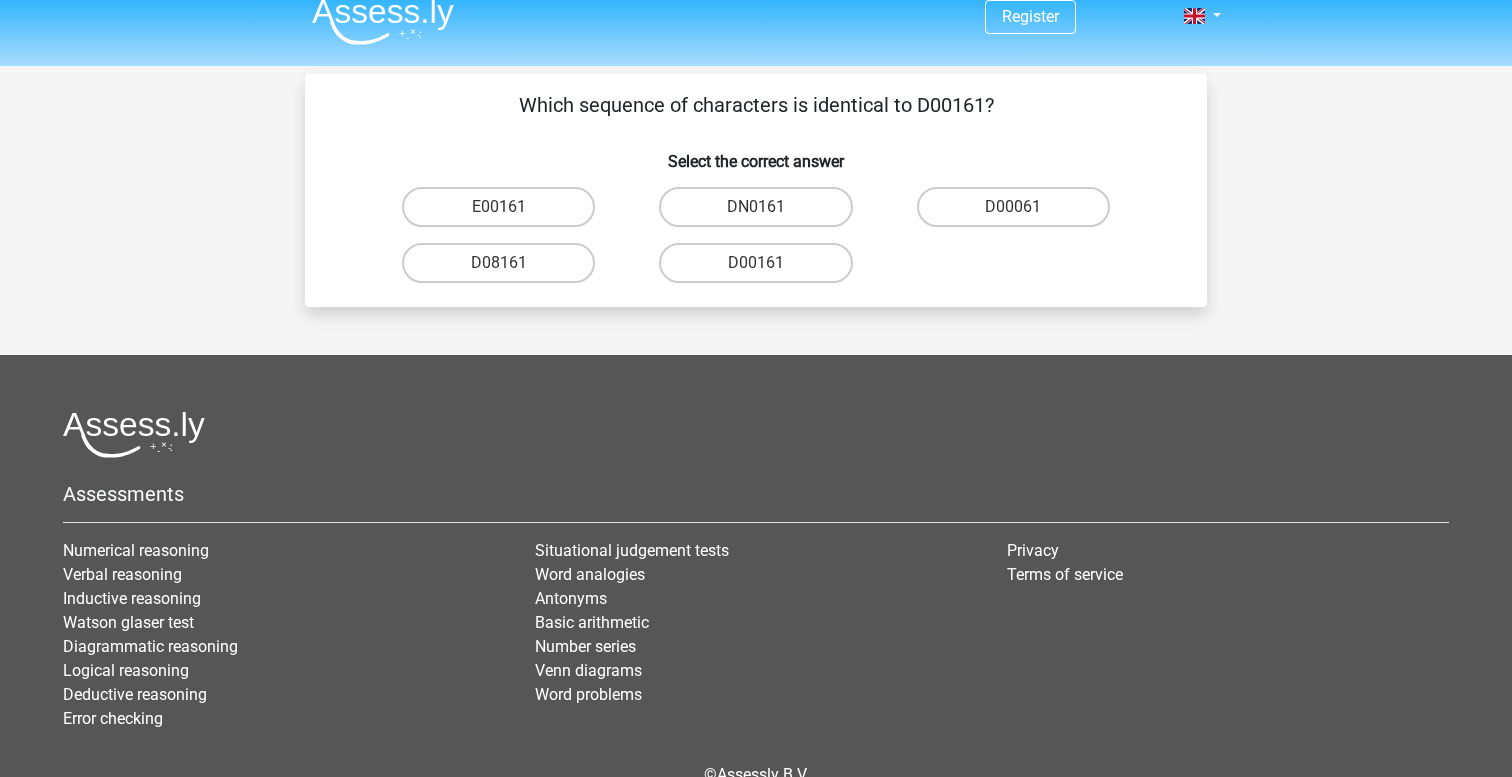scroll, scrollTop: 0, scrollLeft: 0, axis: both 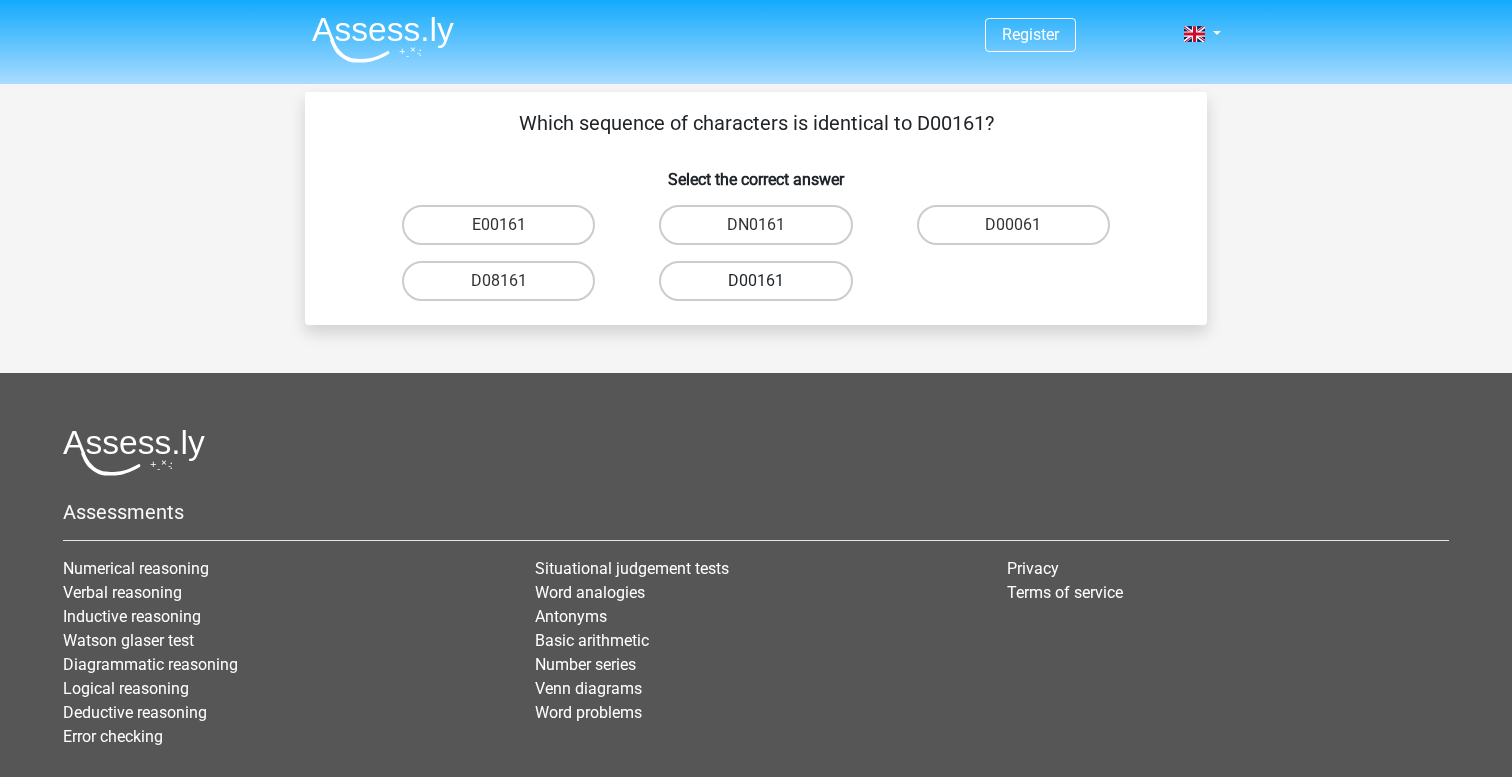 click on "D00161" at bounding box center (755, 281) 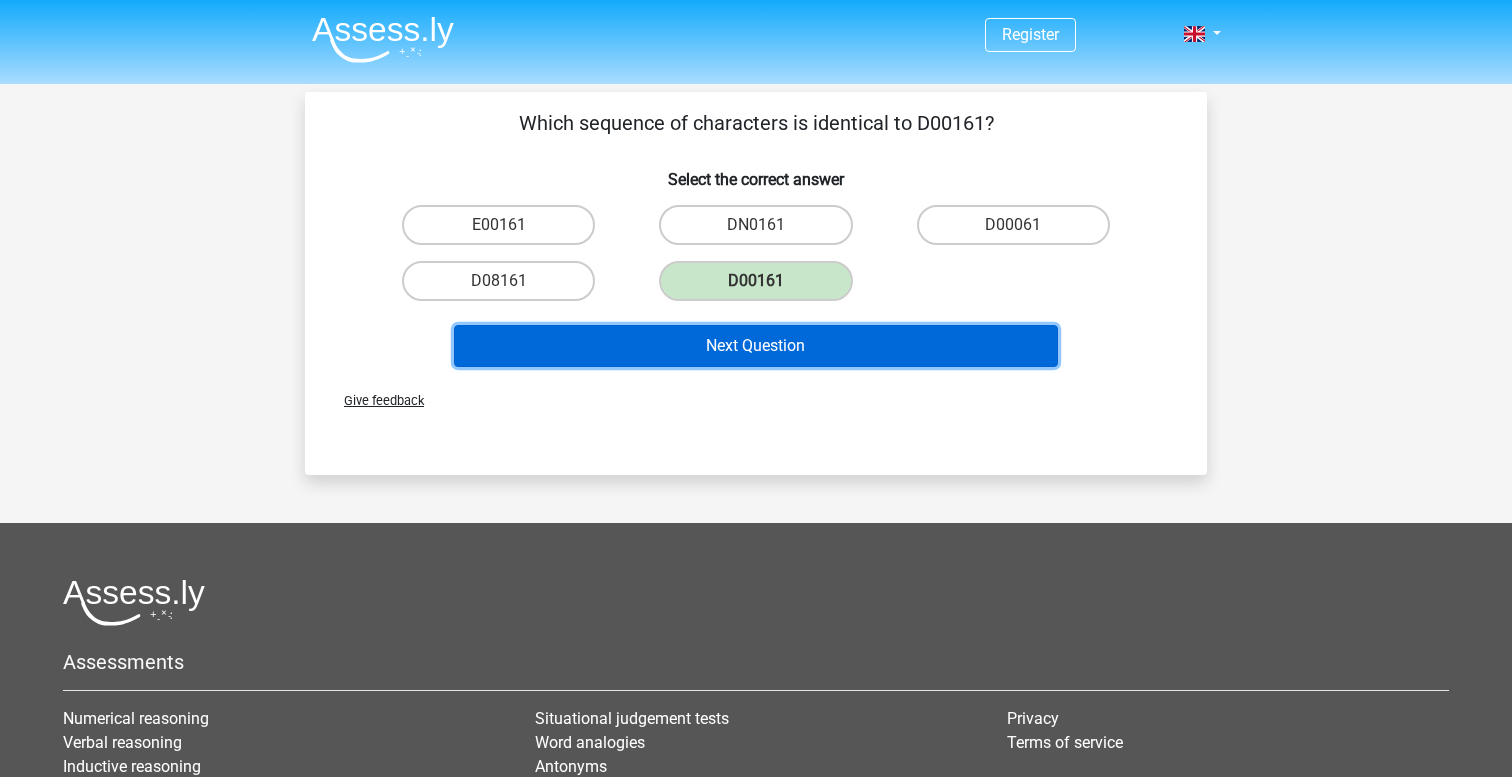 click on "Next Question" at bounding box center [756, 346] 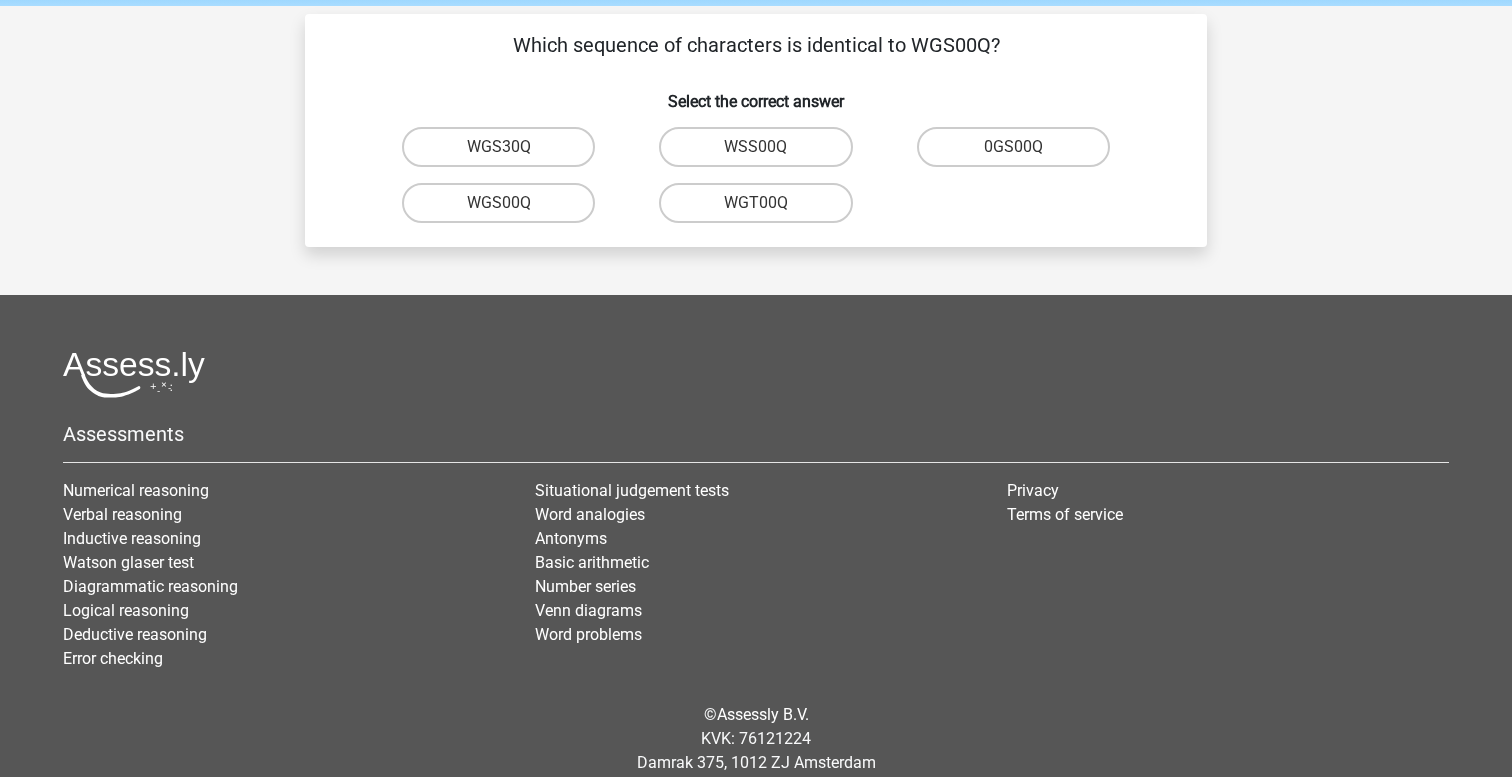 scroll, scrollTop: 92, scrollLeft: 0, axis: vertical 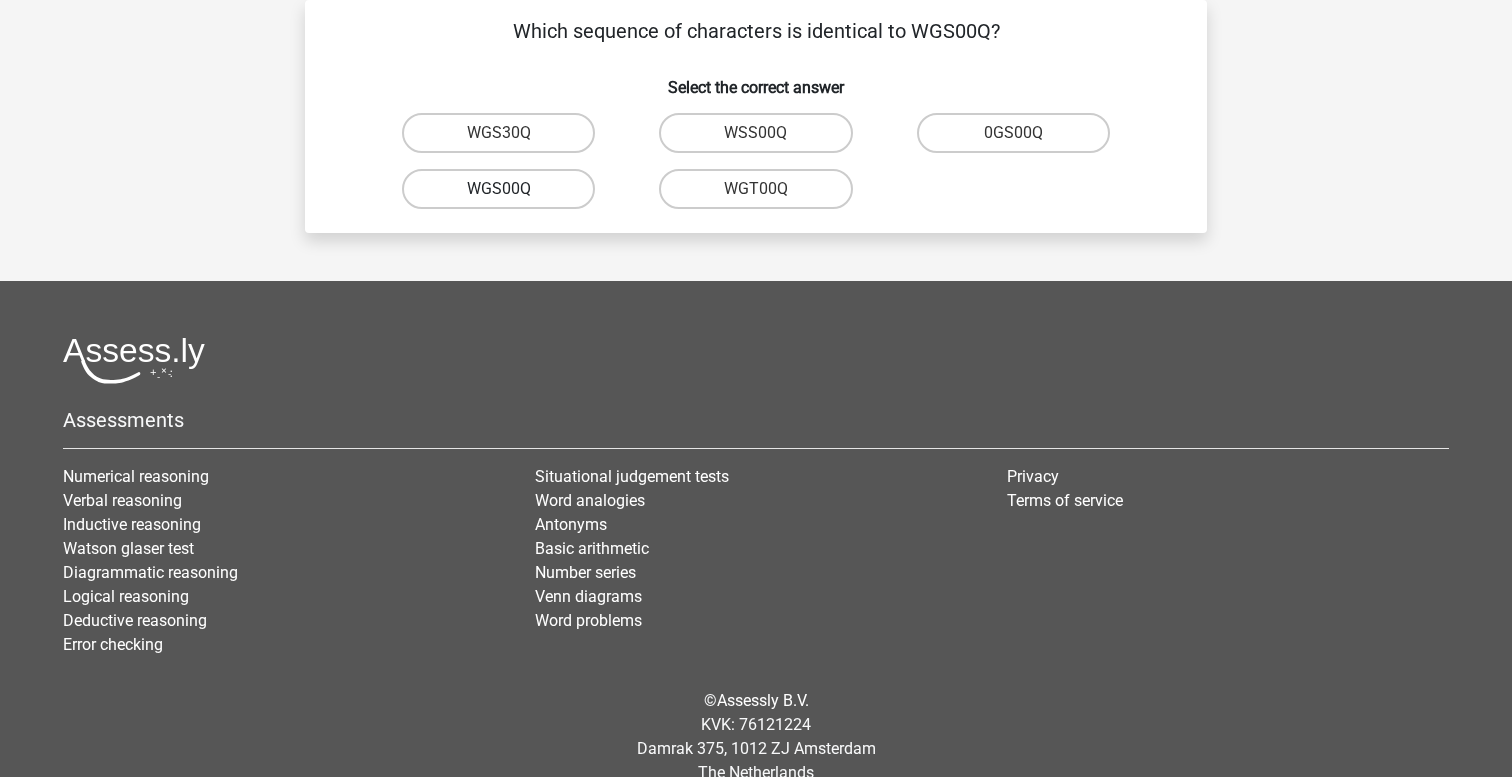 click on "WGS00Q" at bounding box center [498, 189] 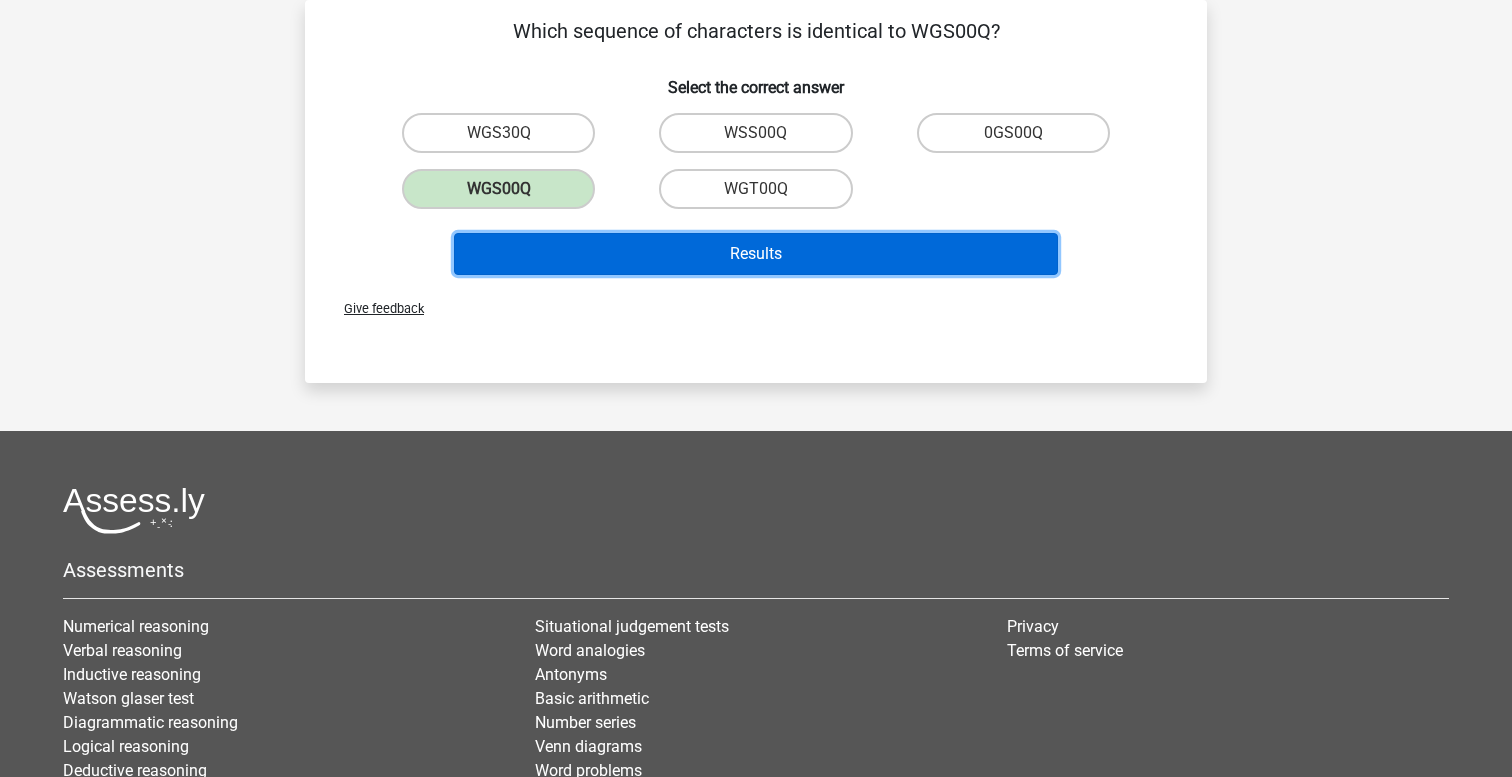 click on "Results" at bounding box center (756, 254) 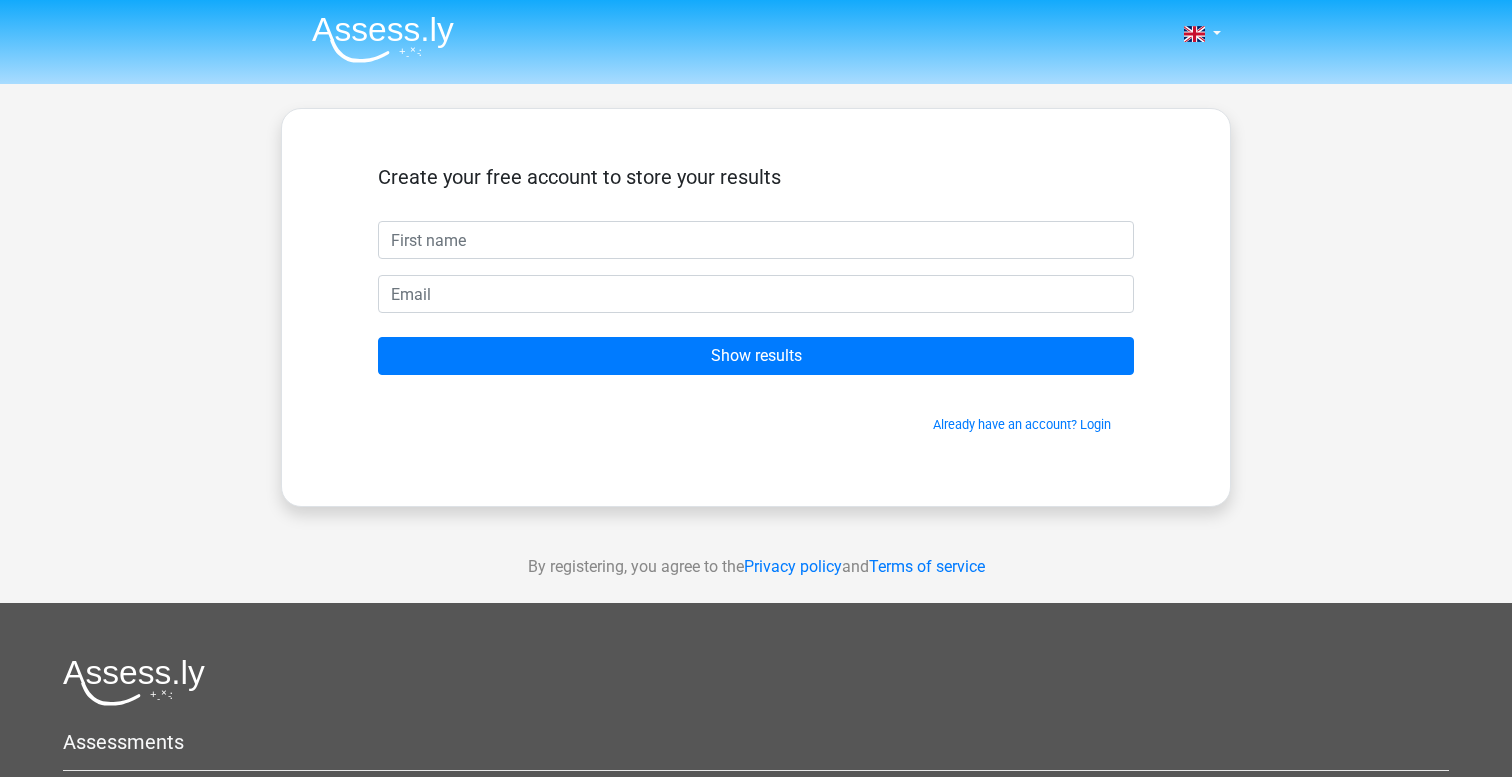 scroll, scrollTop: 0, scrollLeft: 0, axis: both 